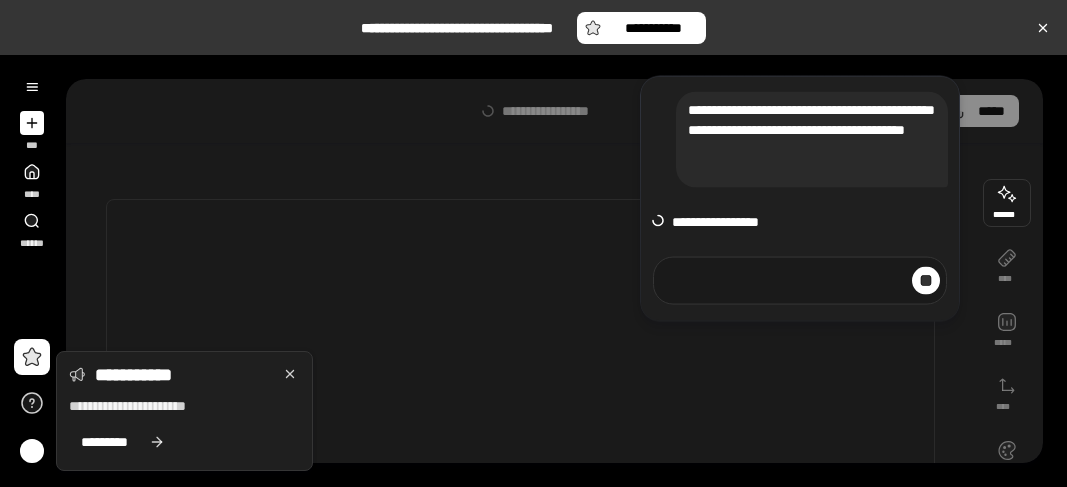 scroll, scrollTop: 0, scrollLeft: 0, axis: both 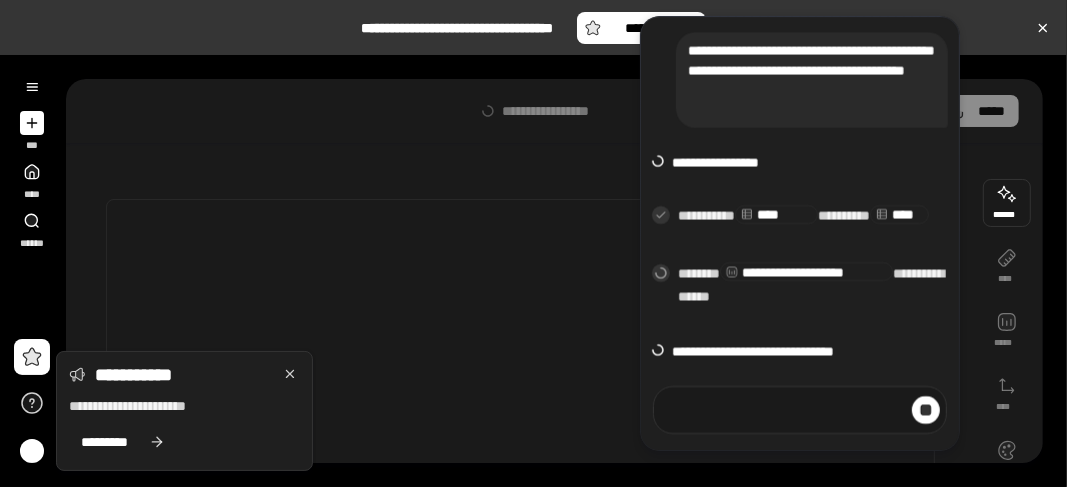 click at bounding box center [800, 410] 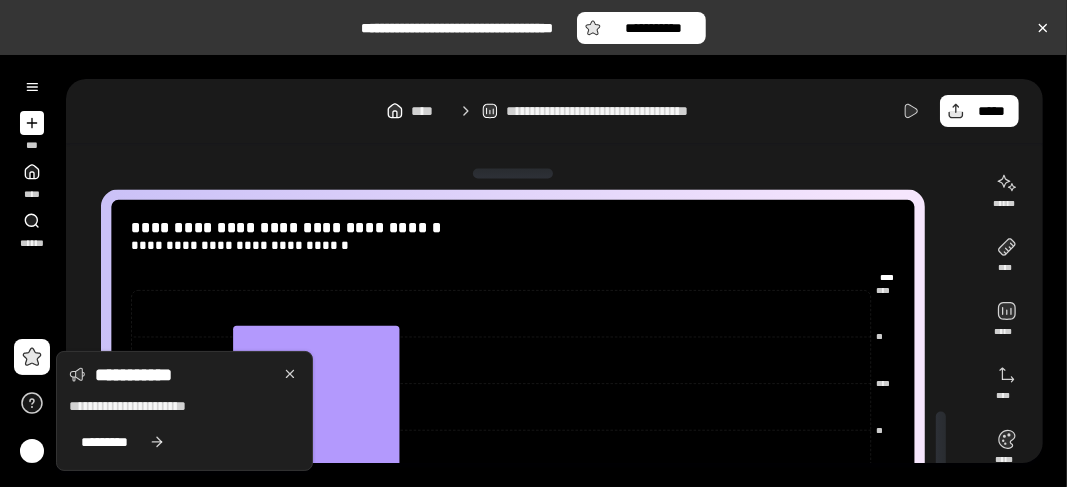 click on "**********" at bounding box center (554, 111) 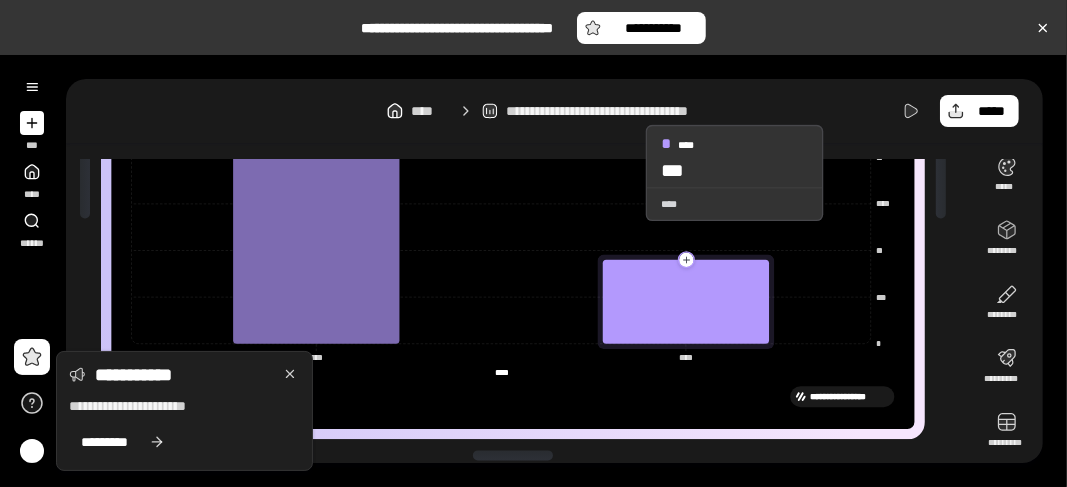 scroll, scrollTop: 285, scrollLeft: 0, axis: vertical 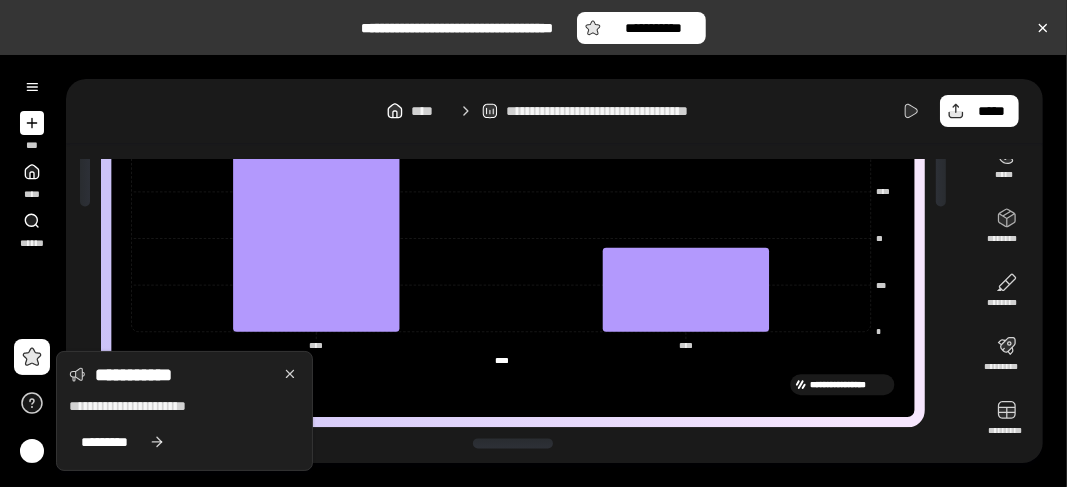 click at bounding box center (513, 444) 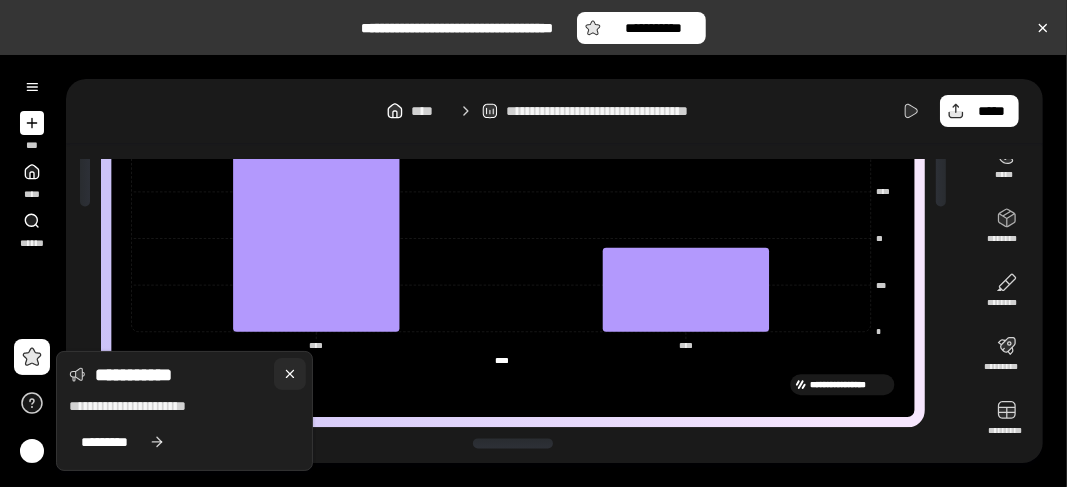 click at bounding box center (290, 374) 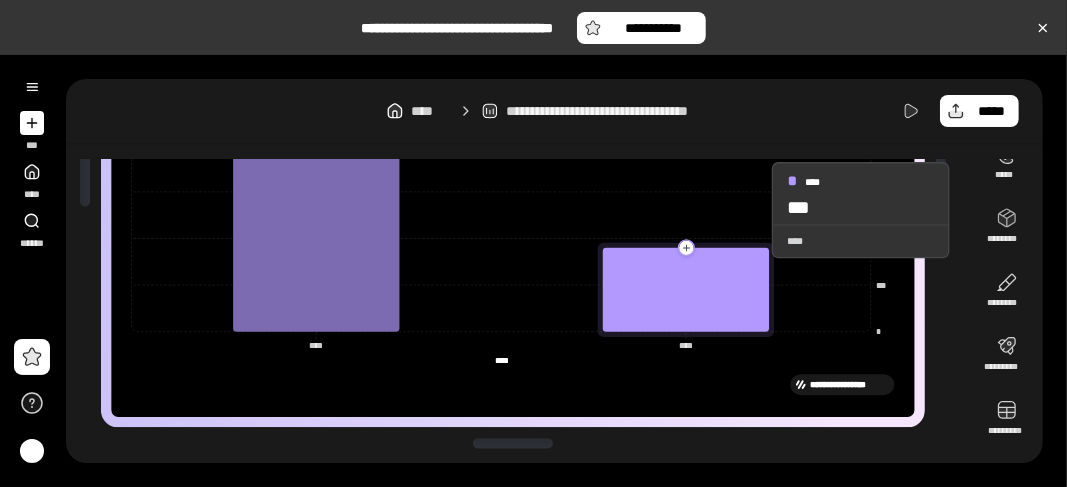 scroll, scrollTop: 0, scrollLeft: 0, axis: both 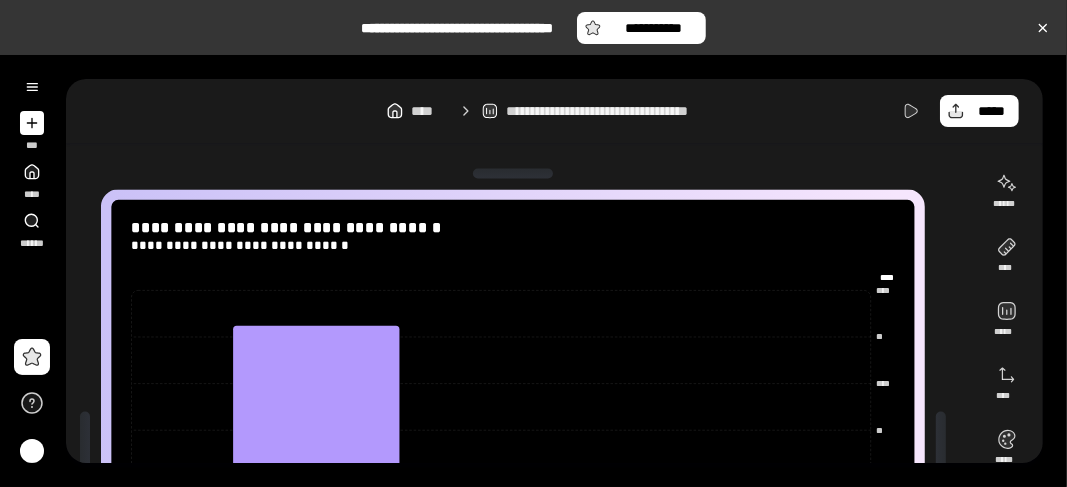 click on "**********" at bounding box center (614, 111) 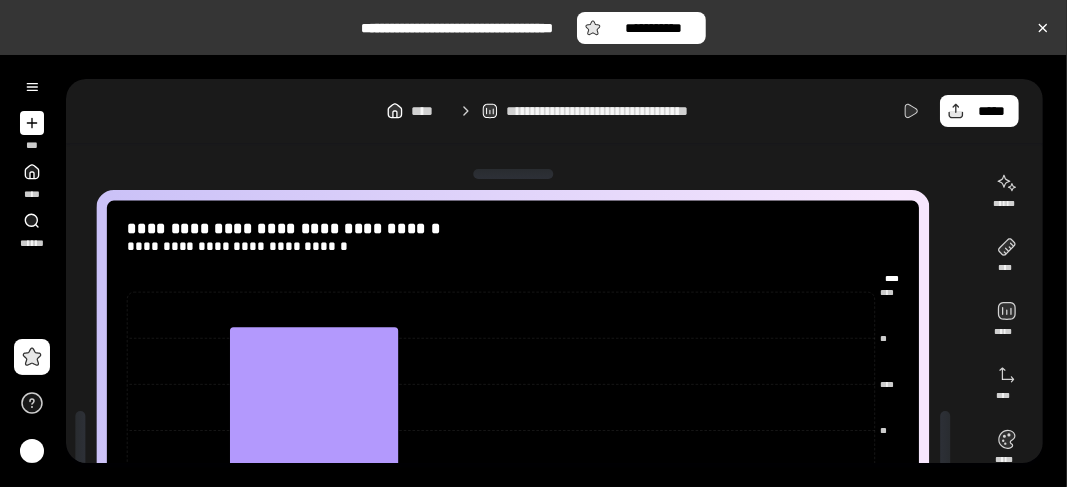 click at bounding box center (513, 174) 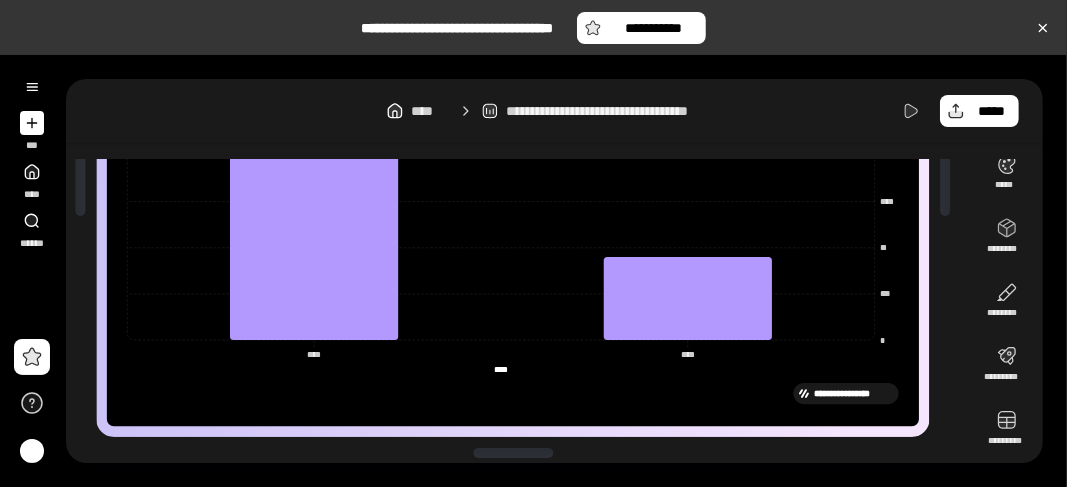 scroll, scrollTop: 284, scrollLeft: 0, axis: vertical 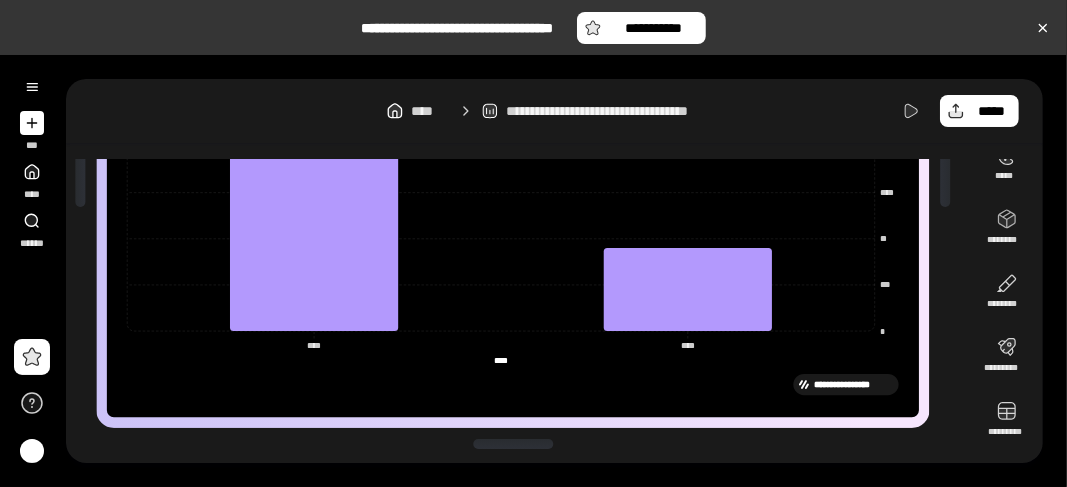 click at bounding box center (513, 444) 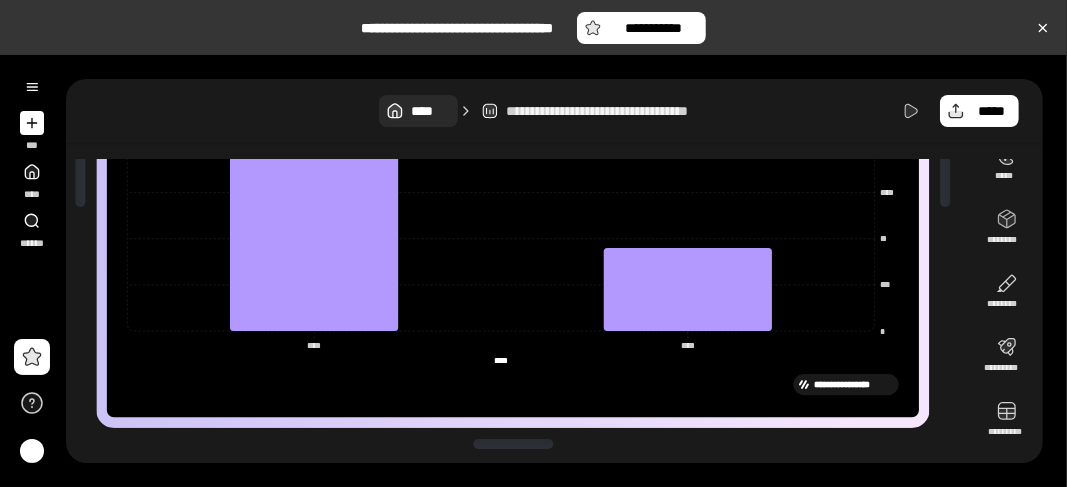 click on "****" at bounding box center (430, 111) 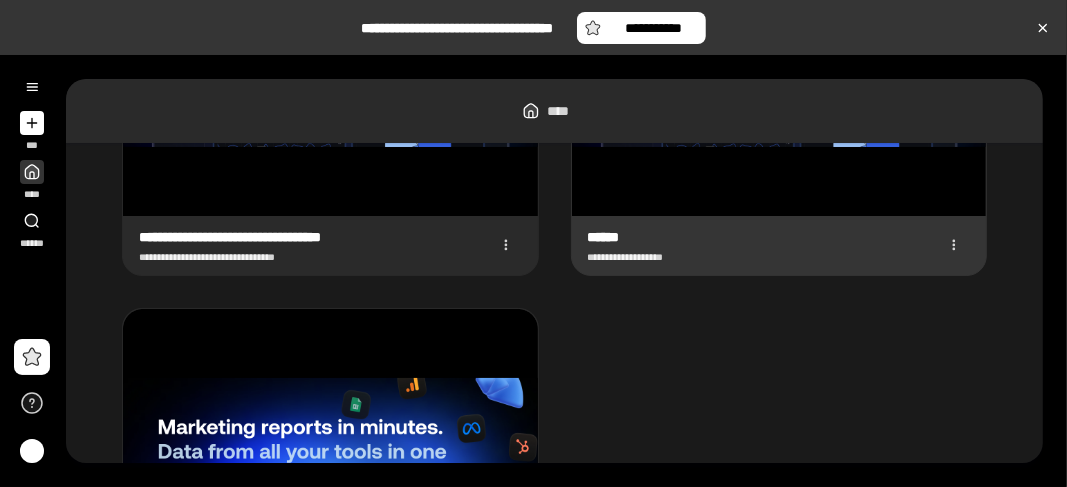 scroll, scrollTop: 400, scrollLeft: 0, axis: vertical 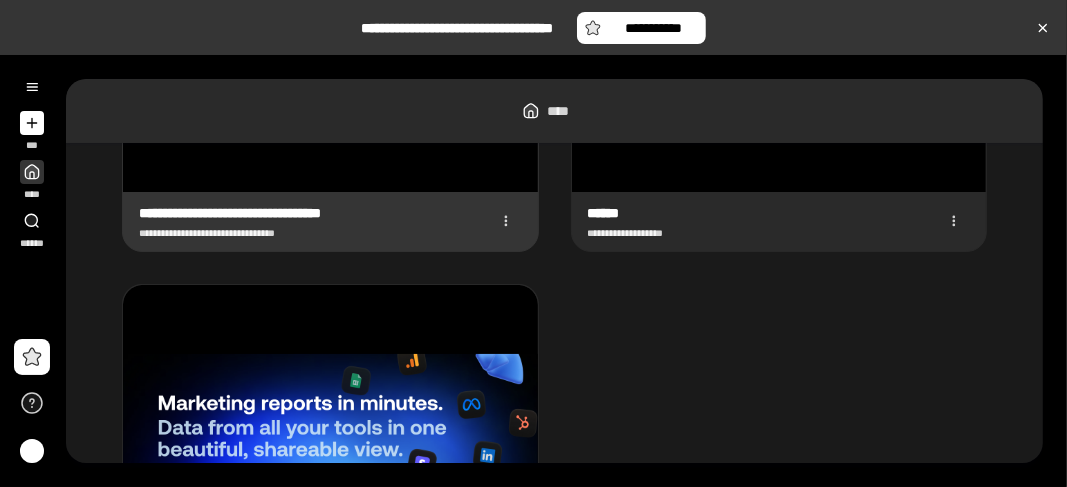 click at bounding box center (330, 14) 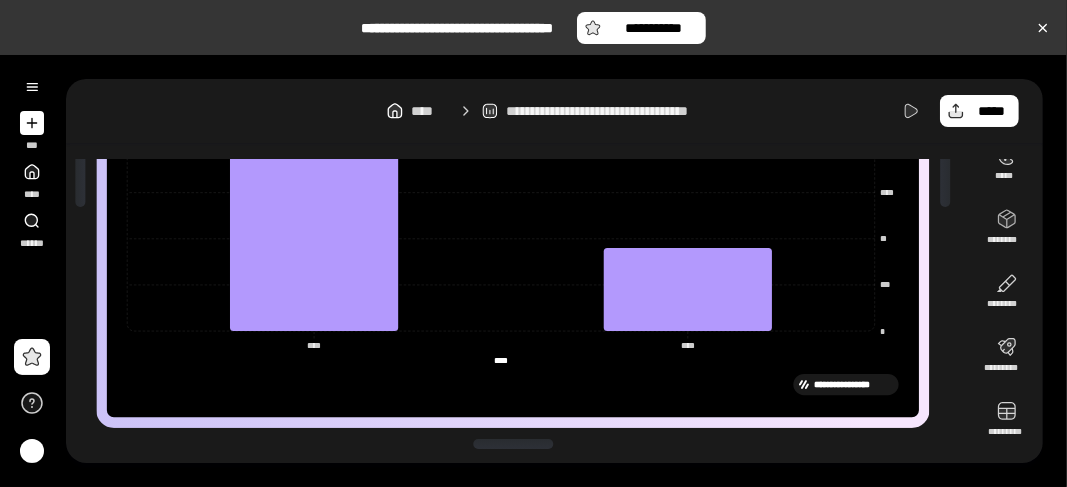scroll, scrollTop: 0, scrollLeft: 0, axis: both 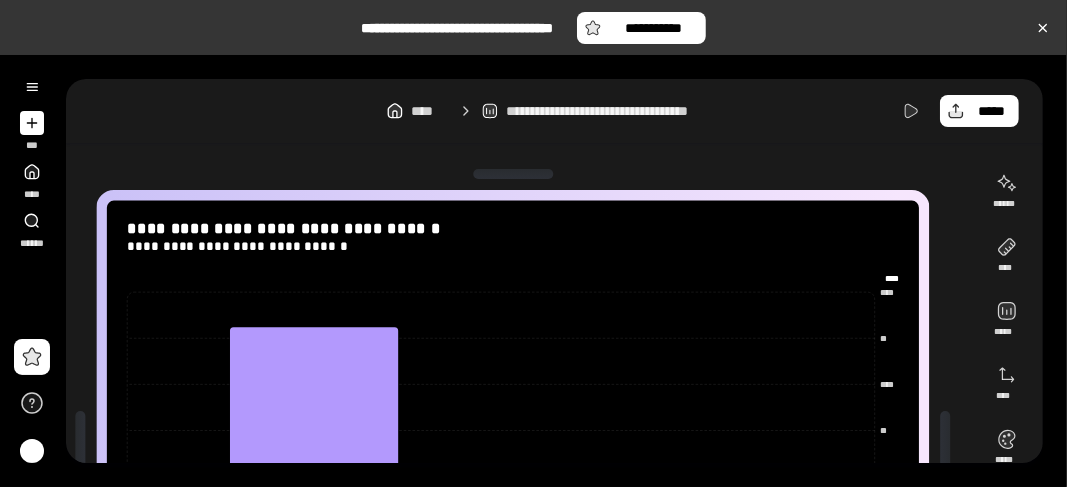 click on "**********" at bounding box center (614, 111) 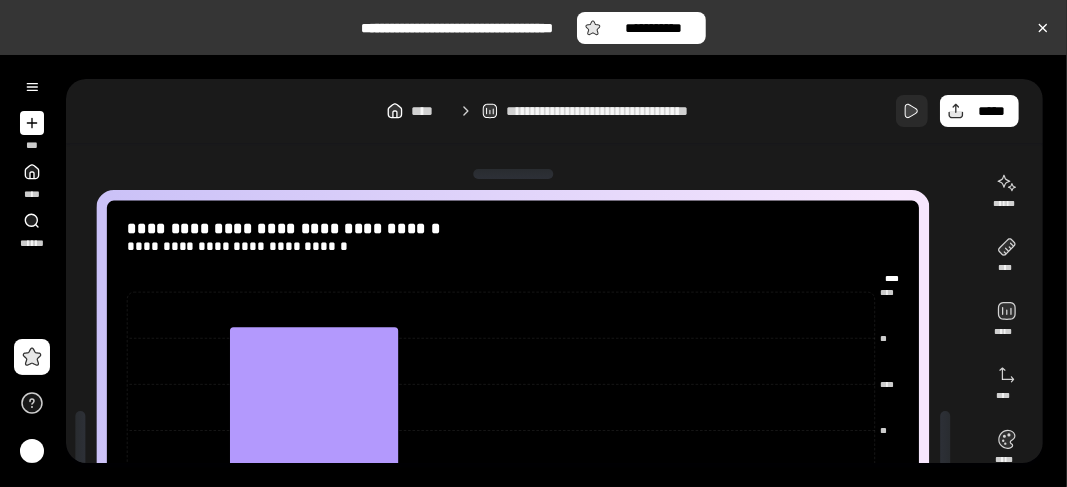 click at bounding box center (912, 111) 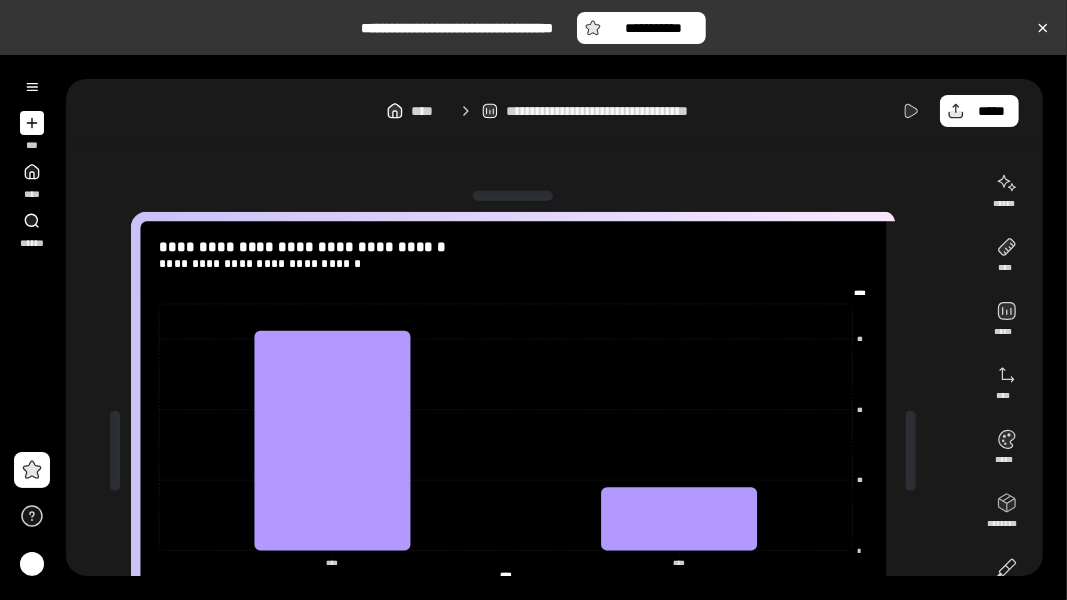 click on "**********" at bounding box center (825, 651) 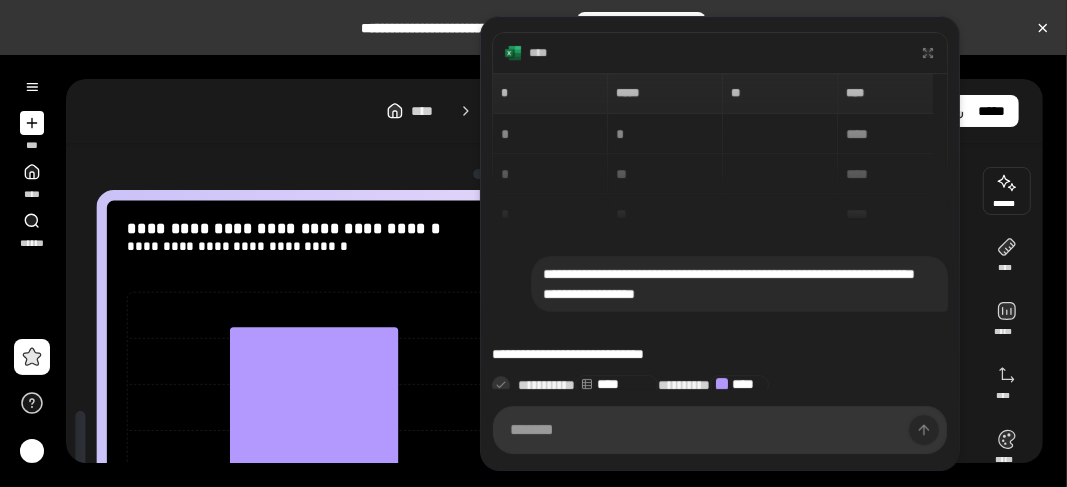 click at bounding box center (1007, 191) 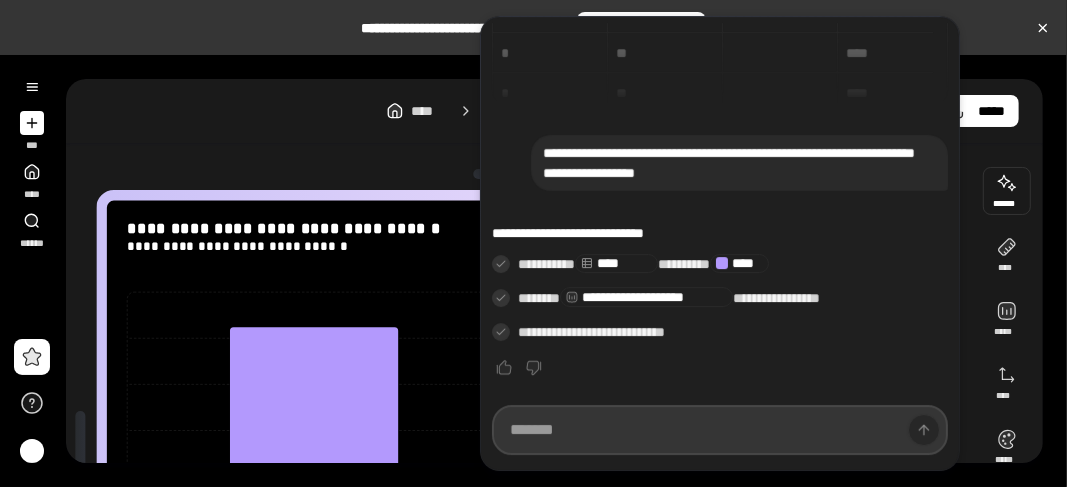 click at bounding box center (720, 430) 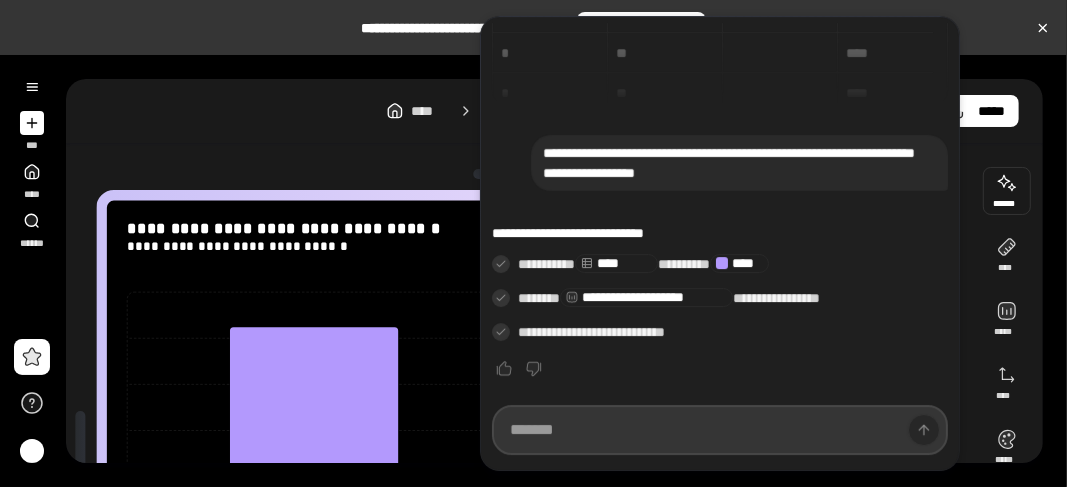 paste on "**********" 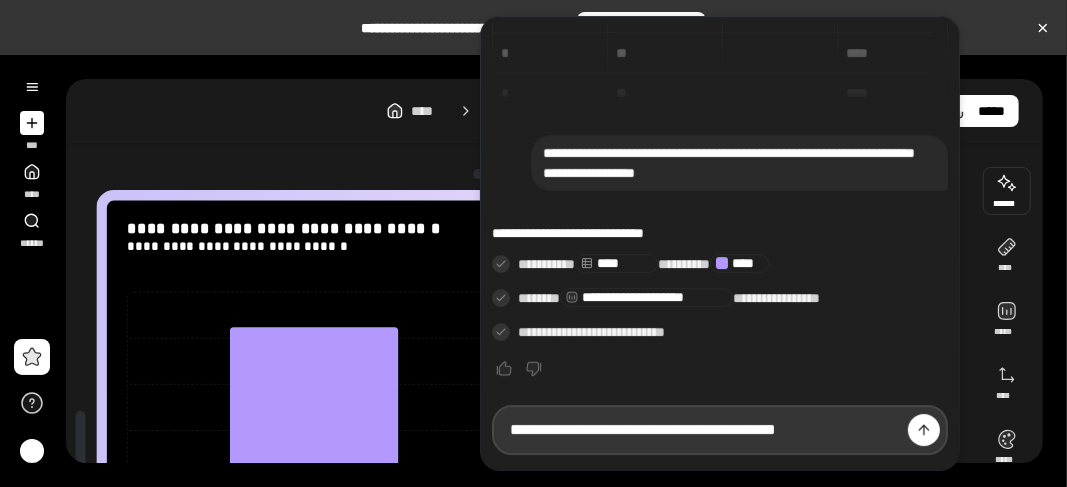 scroll, scrollTop: 0, scrollLeft: 307, axis: horizontal 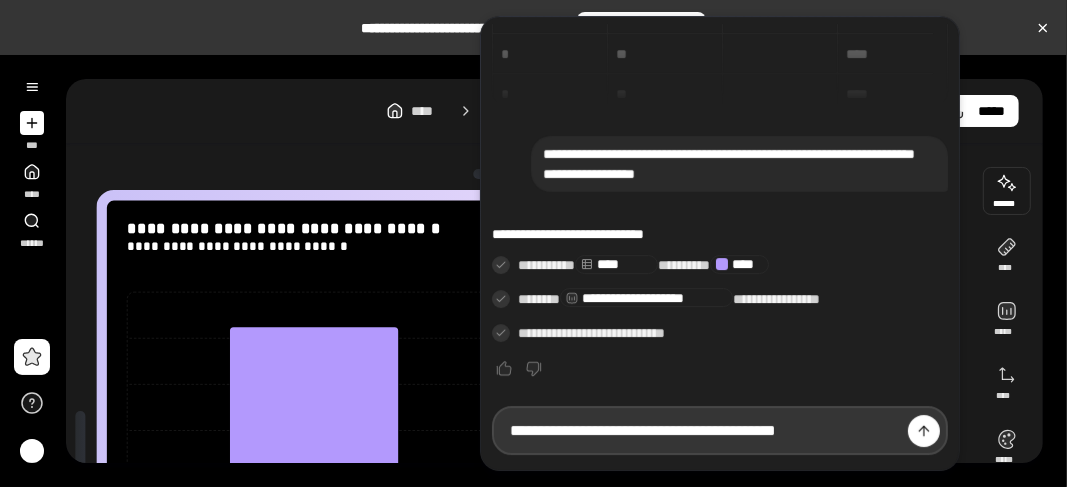 type on "**********" 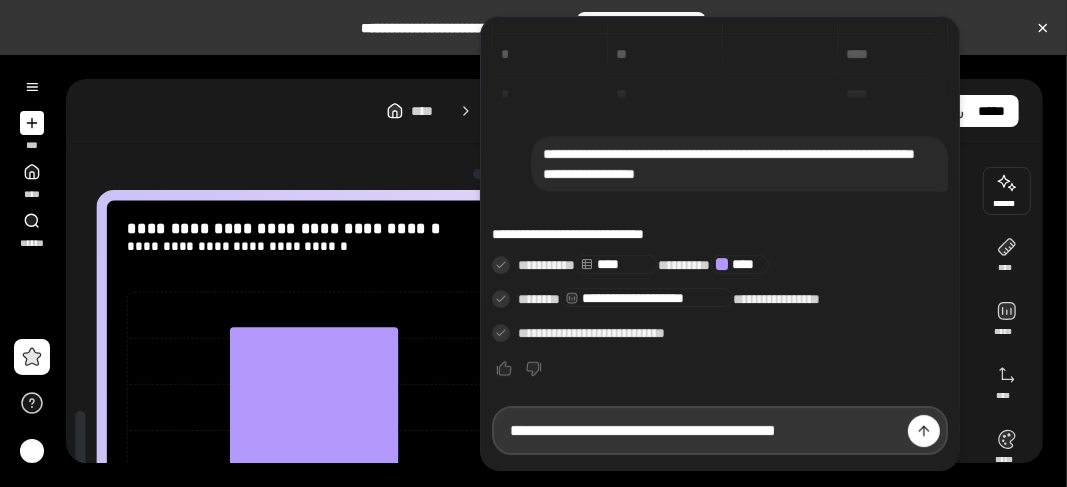 type 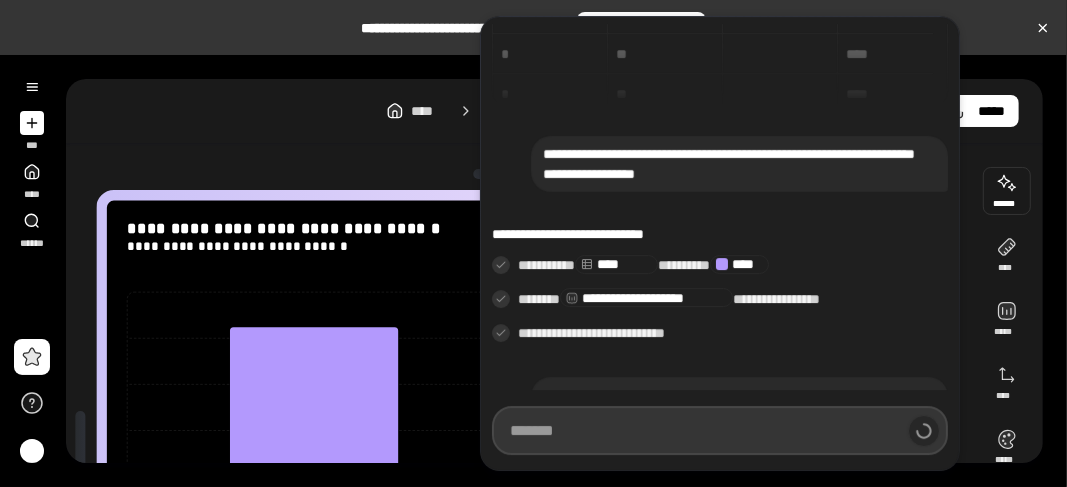 scroll, scrollTop: 0, scrollLeft: 0, axis: both 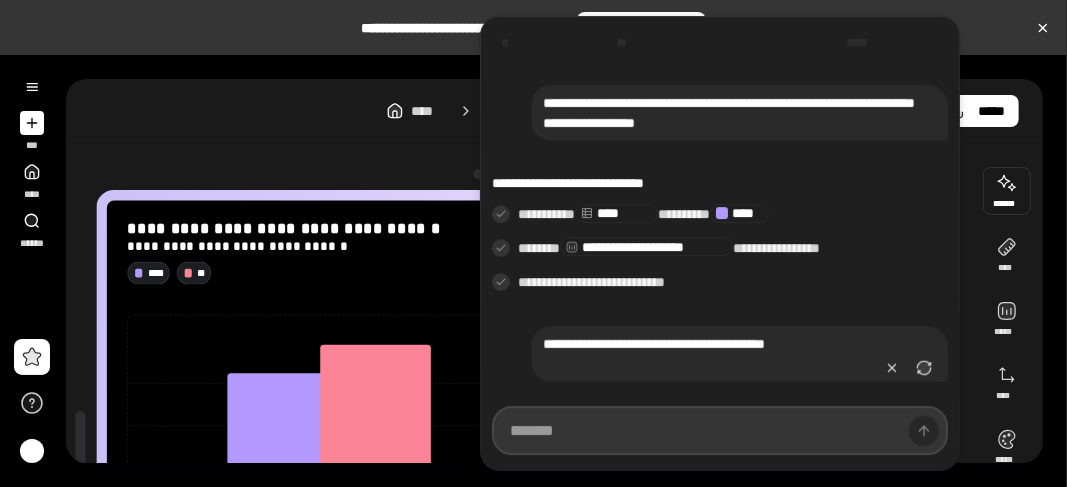 type 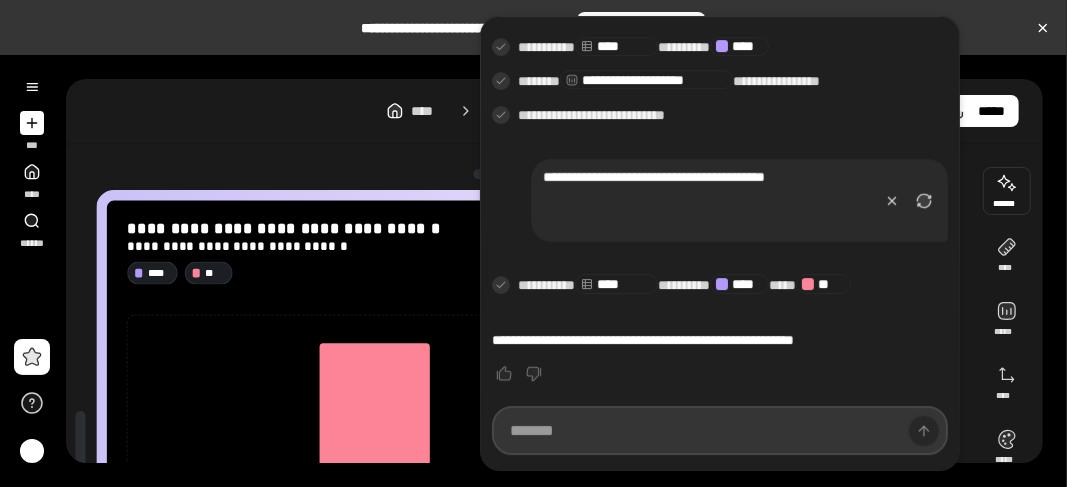 scroll, scrollTop: 362, scrollLeft: 0, axis: vertical 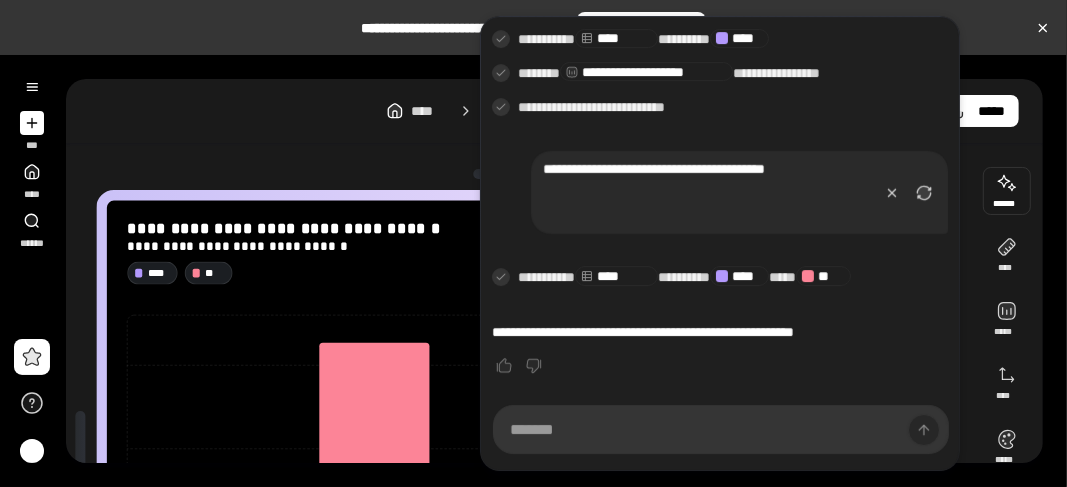click on "**********" at bounding box center [554, 111] 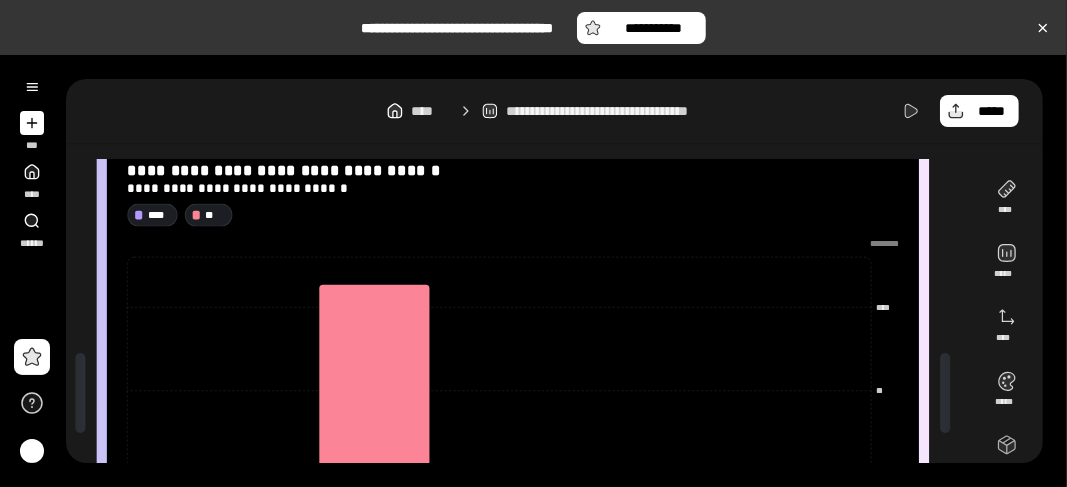 scroll, scrollTop: 0, scrollLeft: 0, axis: both 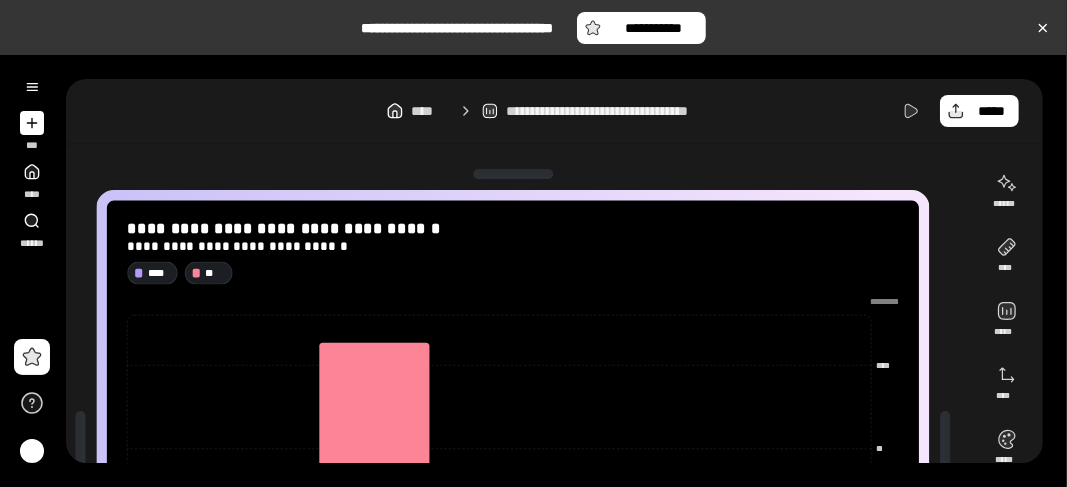 click at bounding box center (879, 303) 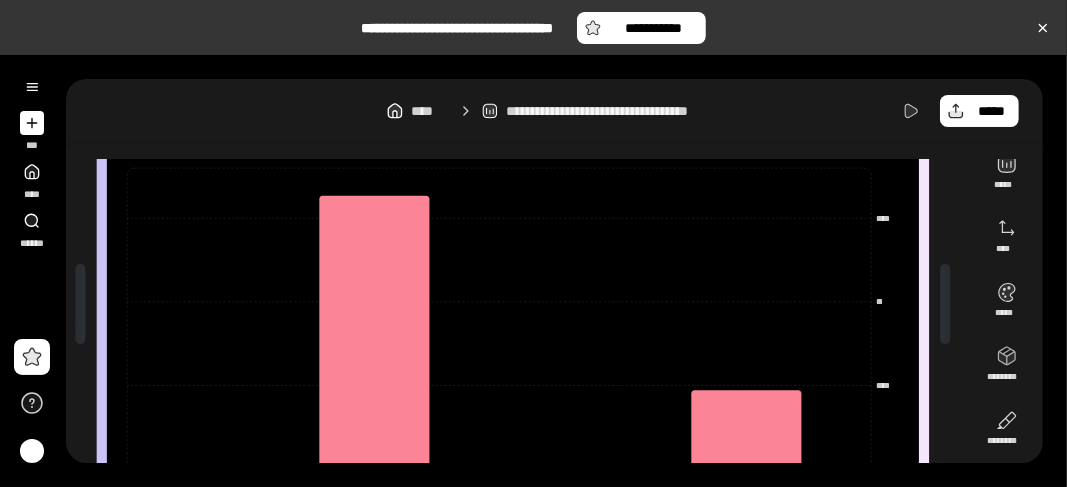 scroll, scrollTop: 284, scrollLeft: 0, axis: vertical 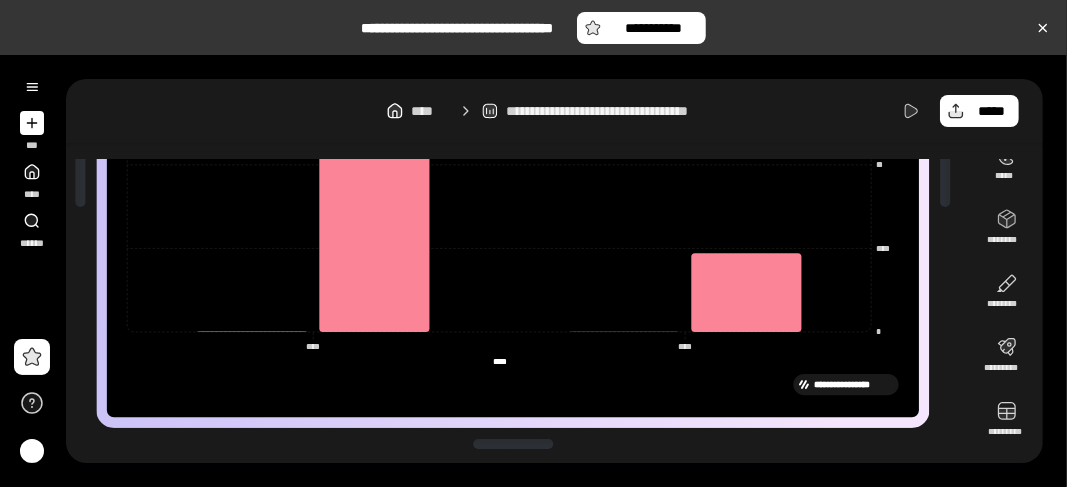 click on "****" 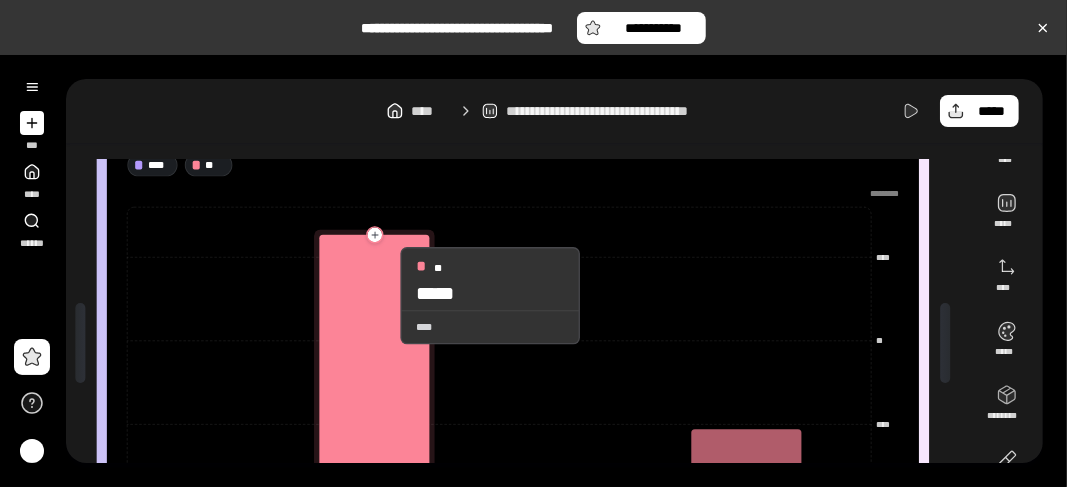 scroll, scrollTop: 0, scrollLeft: 0, axis: both 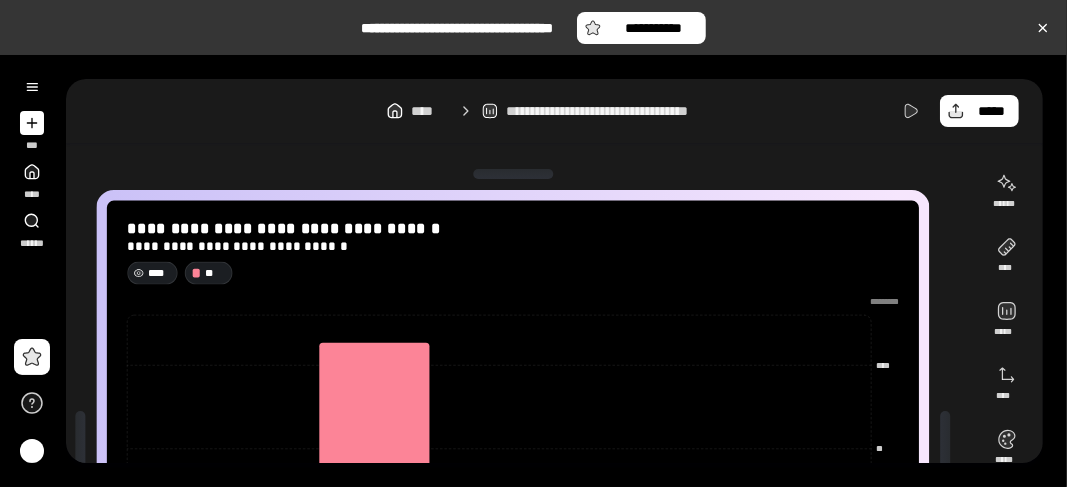 click on "****" at bounding box center [160, 273] 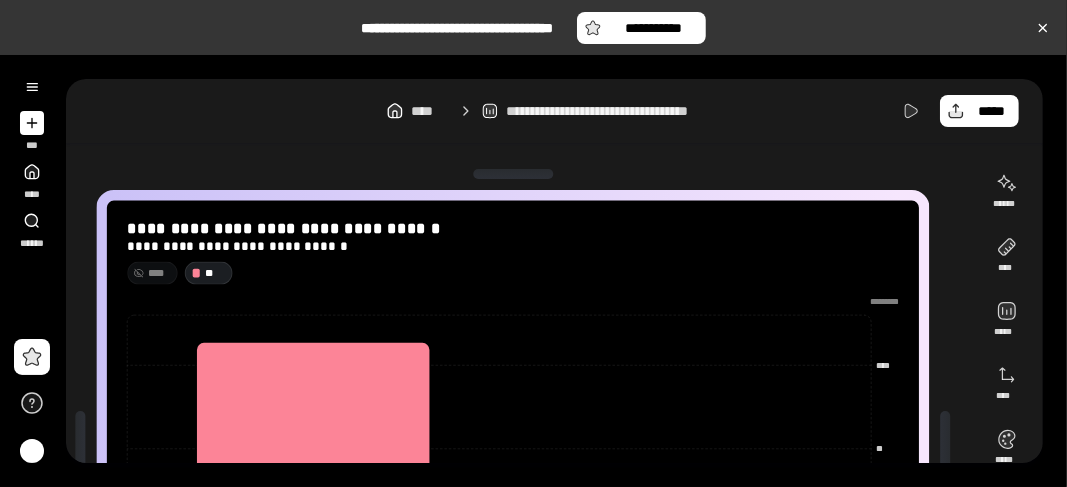 click on "****" at bounding box center (160, 273) 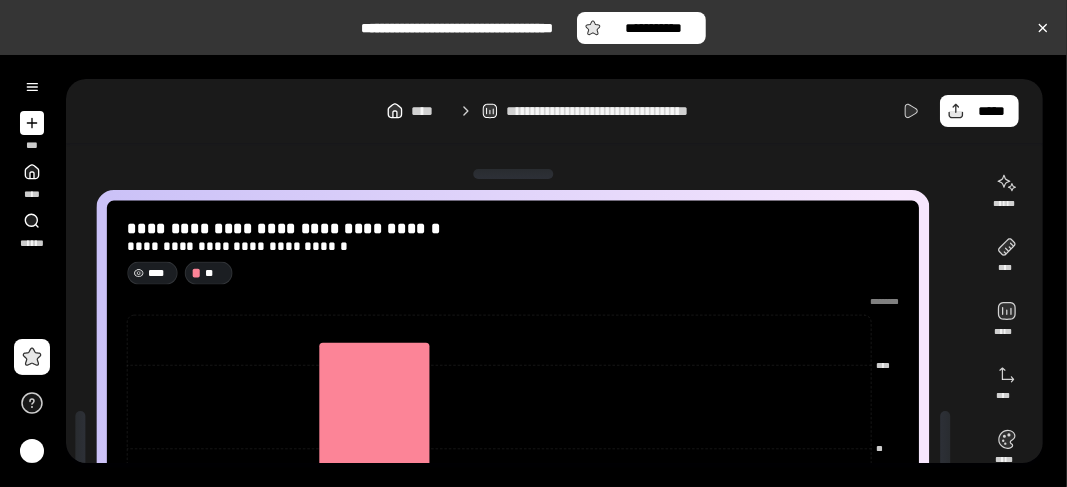 click on "****" at bounding box center (160, 273) 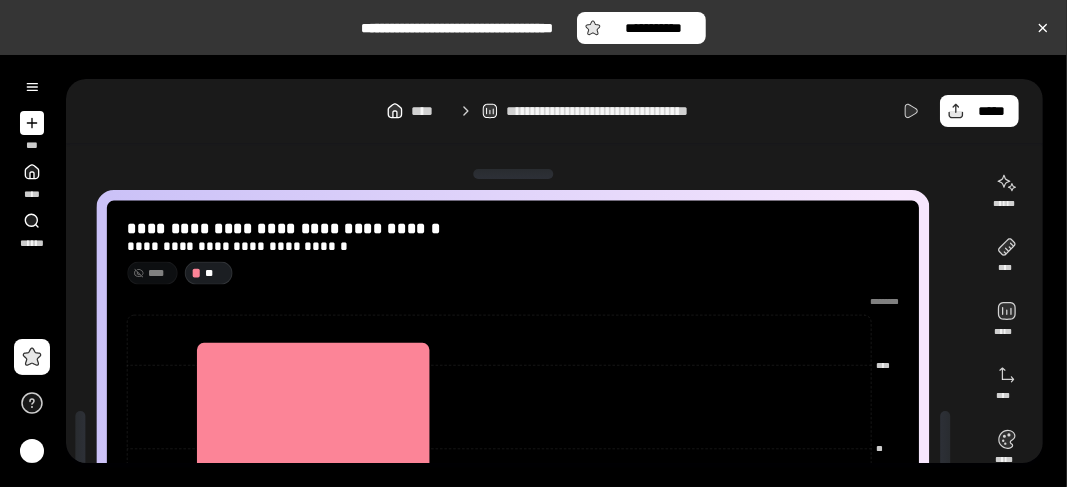 click on "****" at bounding box center [160, 273] 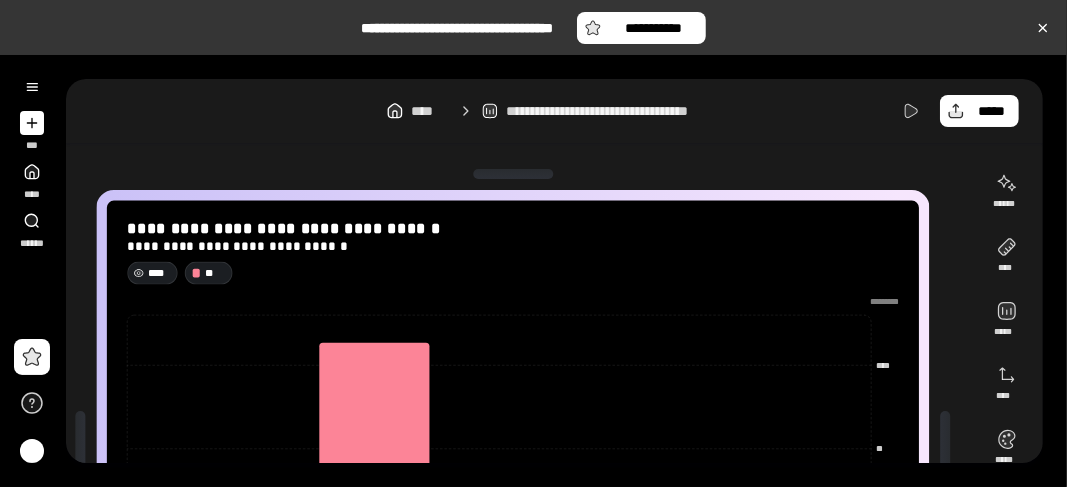 click on "****" at bounding box center [160, 273] 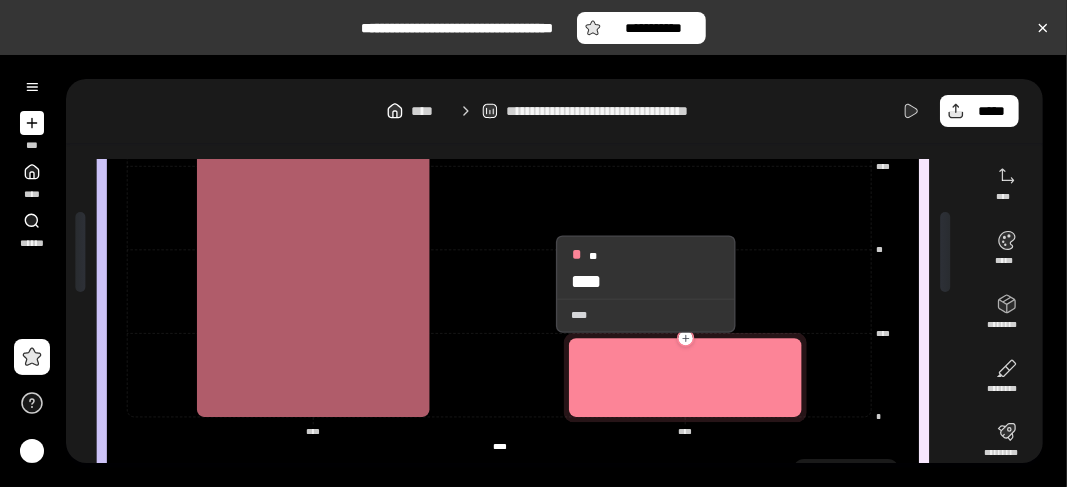 scroll, scrollTop: 84, scrollLeft: 0, axis: vertical 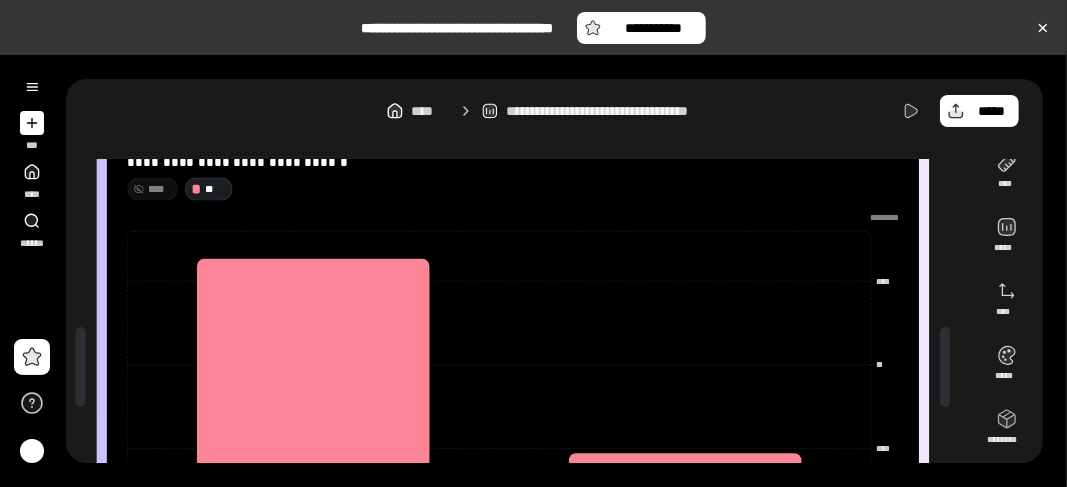 click on "****" at bounding box center (160, 189) 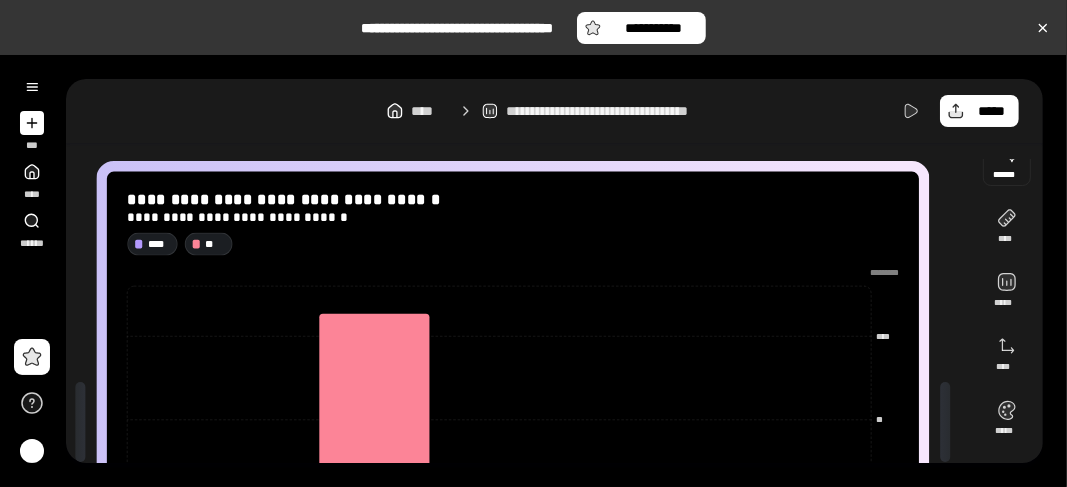 scroll, scrollTop: 0, scrollLeft: 0, axis: both 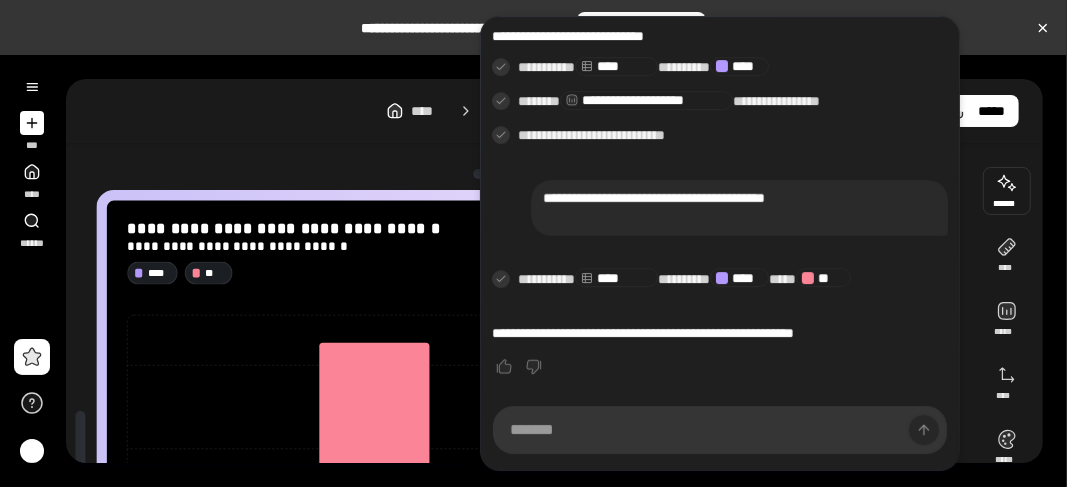 click at bounding box center (720, 430) 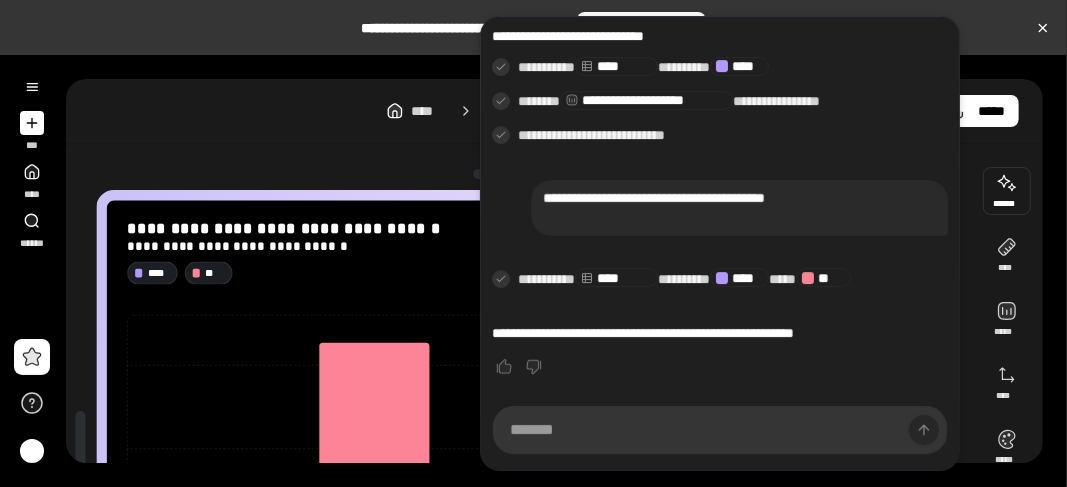 click on "**********" at bounding box center (643, 334) 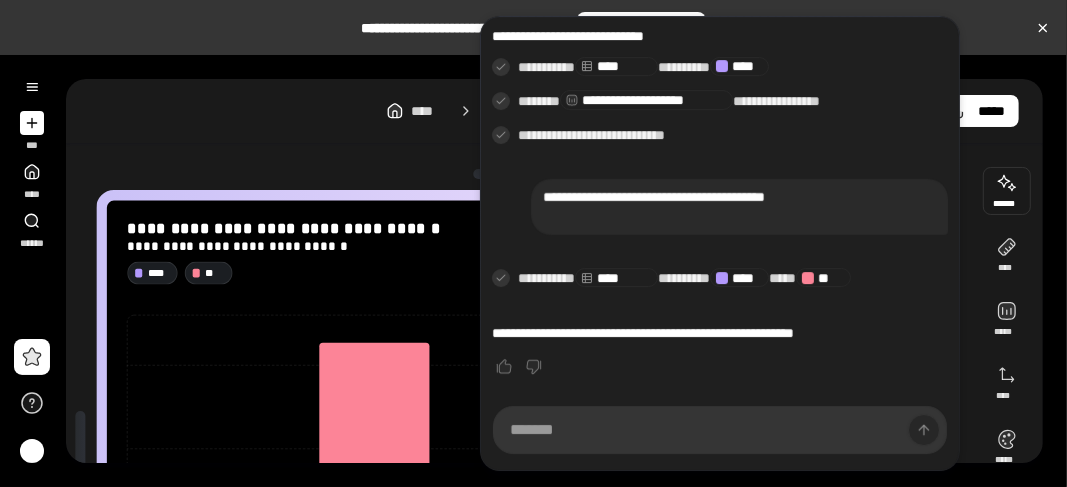 drag, startPoint x: 830, startPoint y: 316, endPoint x: 895, endPoint y: 311, distance: 65.192024 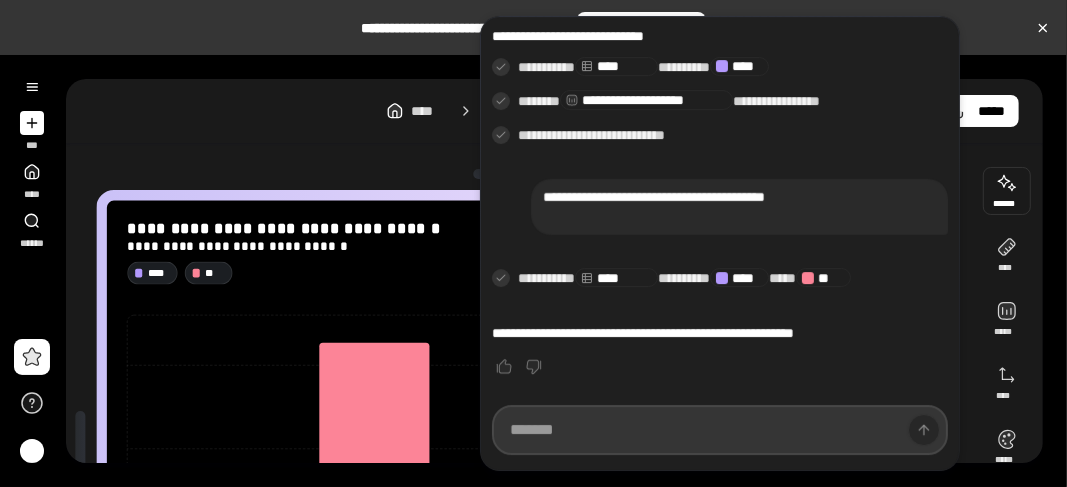 click at bounding box center [720, 430] 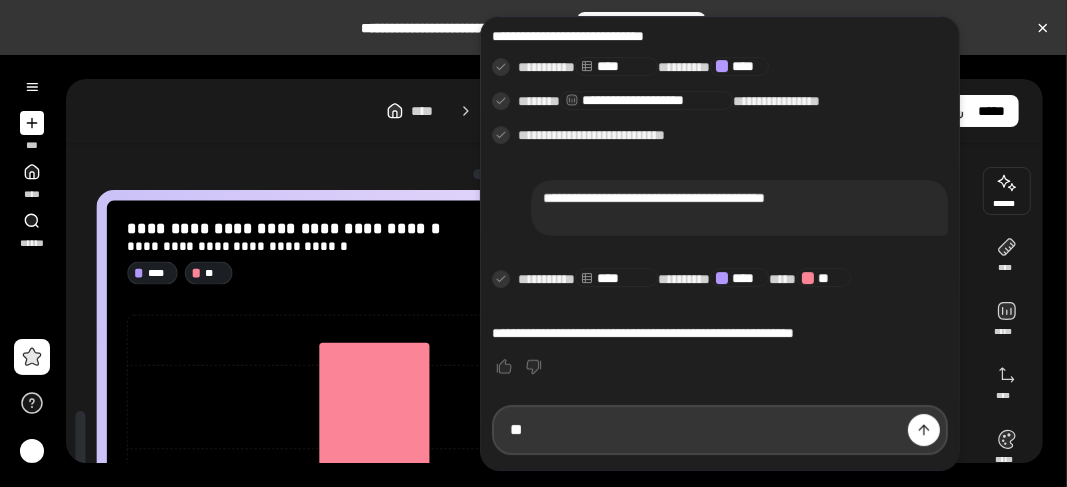 type on "*" 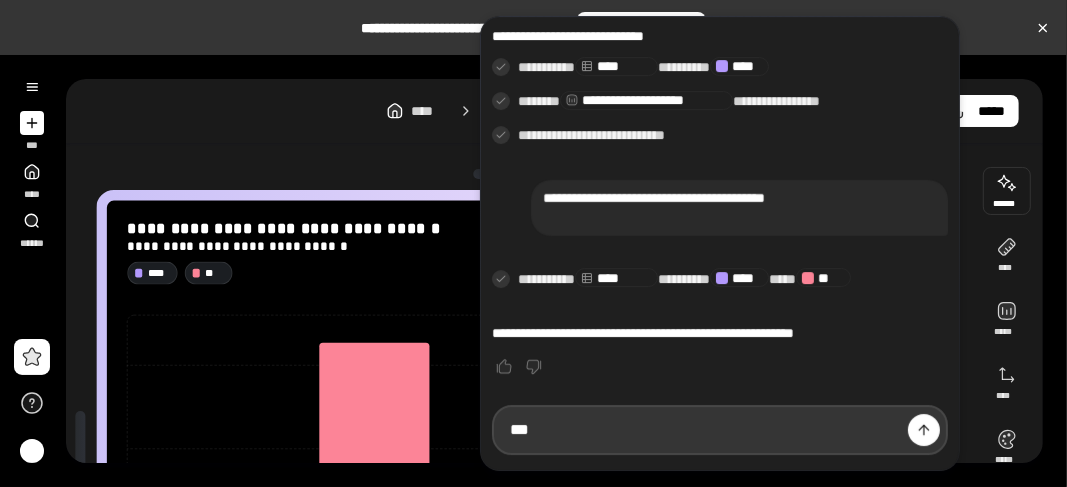 type on "*" 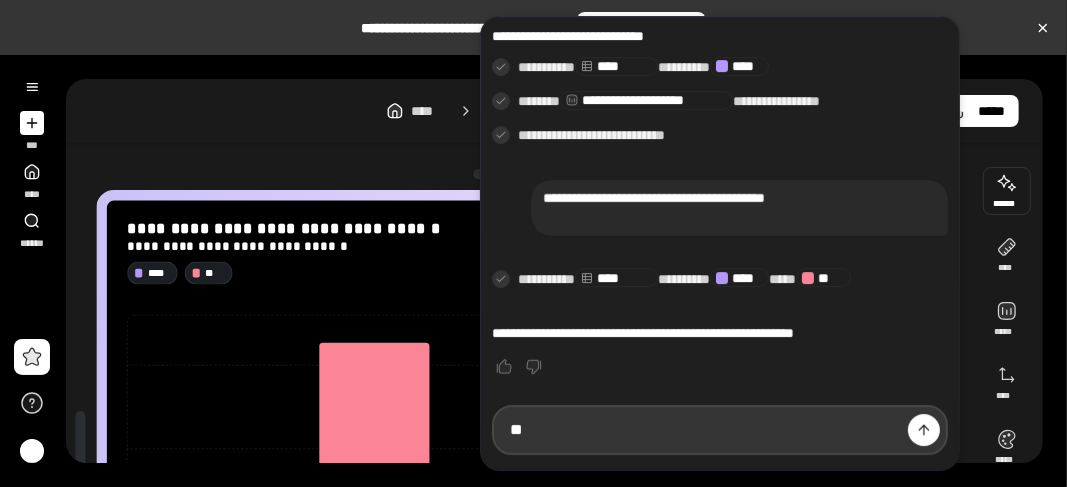 type on "*" 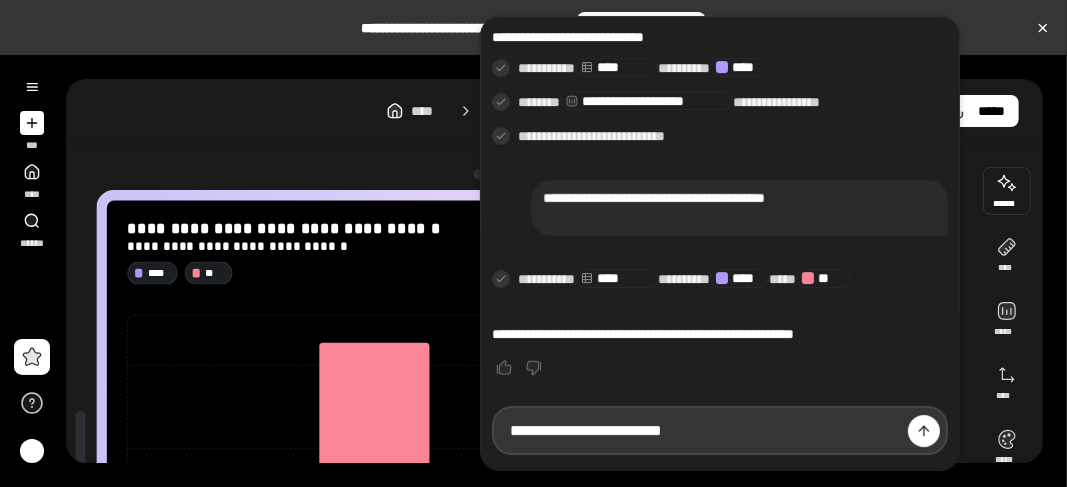 scroll, scrollTop: 0, scrollLeft: 0, axis: both 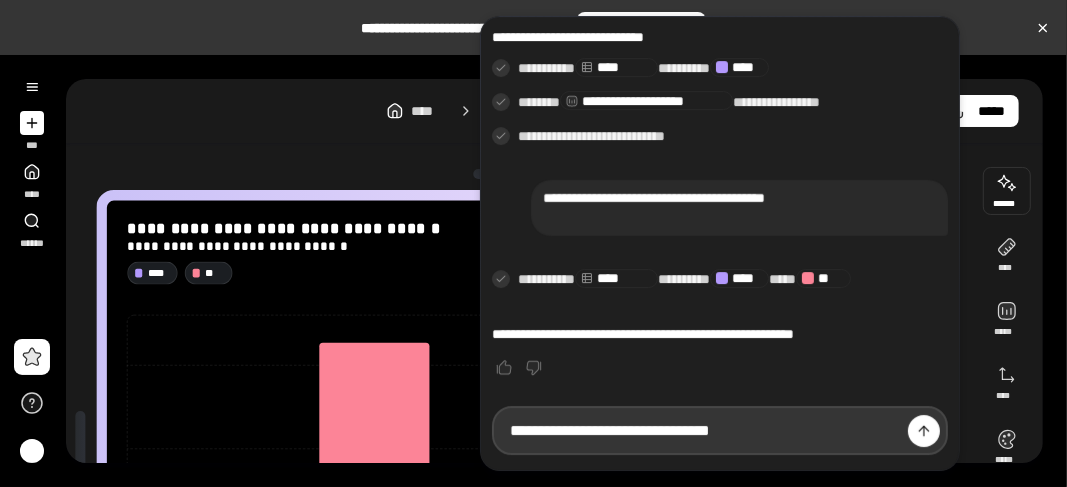 type on "**********" 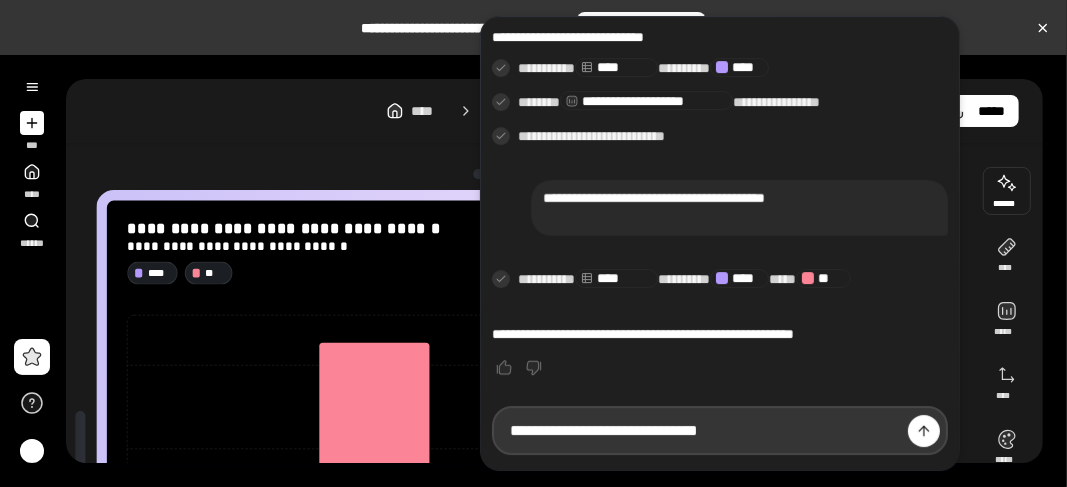 scroll, scrollTop: 0, scrollLeft: 83, axis: horizontal 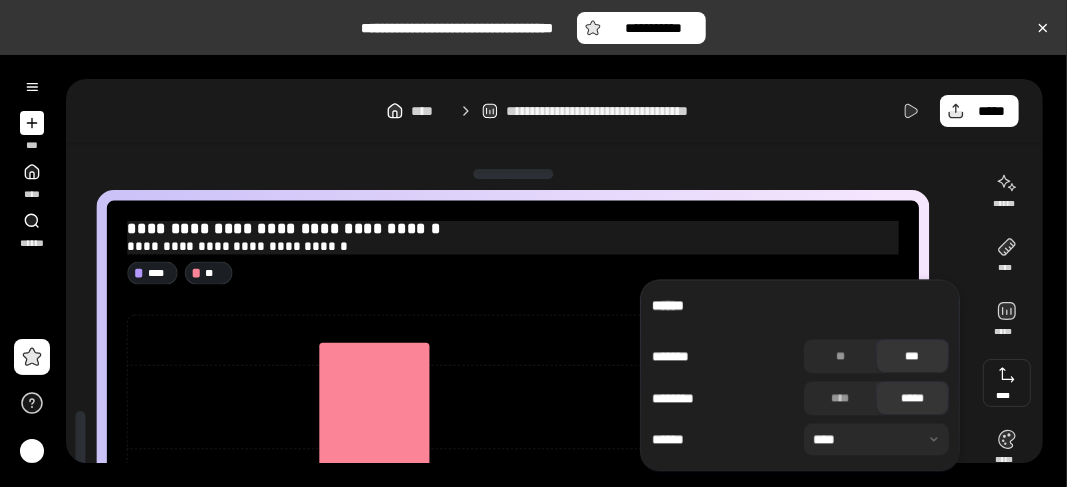 click on "**********" at bounding box center [513, 230] 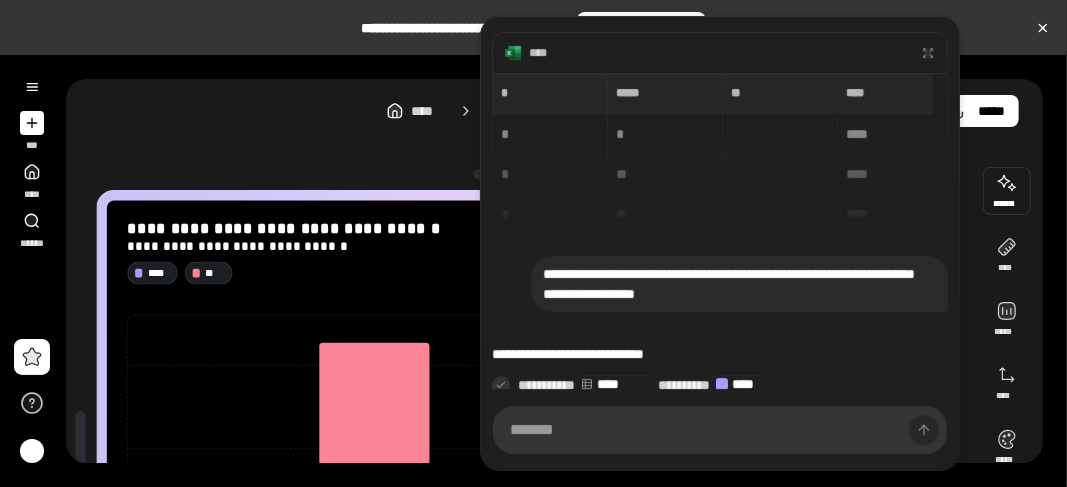 scroll, scrollTop: 335, scrollLeft: 0, axis: vertical 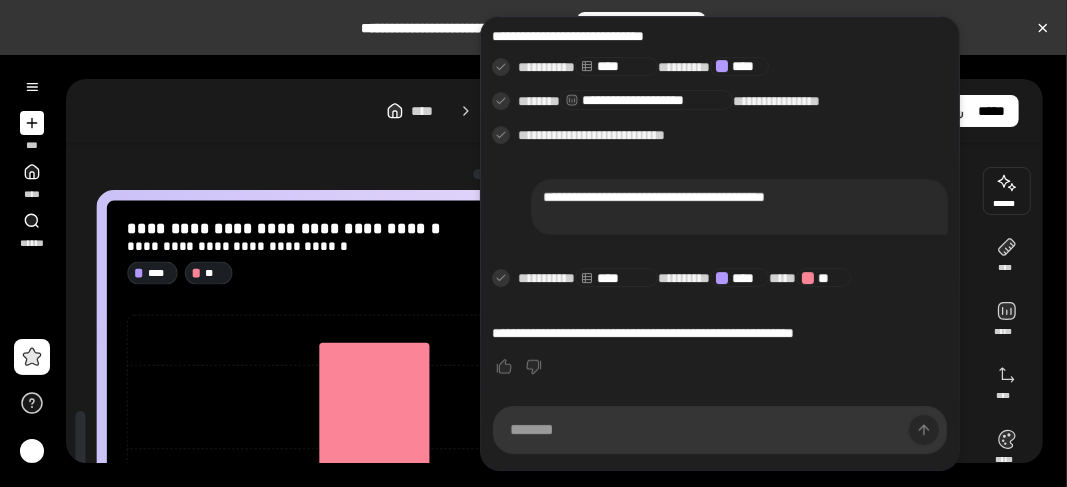 click at bounding box center [1007, 191] 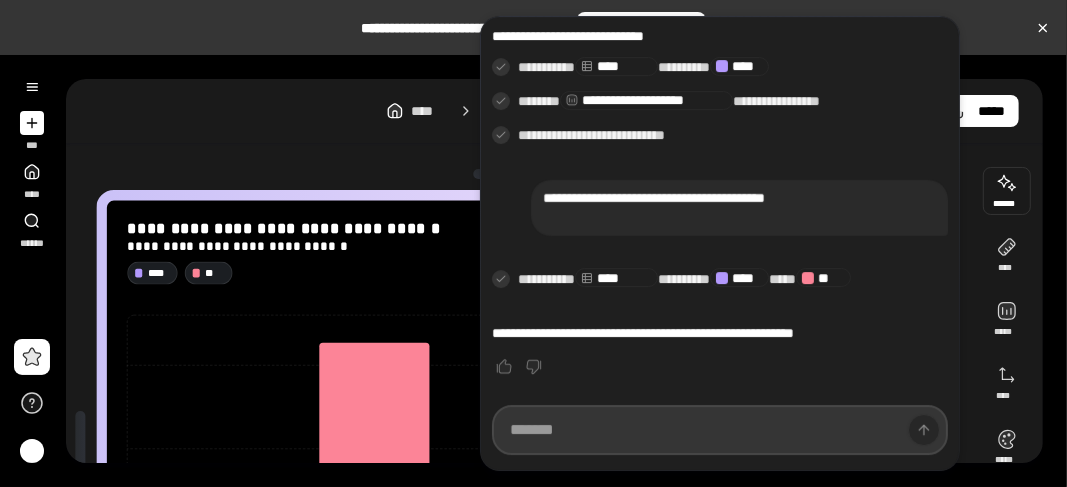 click at bounding box center [720, 430] 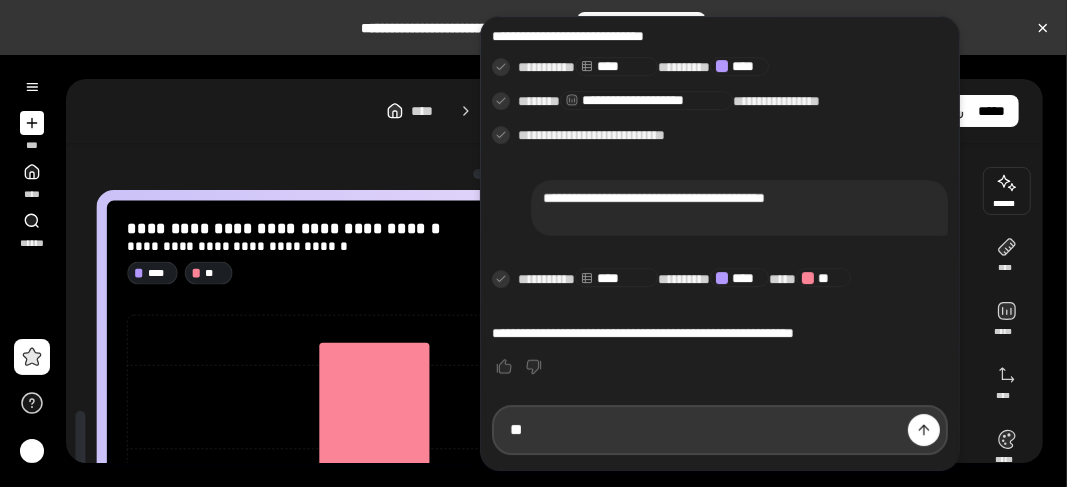 type on "*" 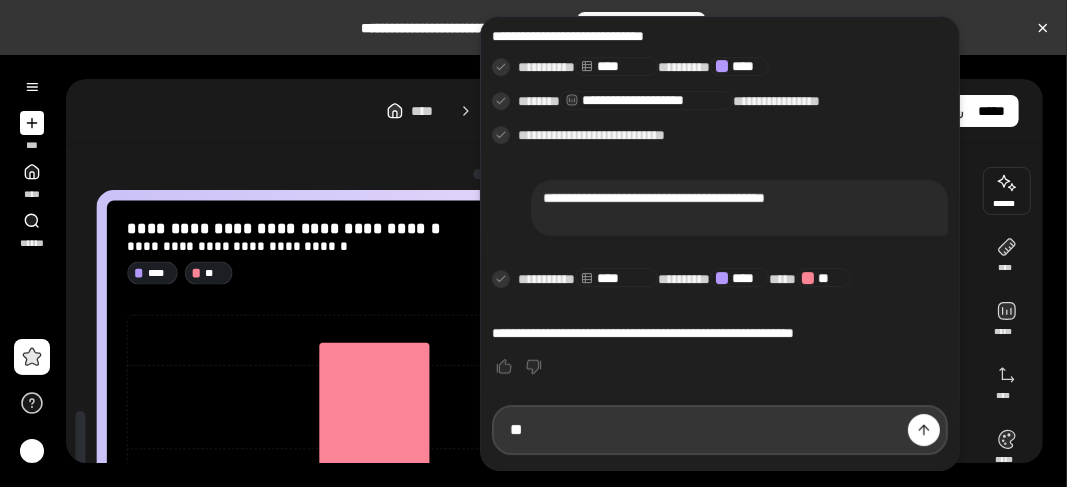 type on "*" 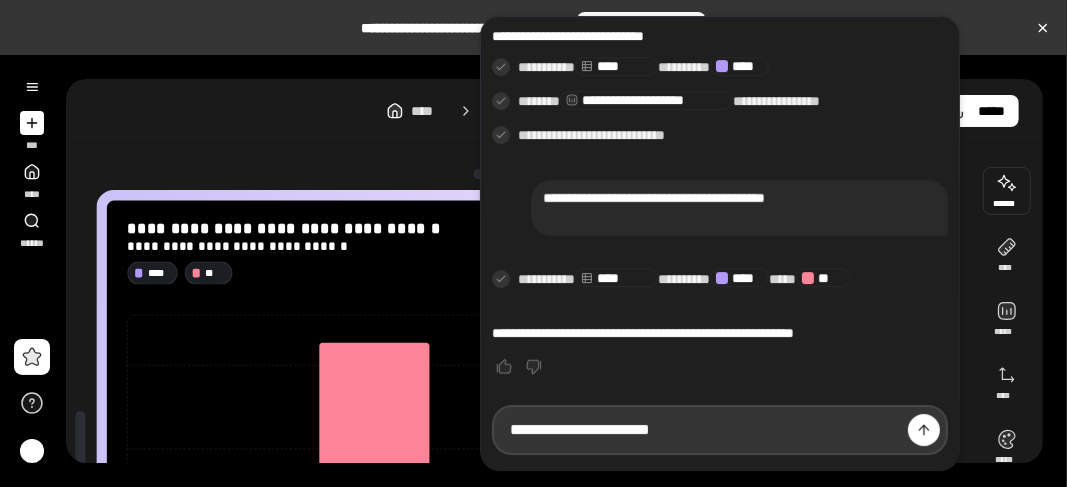 click on "**********" at bounding box center (720, 430) 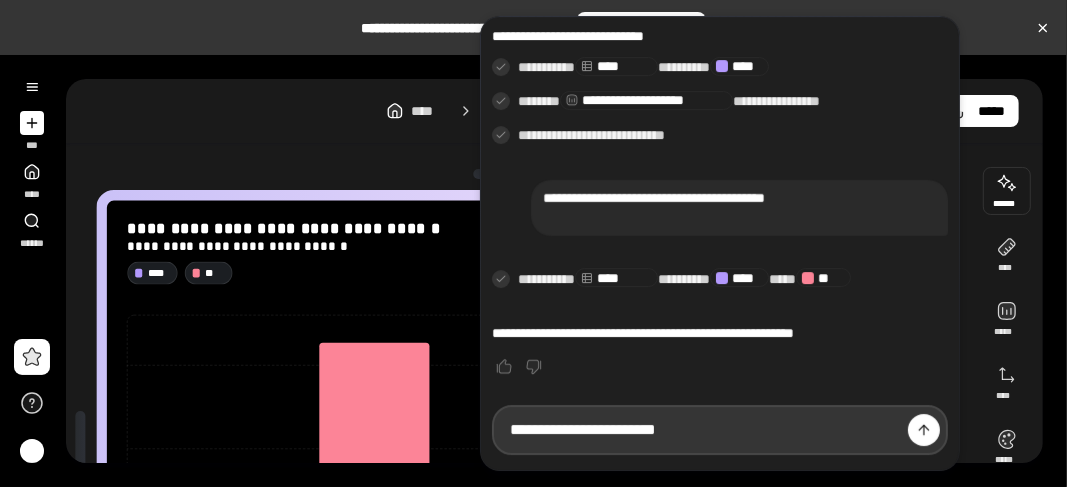 click on "**********" at bounding box center (720, 430) 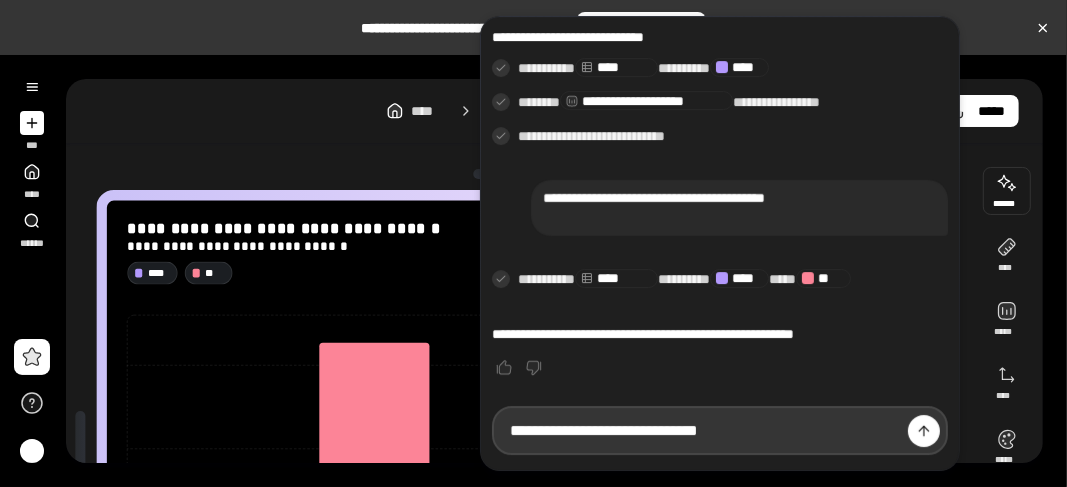 scroll, scrollTop: 0, scrollLeft: 71, axis: horizontal 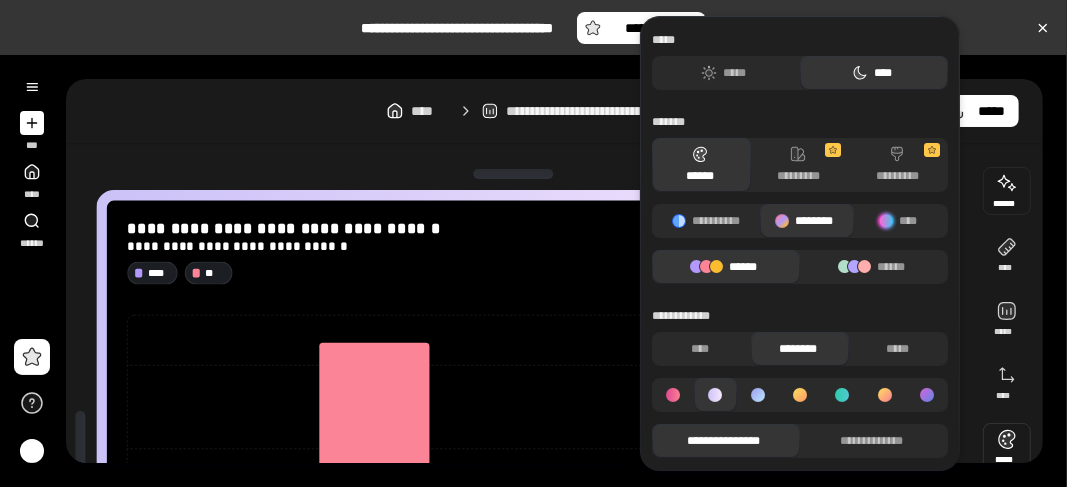drag, startPoint x: 994, startPoint y: 184, endPoint x: 1000, endPoint y: 194, distance: 11.661903 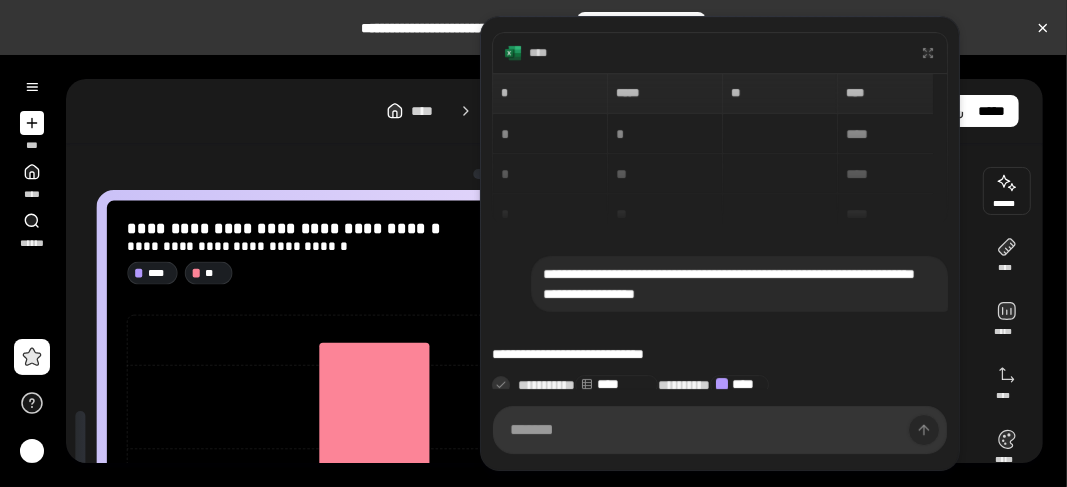 scroll, scrollTop: 335, scrollLeft: 0, axis: vertical 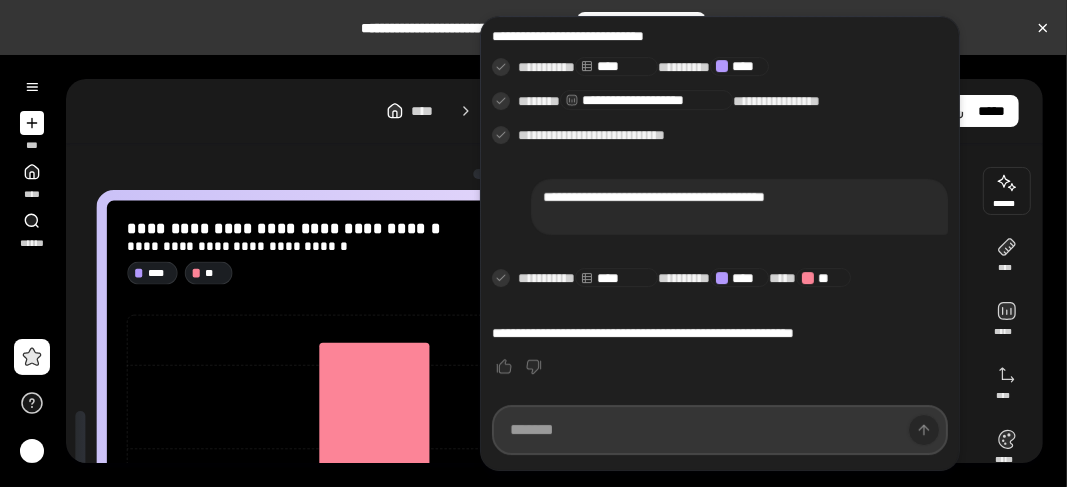 click at bounding box center [720, 430] 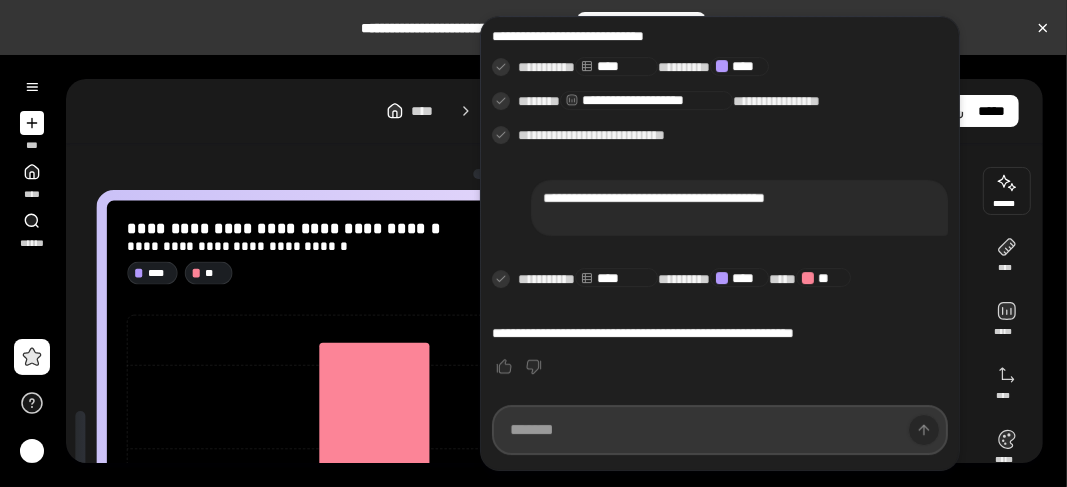 click at bounding box center (720, 430) 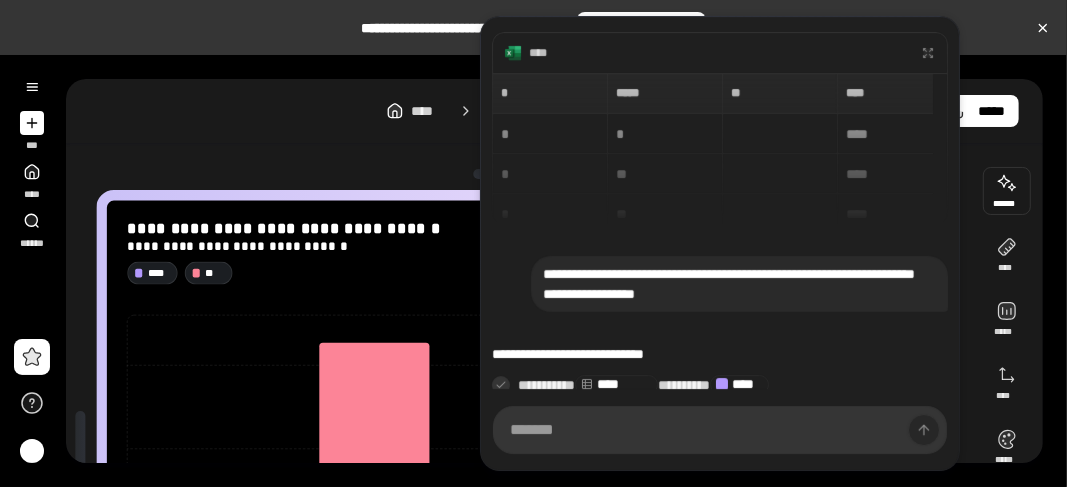 scroll, scrollTop: 335, scrollLeft: 0, axis: vertical 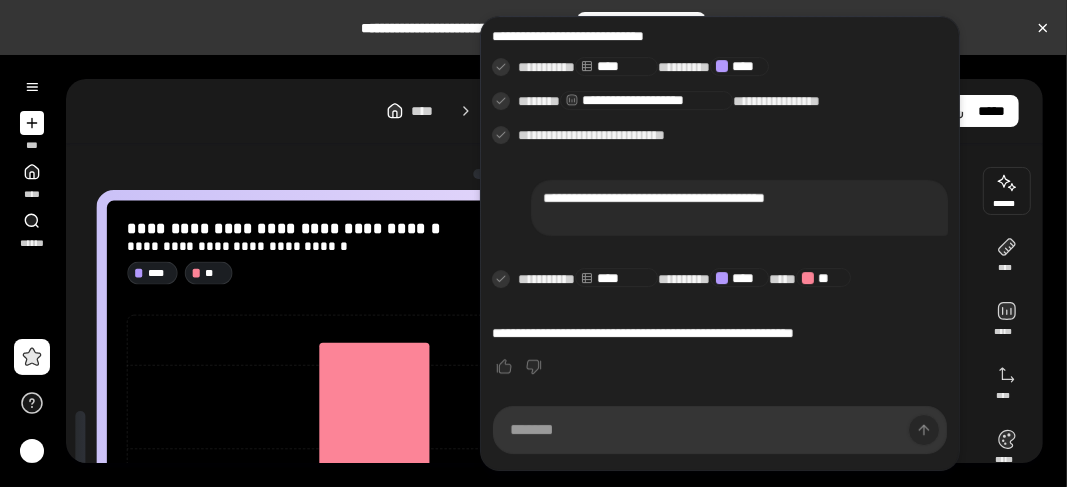 click at bounding box center (720, 430) 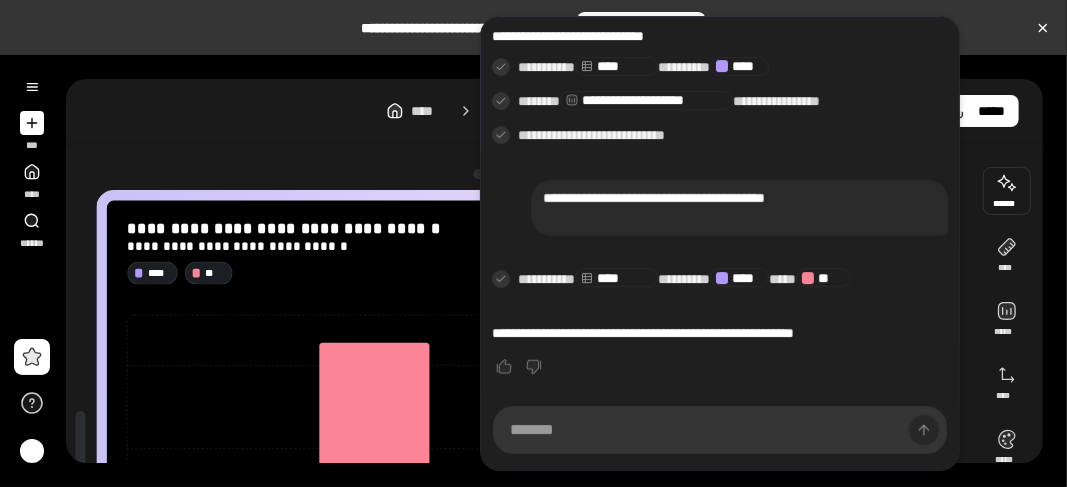 click at bounding box center (720, 430) 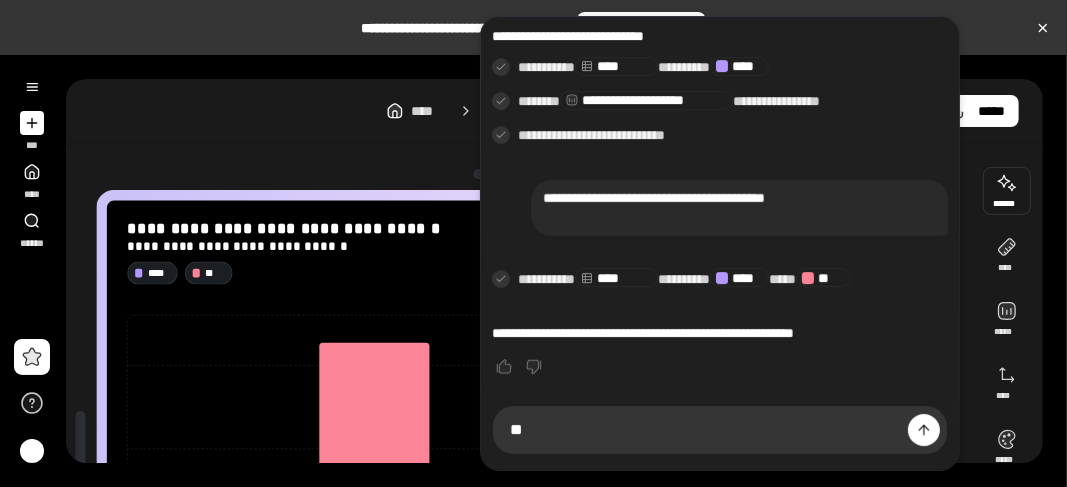 type on "*" 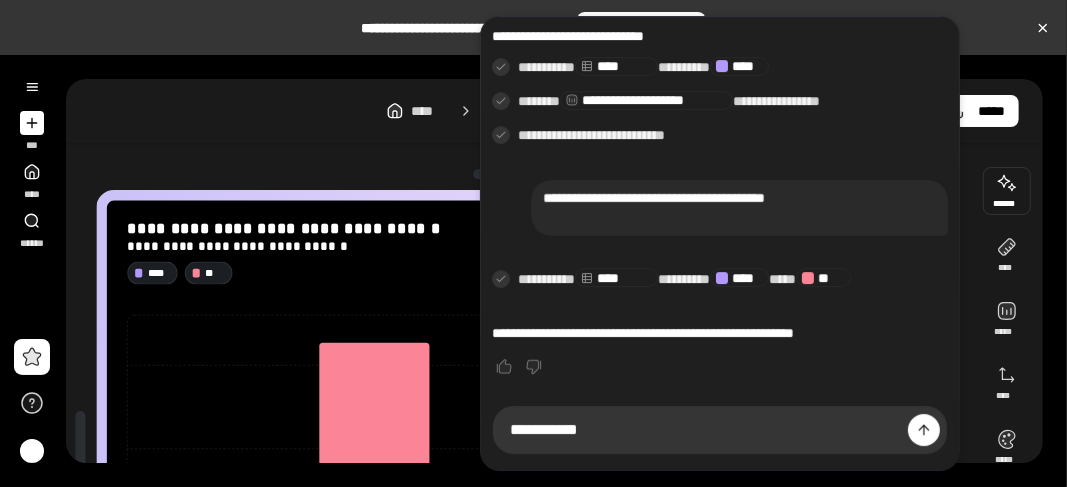 click on "**********" at bounding box center (720, 430) 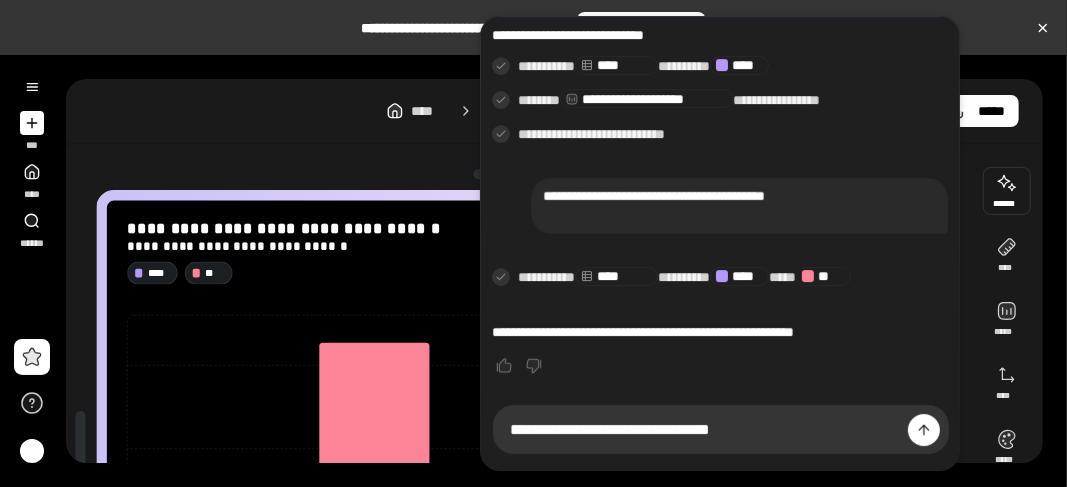 scroll, scrollTop: 0, scrollLeft: 27, axis: horizontal 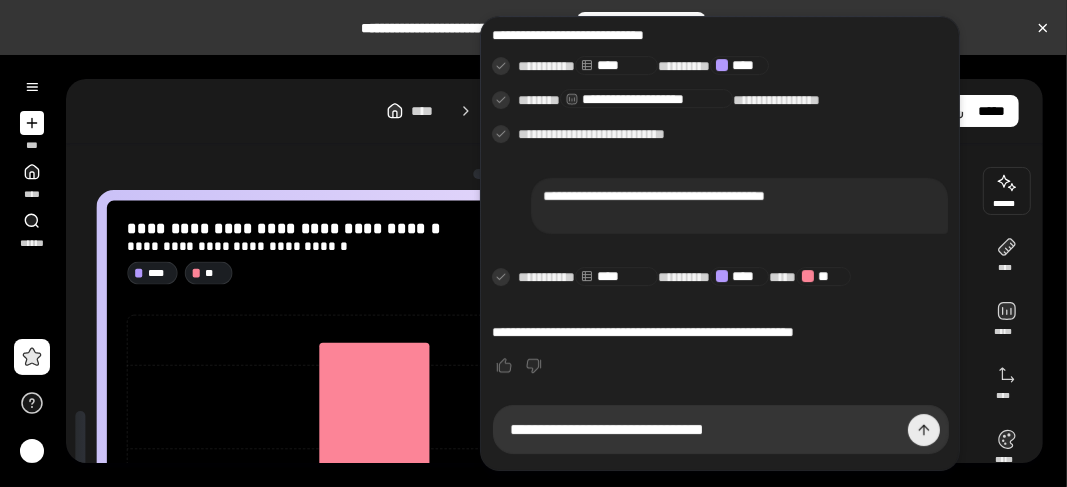 type on "**********" 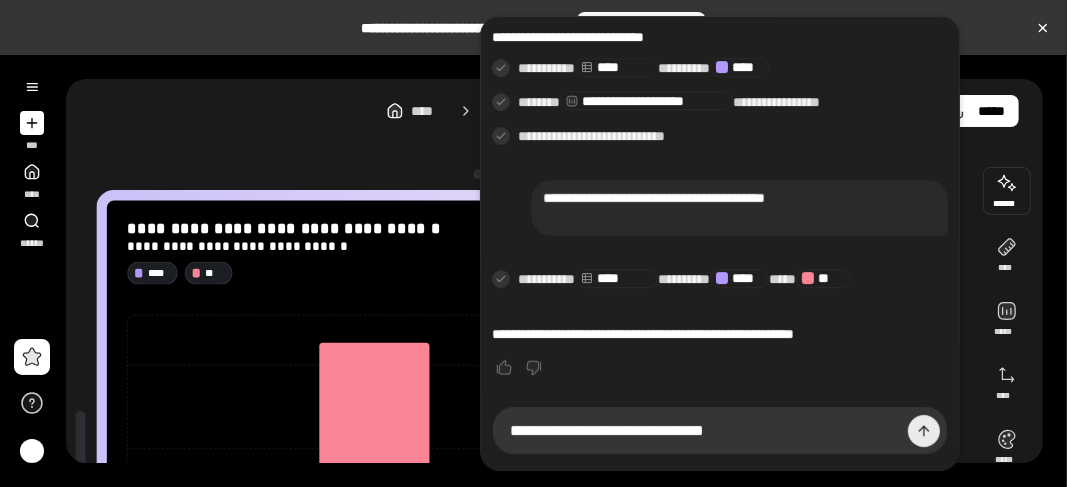 scroll, scrollTop: 0, scrollLeft: 0, axis: both 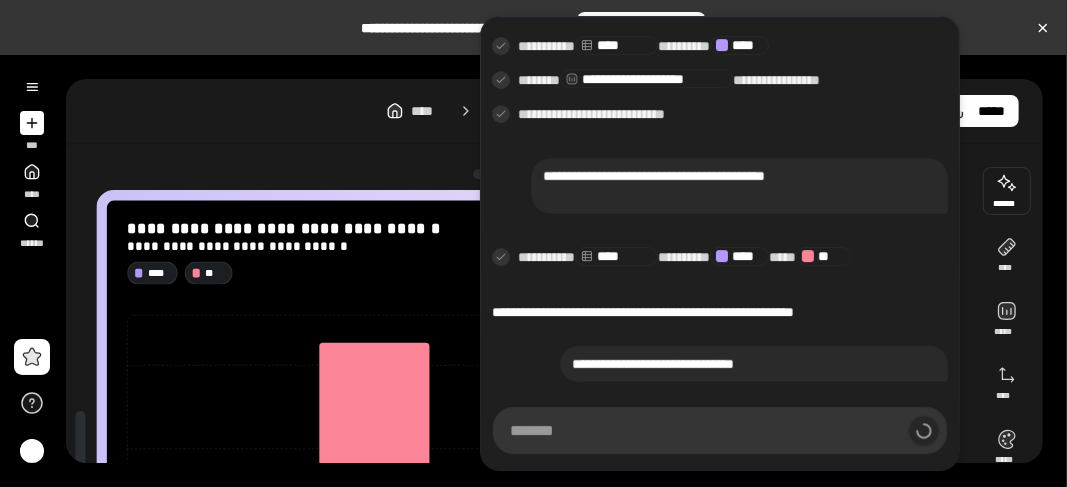 type on "**********" 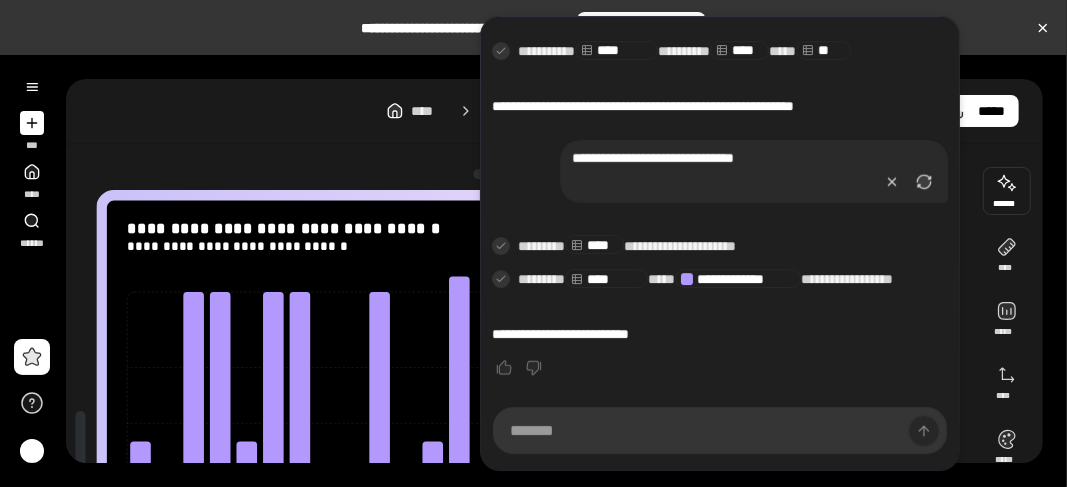 scroll, scrollTop: 563, scrollLeft: 0, axis: vertical 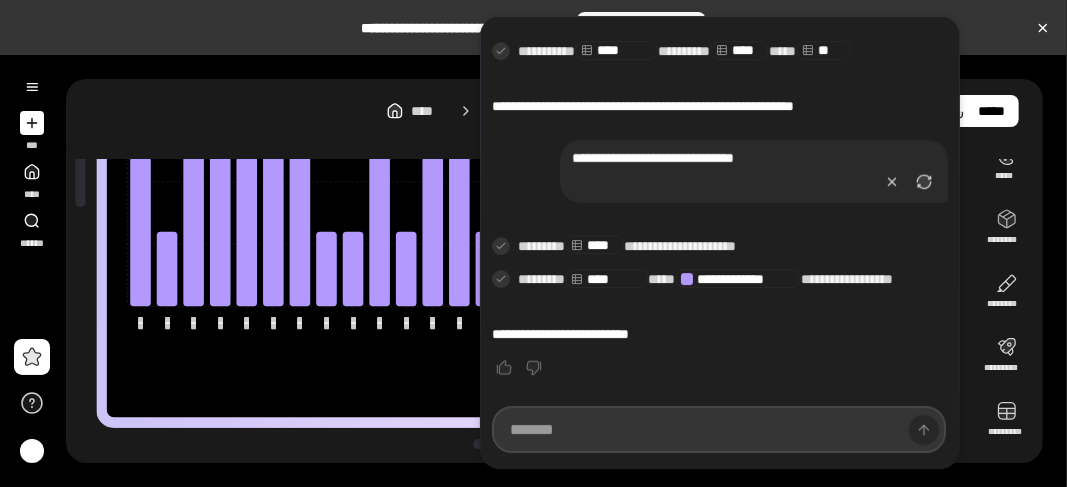 click at bounding box center [719, 429] 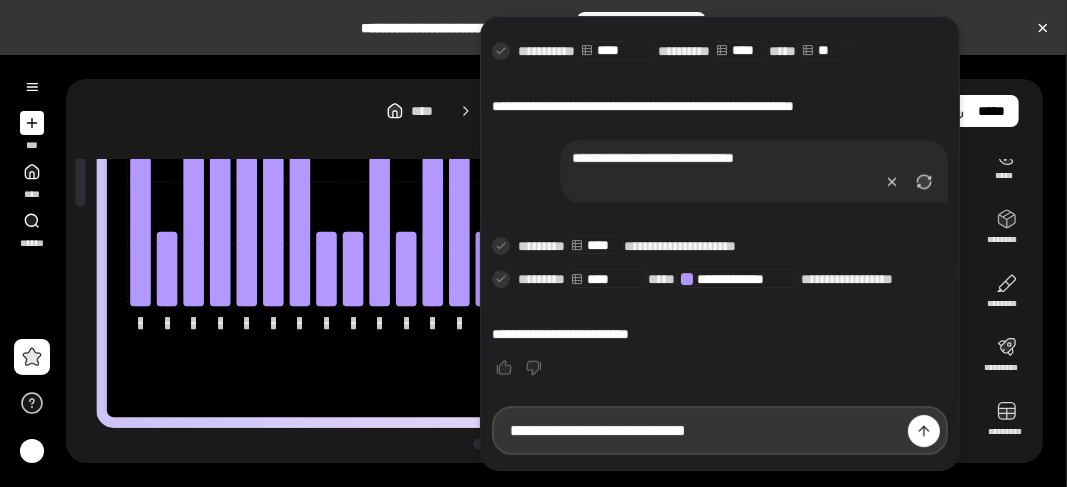 scroll, scrollTop: 0, scrollLeft: 28, axis: horizontal 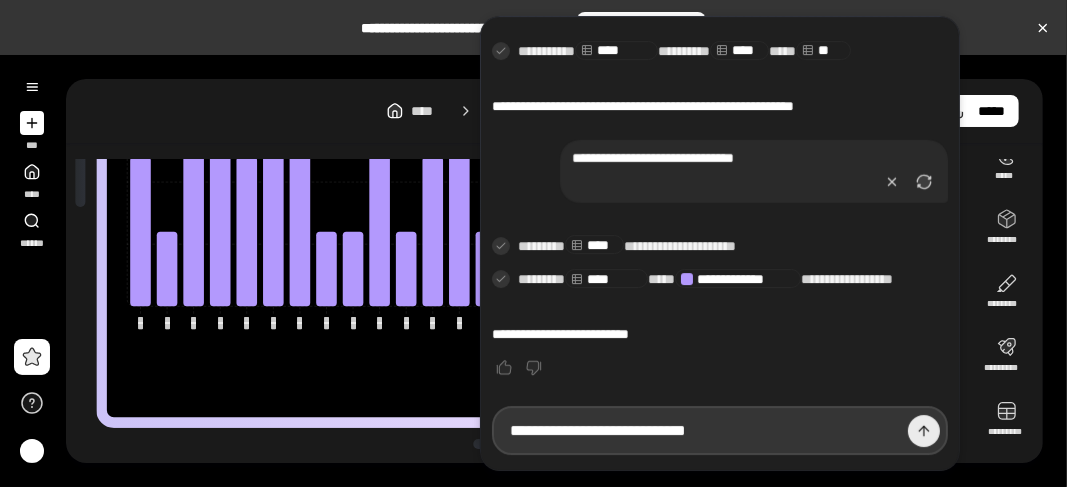 type on "**********" 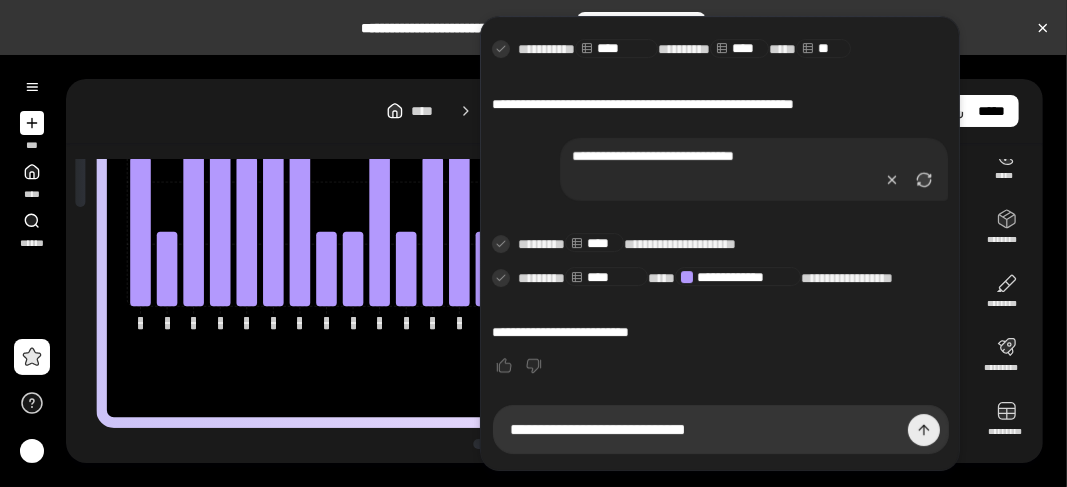 scroll, scrollTop: 0, scrollLeft: 0, axis: both 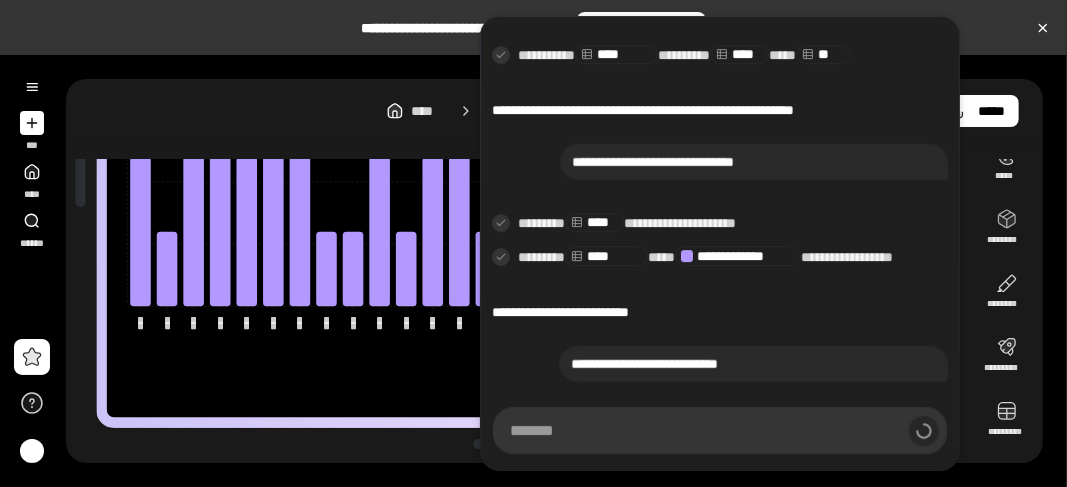type 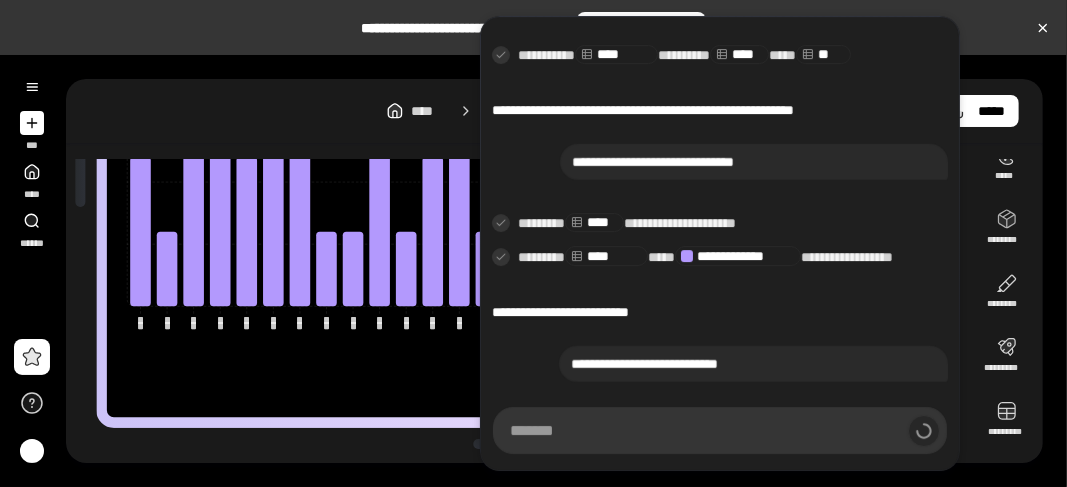 scroll, scrollTop: 582, scrollLeft: 0, axis: vertical 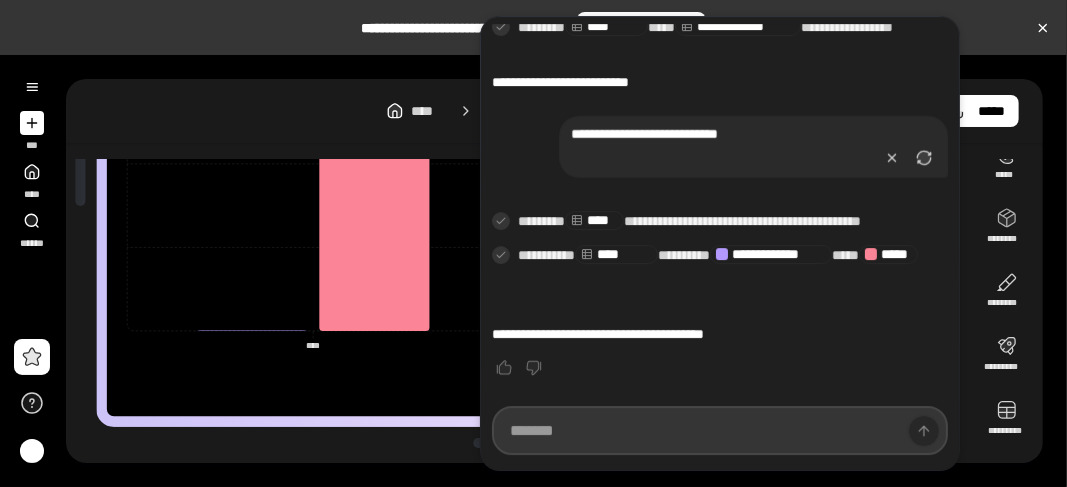 click at bounding box center (720, 430) 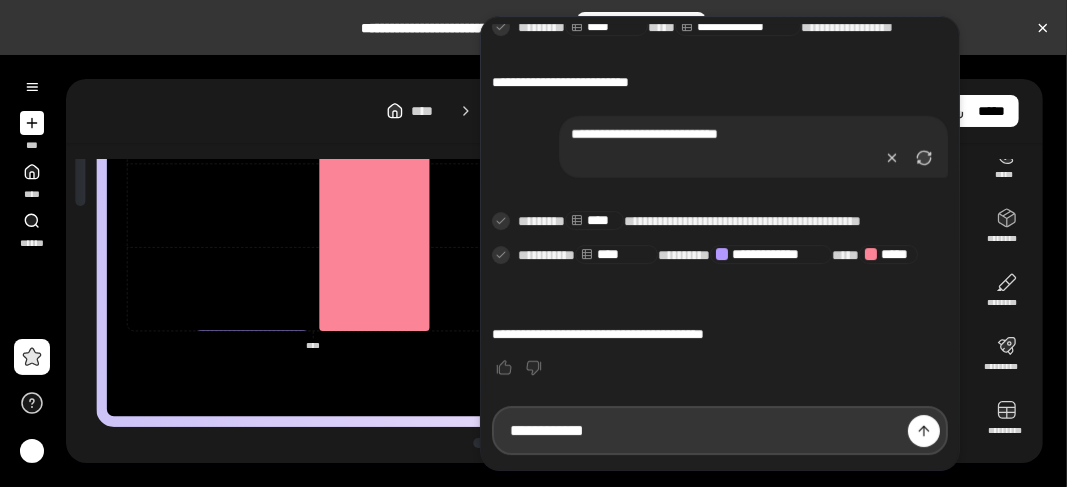 click on "**********" at bounding box center (720, 430) 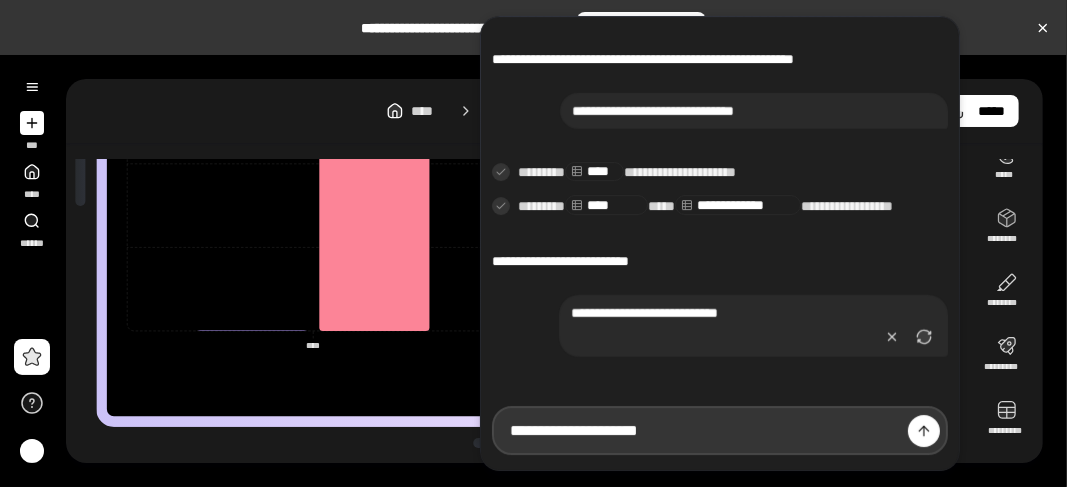 scroll, scrollTop: 508, scrollLeft: 0, axis: vertical 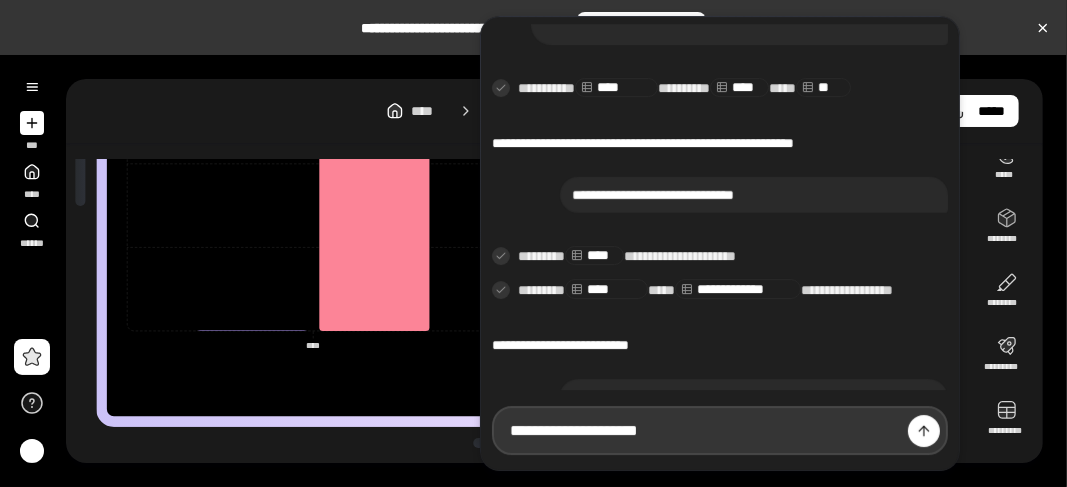 click on "**********" at bounding box center (720, 430) 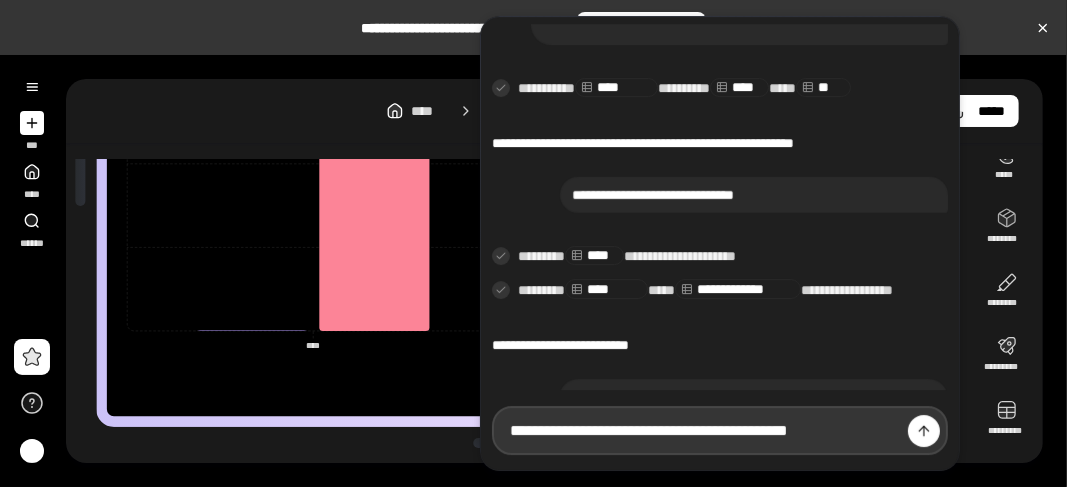 scroll, scrollTop: 0, scrollLeft: 183, axis: horizontal 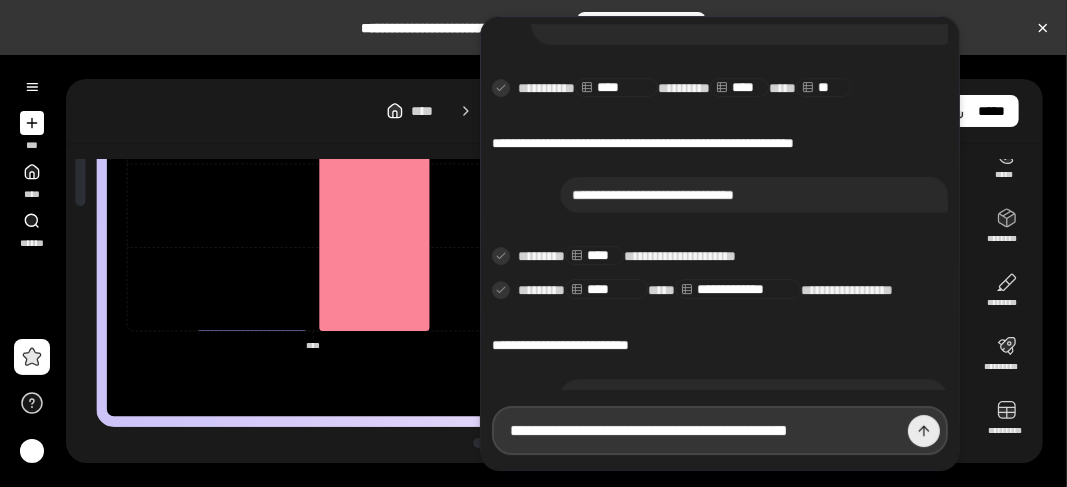 type on "**********" 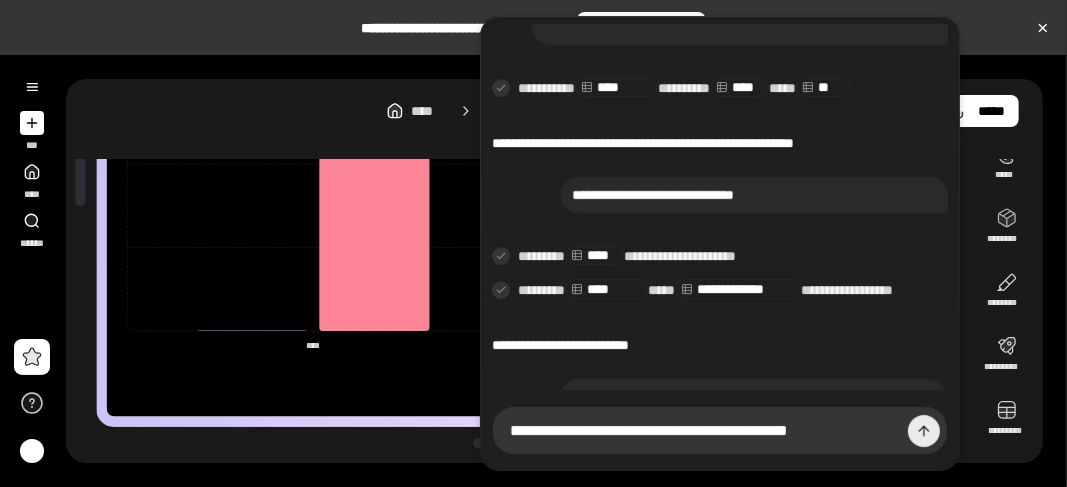 scroll, scrollTop: 0, scrollLeft: 0, axis: both 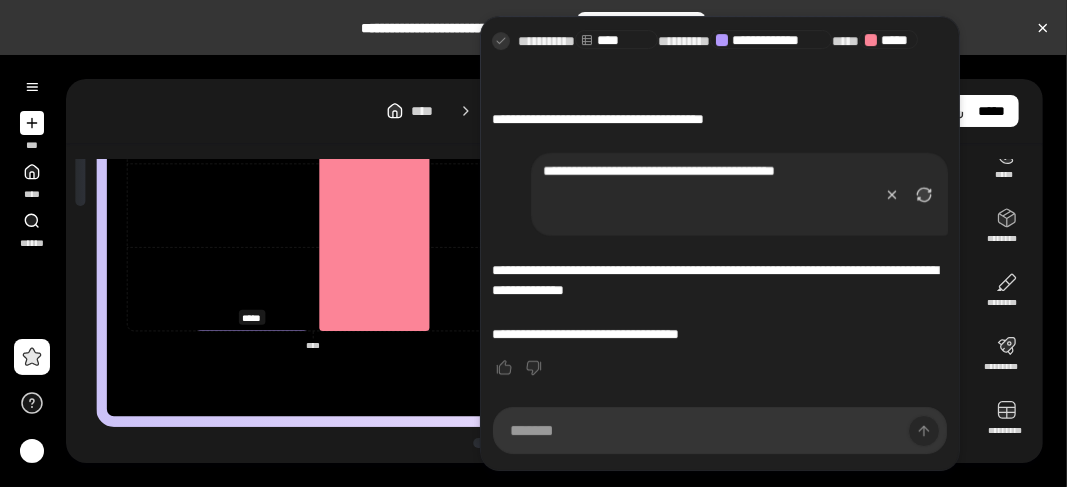 click on "* *** ** **** ** **** ** **** **** ** **** ** *** *** *** ********* **** **** **** **** **** ****" 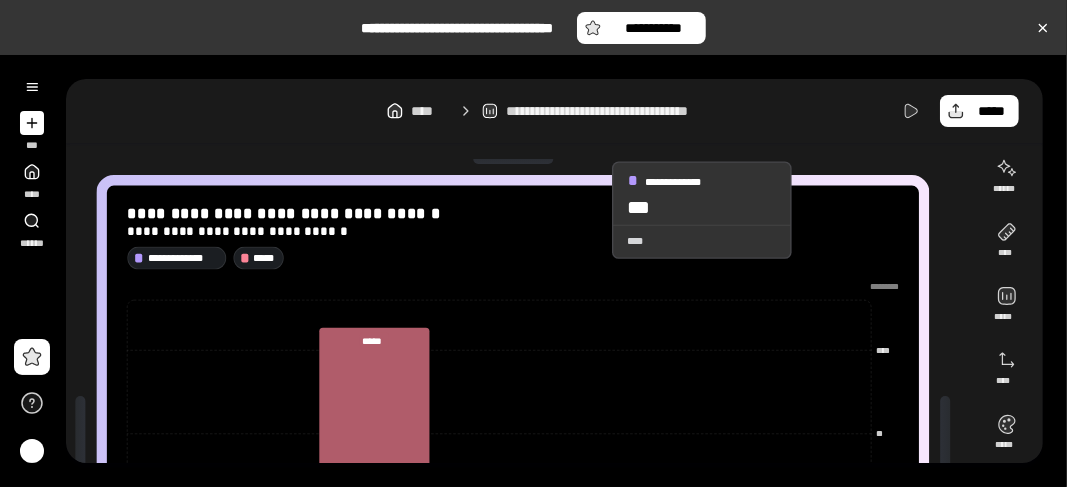 scroll, scrollTop: 0, scrollLeft: 0, axis: both 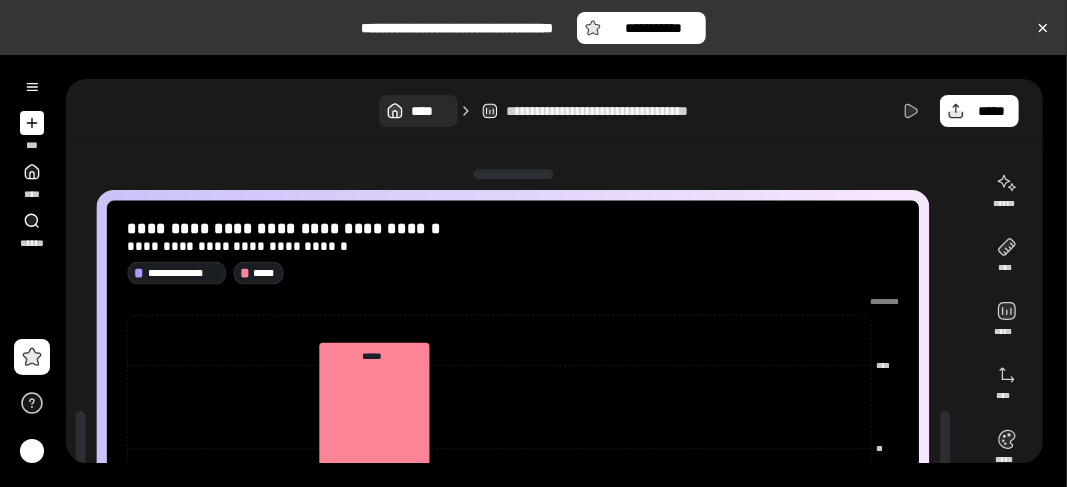 click on "****" at bounding box center [430, 111] 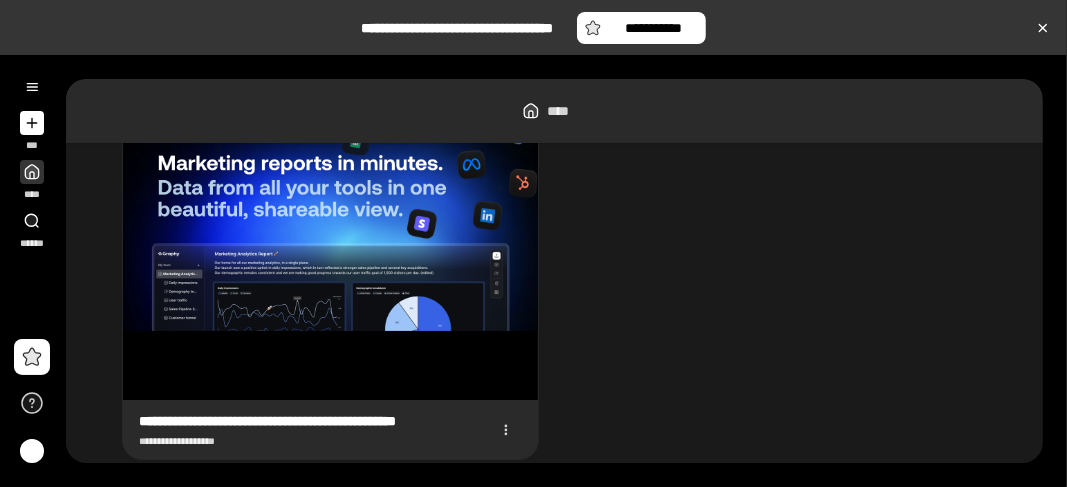 scroll, scrollTop: 657, scrollLeft: 0, axis: vertical 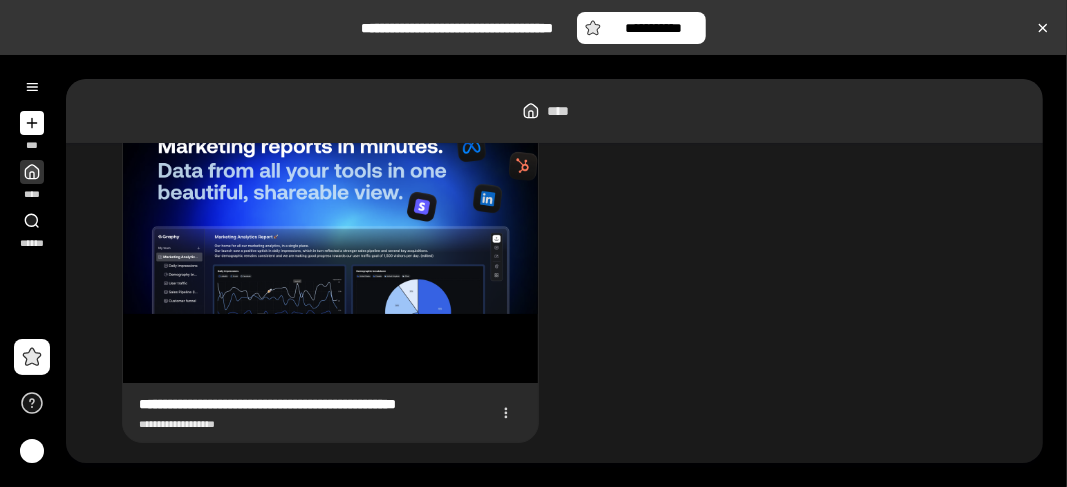 click on "**********" at bounding box center (554, 10) 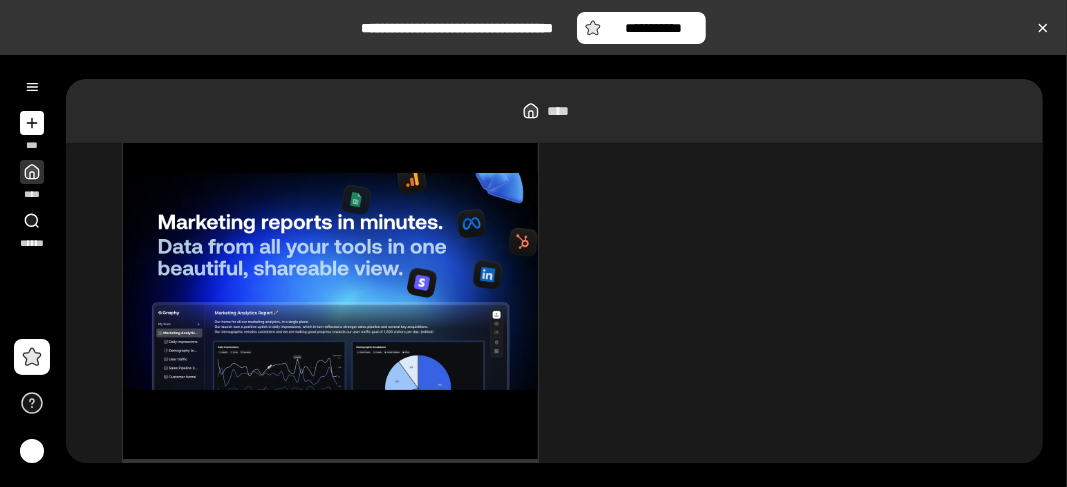 scroll, scrollTop: 557, scrollLeft: 0, axis: vertical 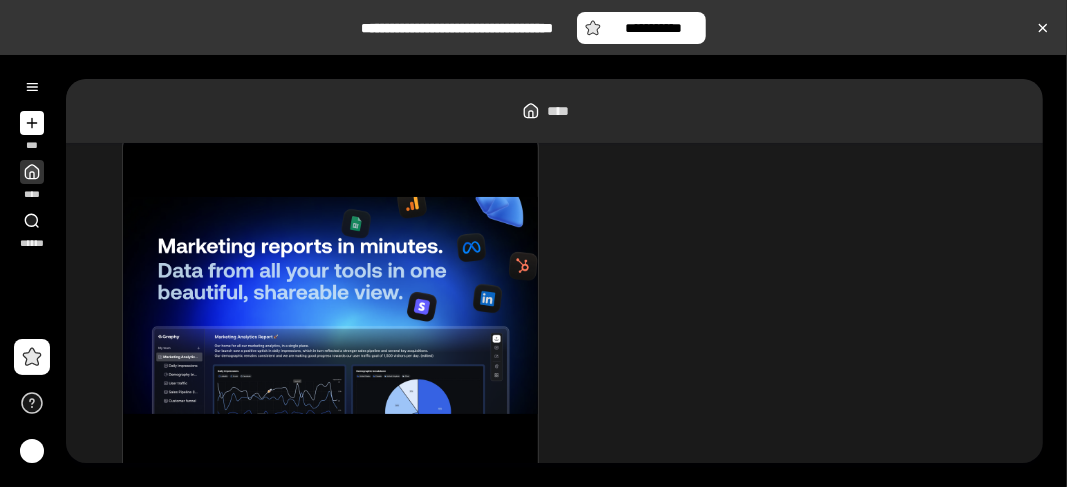 click at bounding box center (330, 306) 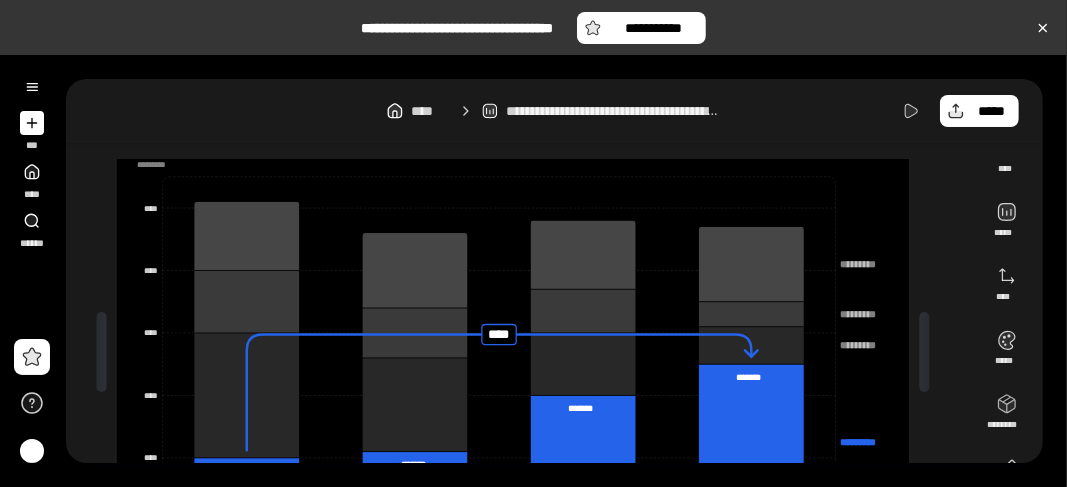 scroll, scrollTop: 0, scrollLeft: 0, axis: both 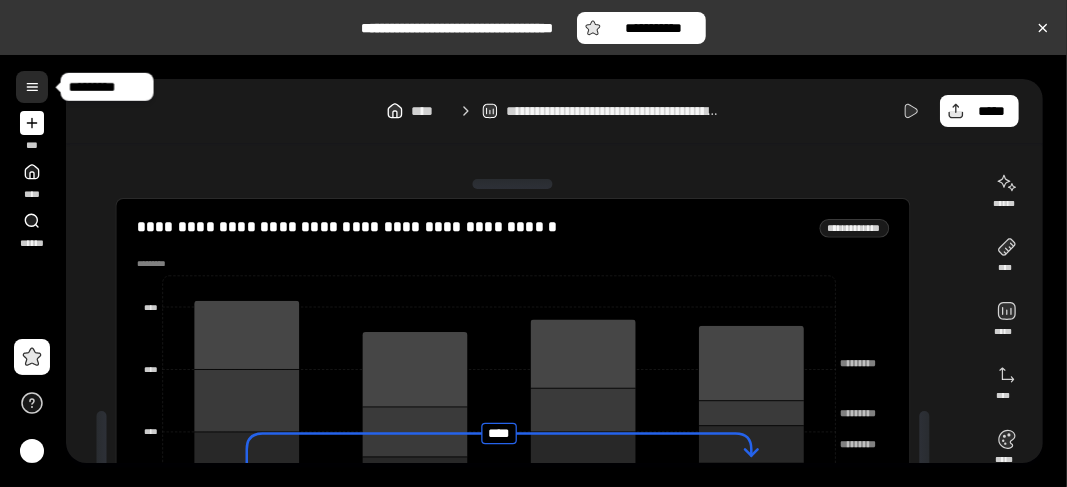 click at bounding box center (32, 87) 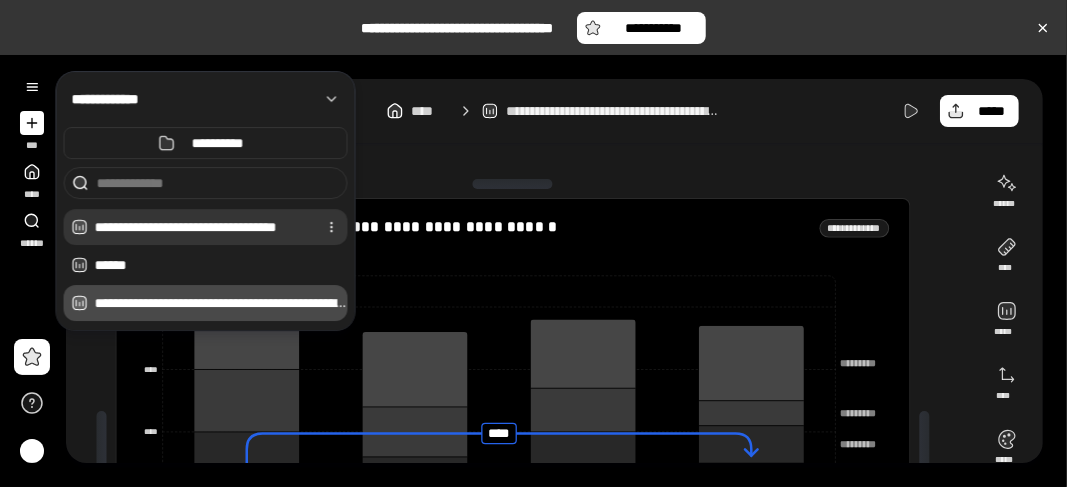 click on "**********" at bounding box center (202, 227) 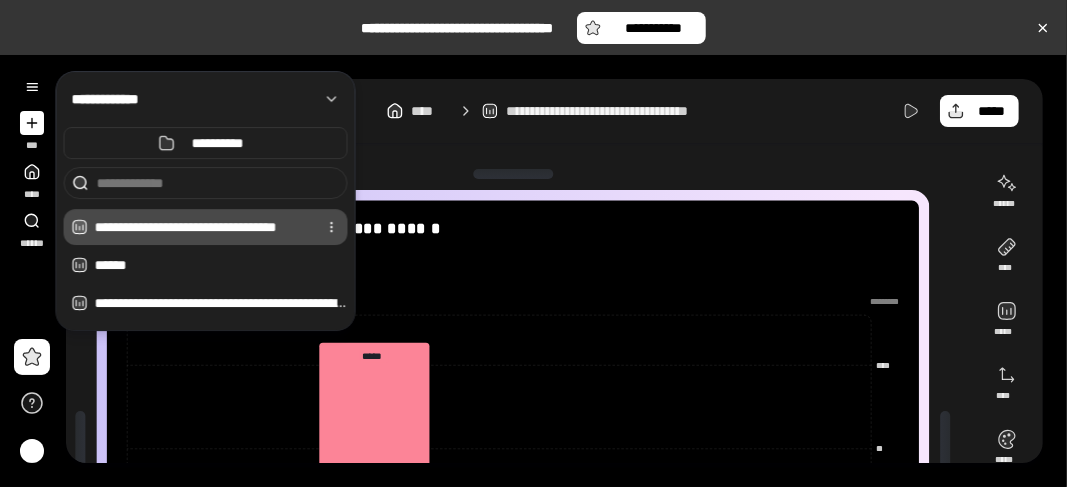 click on "**********" at bounding box center (202, 227) 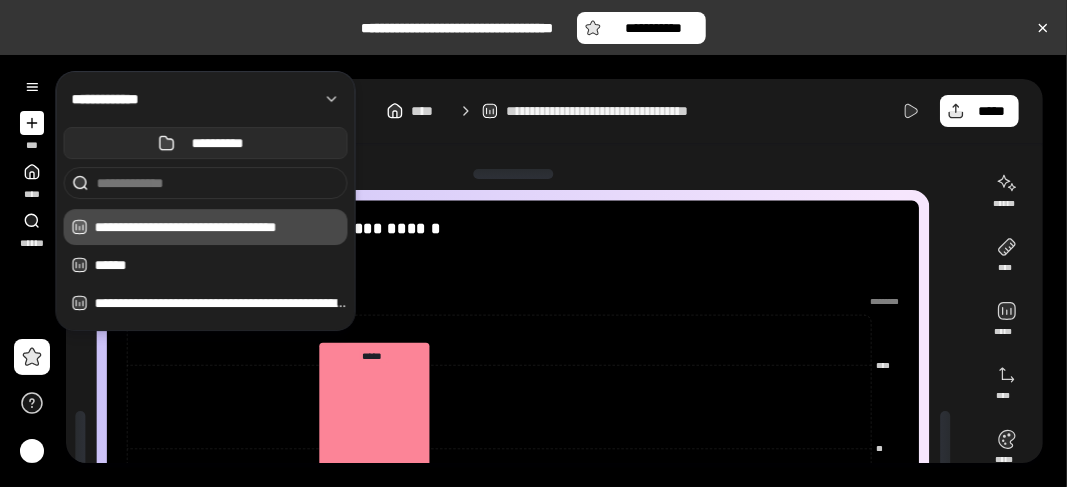 click on "**********" at bounding box center (218, 143) 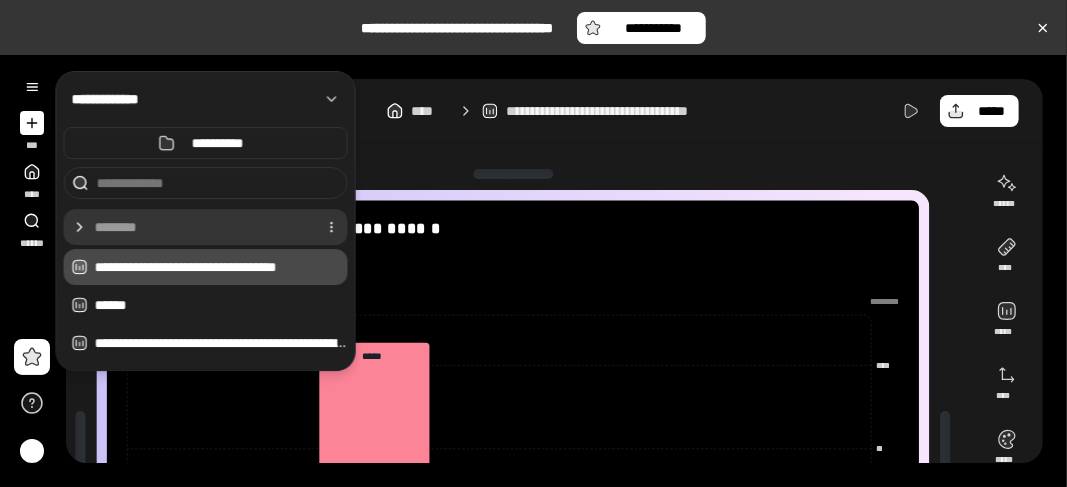 click at bounding box center [202, 227] 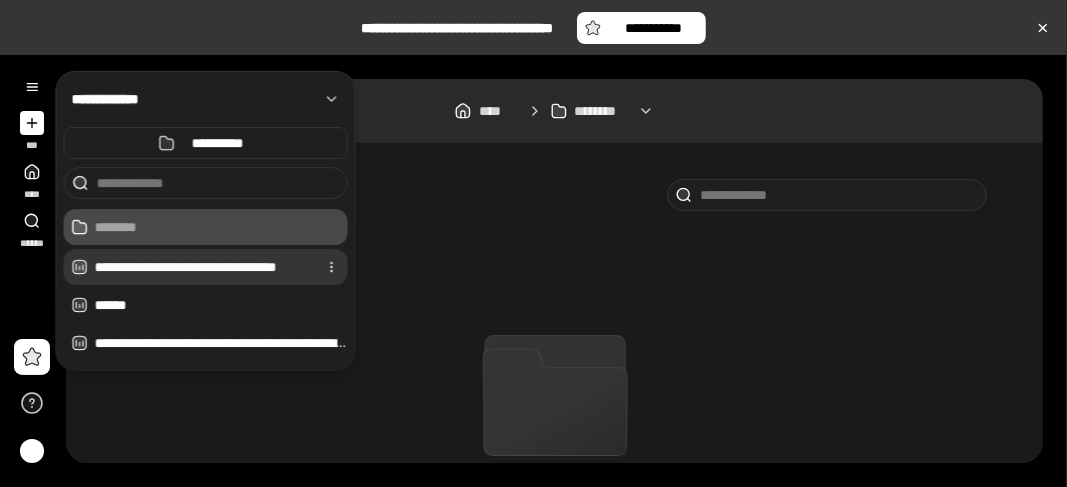 click on "**********" at bounding box center [202, 267] 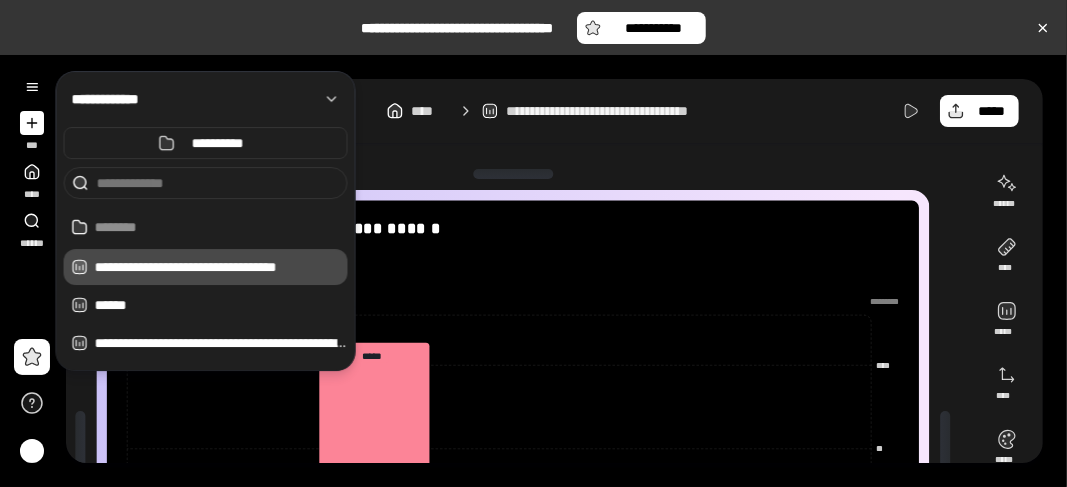 scroll, scrollTop: 200, scrollLeft: 0, axis: vertical 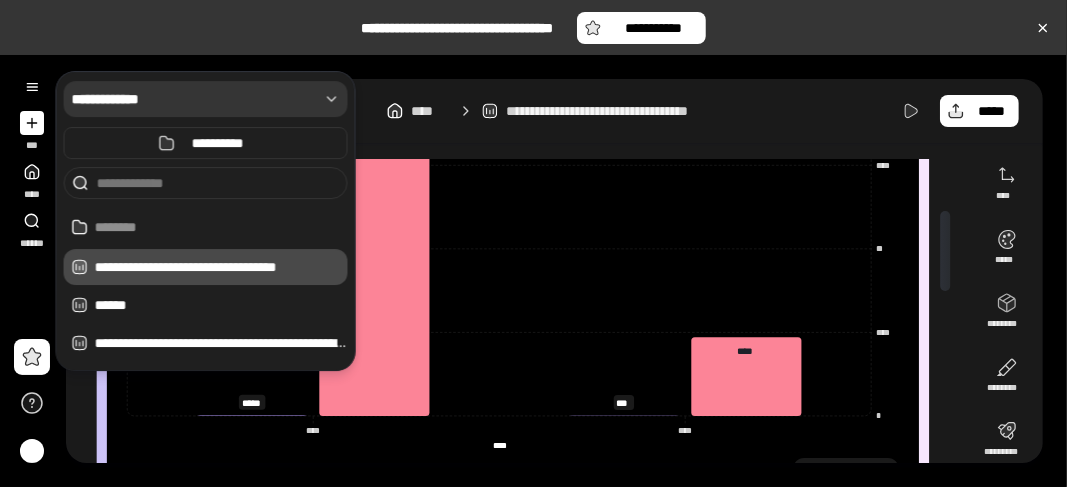 click 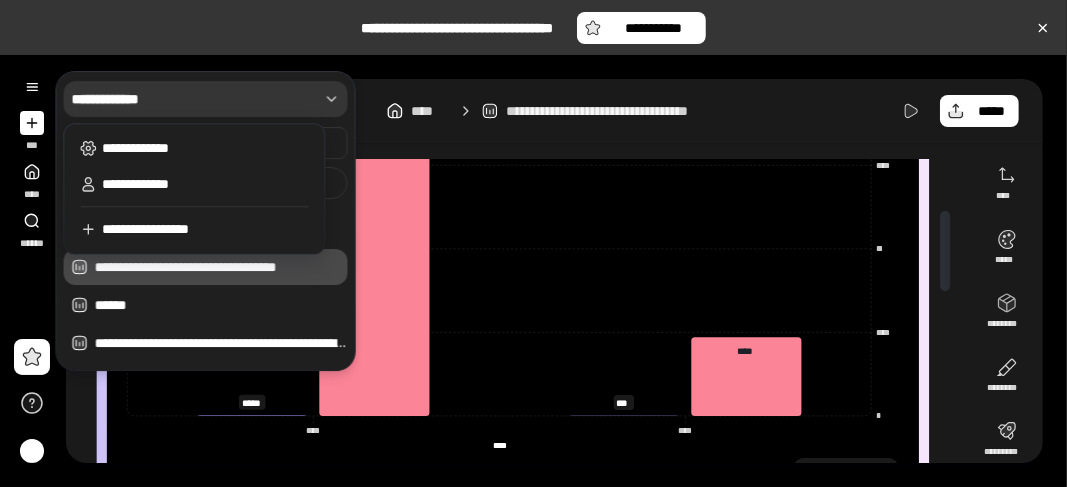 click on "**********" at bounding box center [533, 271] 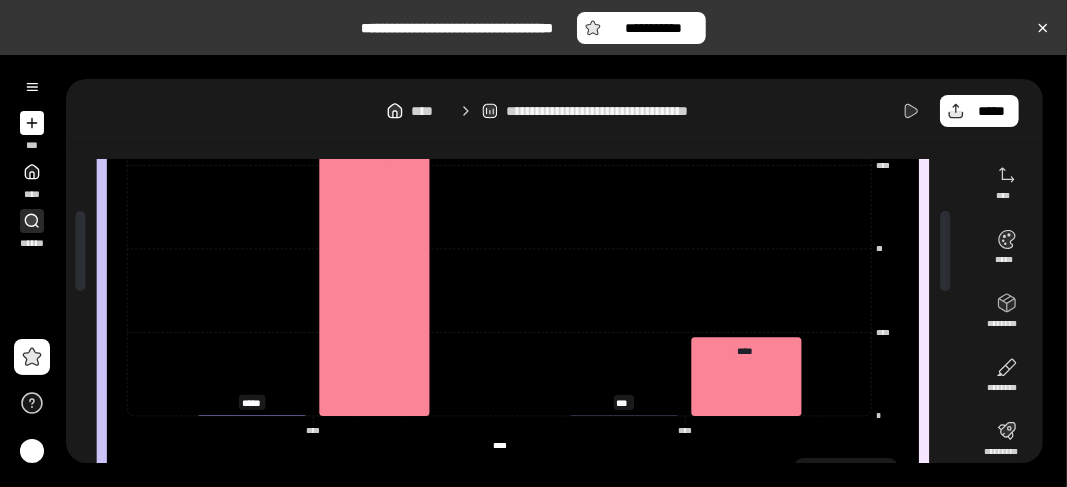 click 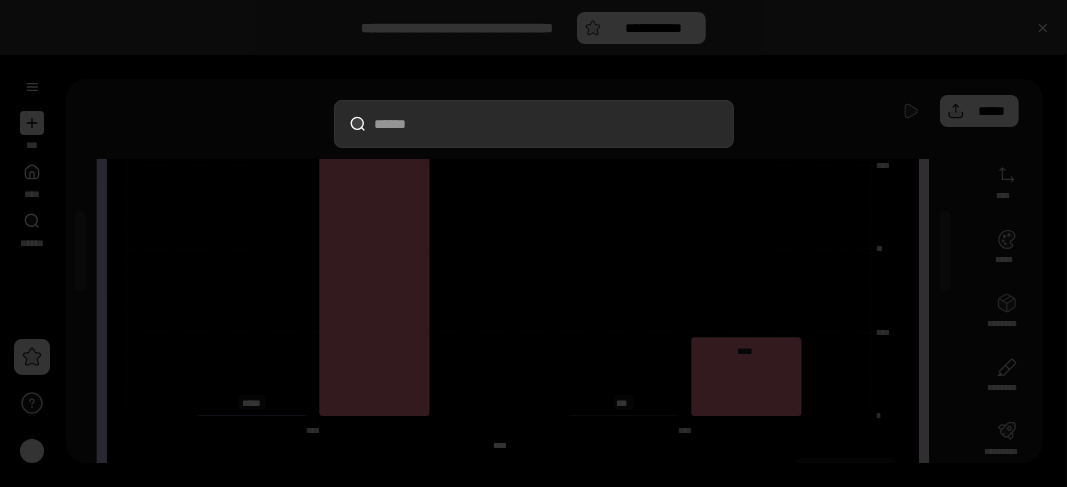 click at bounding box center (533, 243) 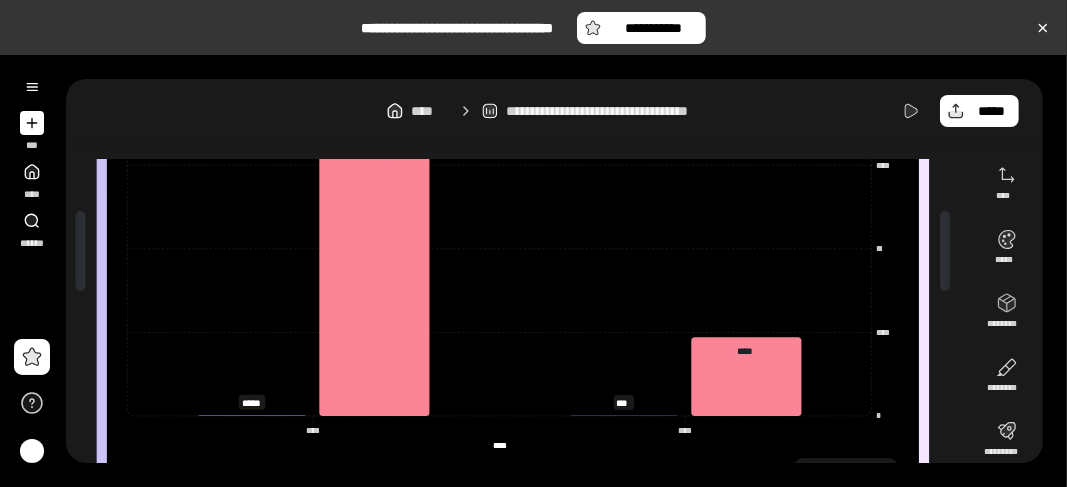 click 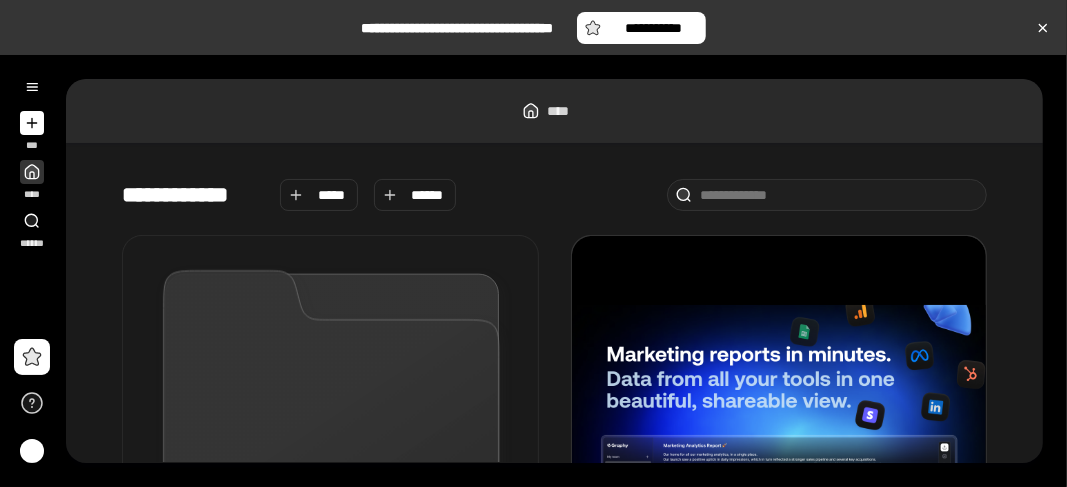 click at bounding box center (779, 414) 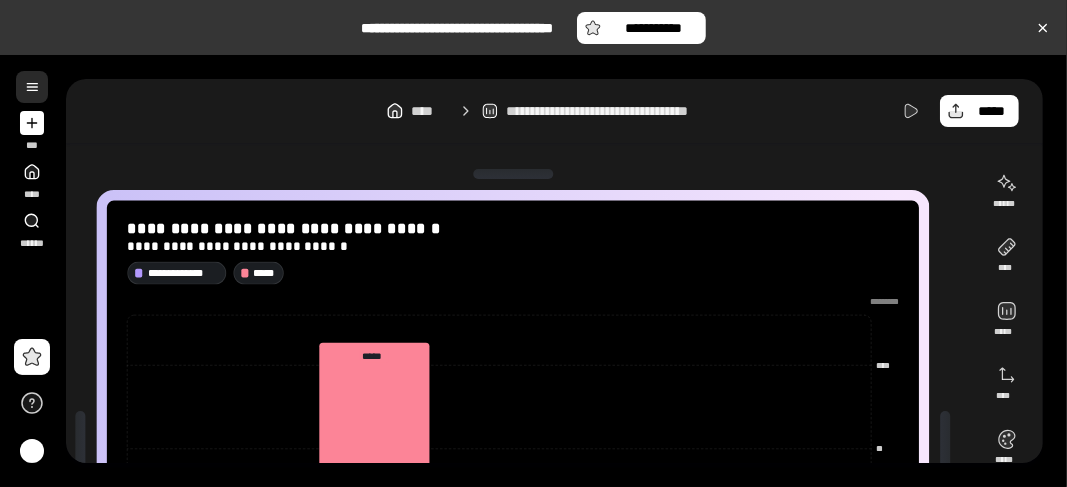 click at bounding box center [32, 87] 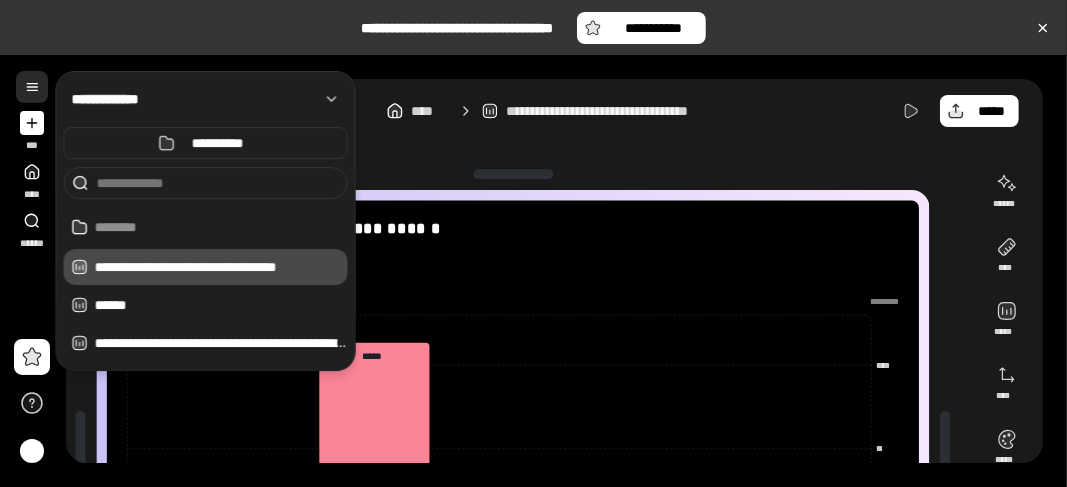 click at bounding box center (32, 87) 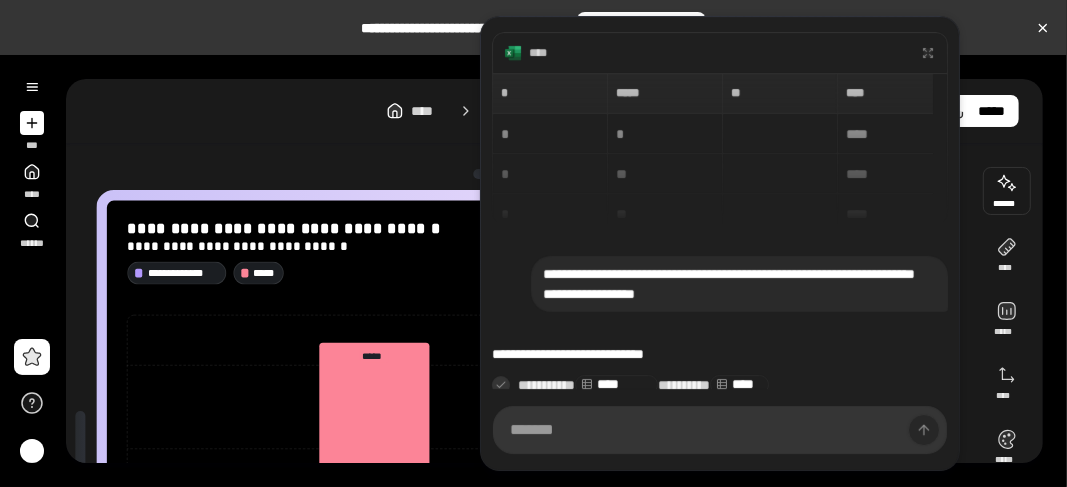 scroll, scrollTop: 990, scrollLeft: 0, axis: vertical 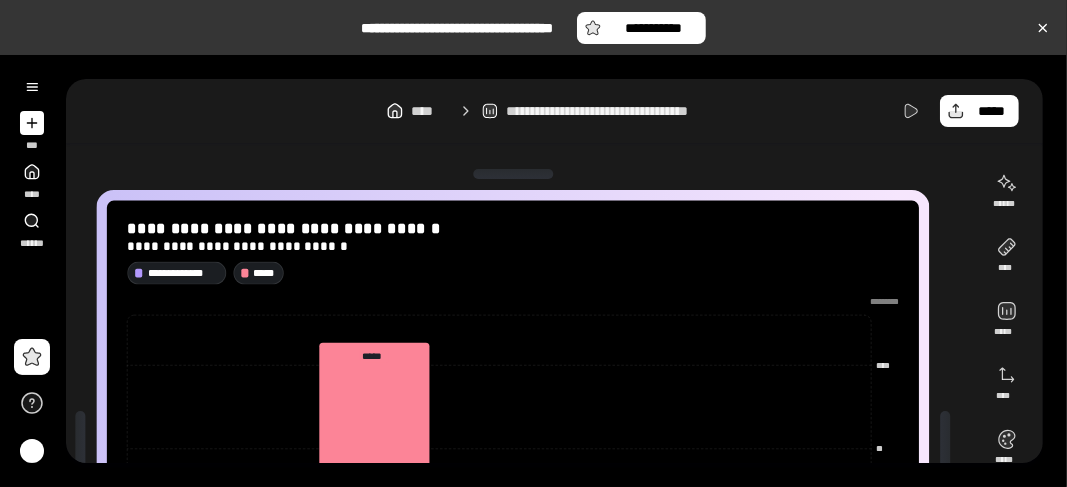 click on "**********" at bounding box center [554, 111] 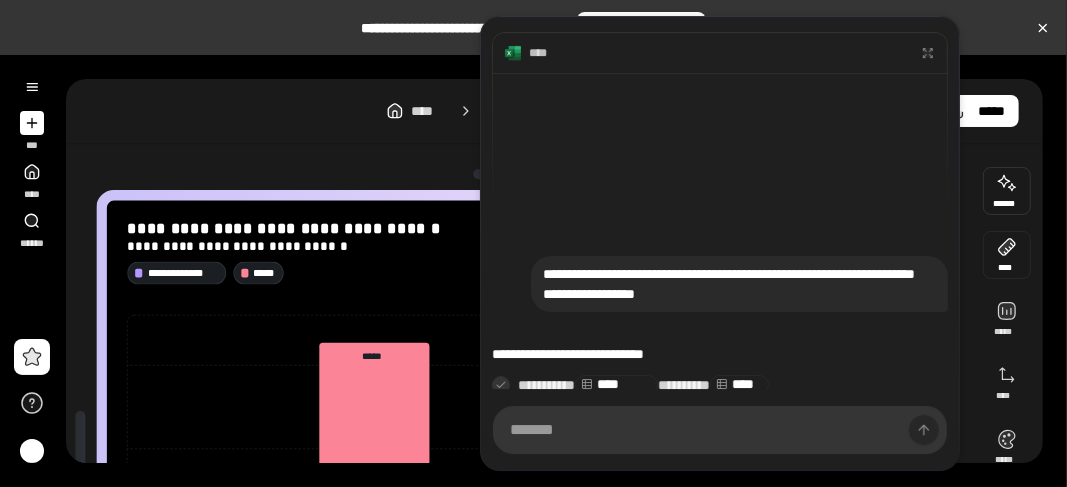scroll, scrollTop: 0, scrollLeft: 0, axis: both 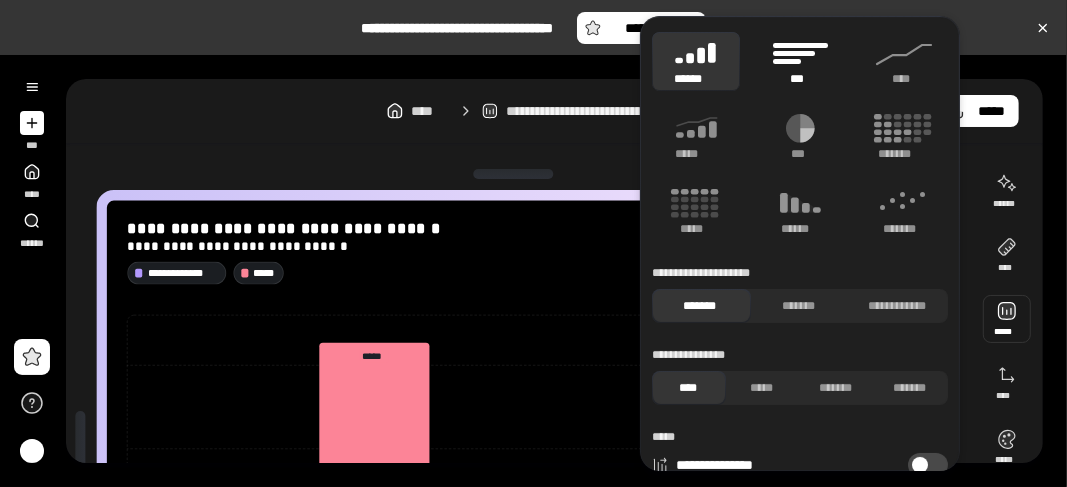 click 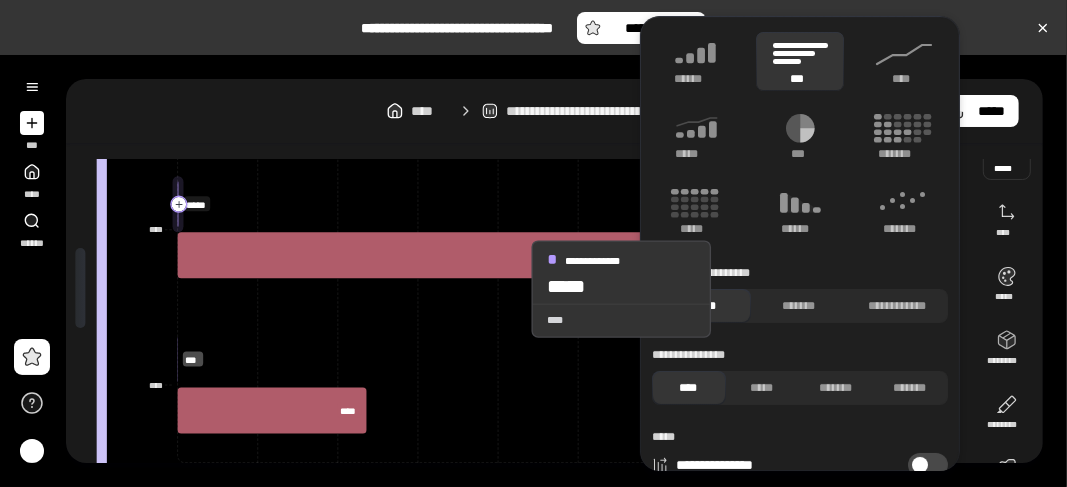 scroll, scrollTop: 284, scrollLeft: 0, axis: vertical 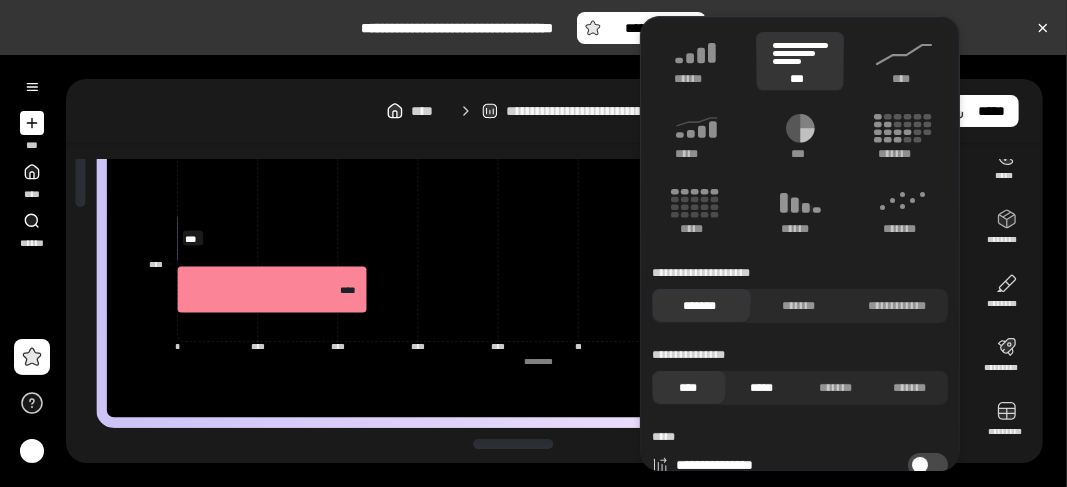 click on "*****" at bounding box center (762, 388) 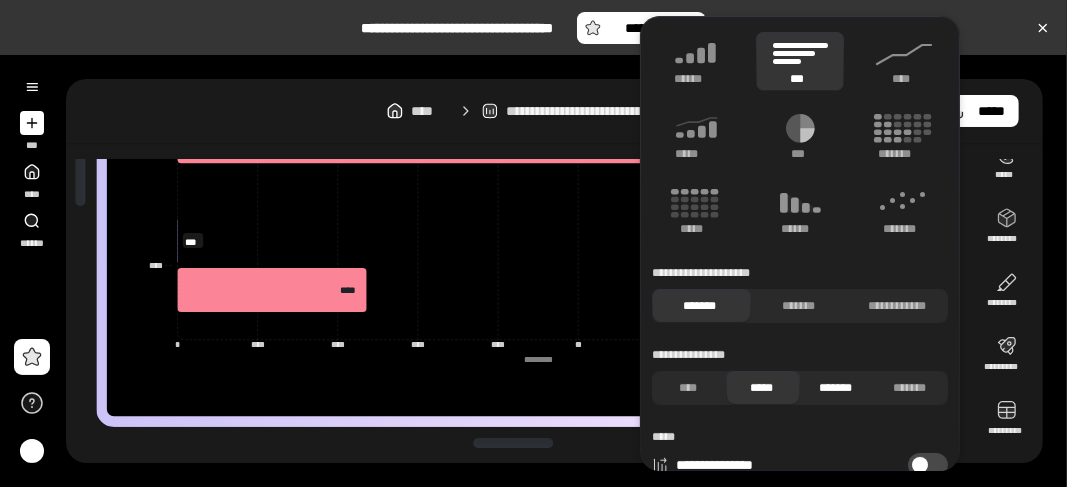 click on "*******" at bounding box center (836, 388) 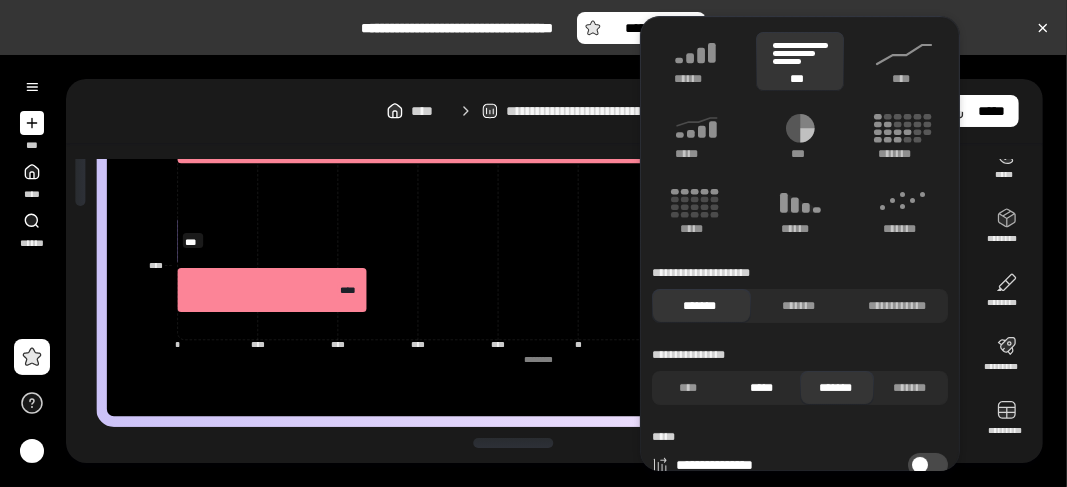 click on "*****" at bounding box center [762, 388] 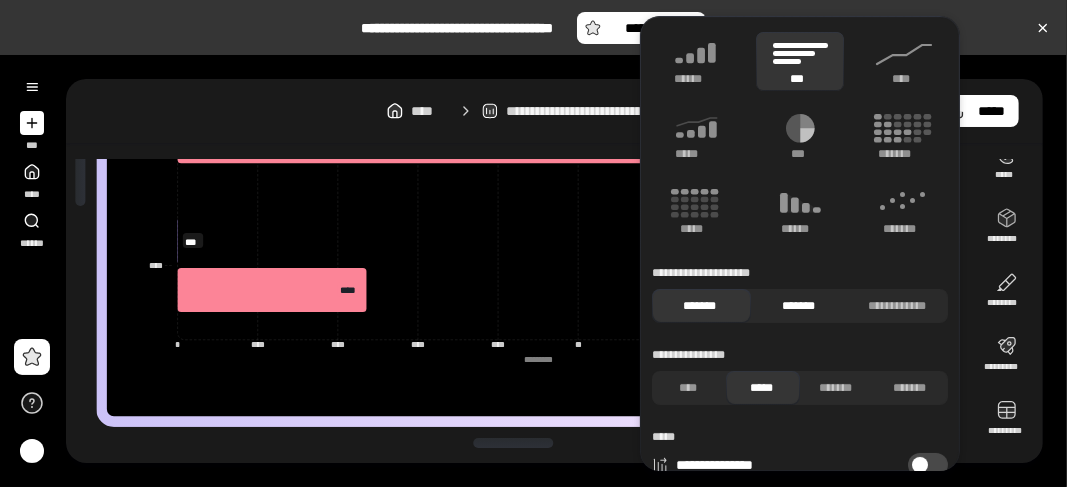 click on "*******" at bounding box center (798, 306) 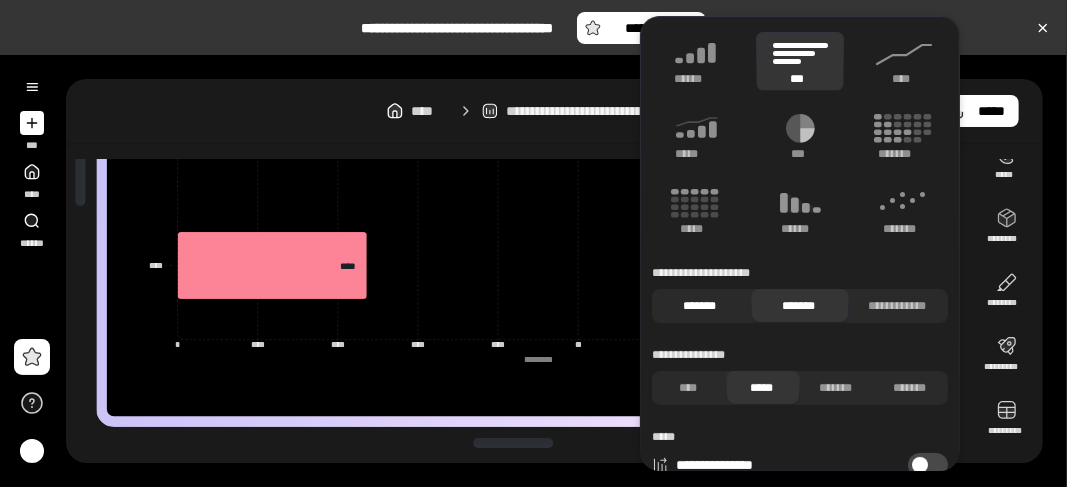 click on "*******" at bounding box center [699, 306] 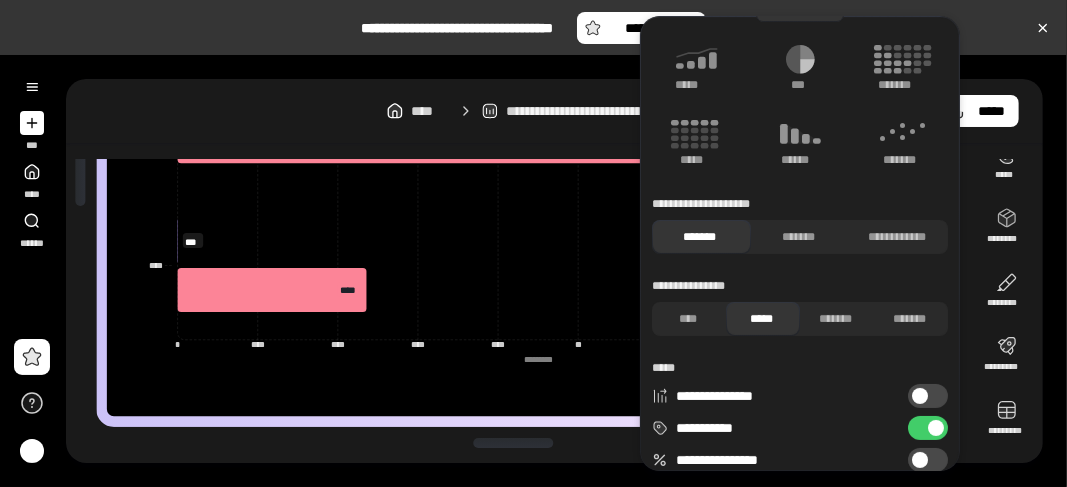scroll, scrollTop: 0, scrollLeft: 0, axis: both 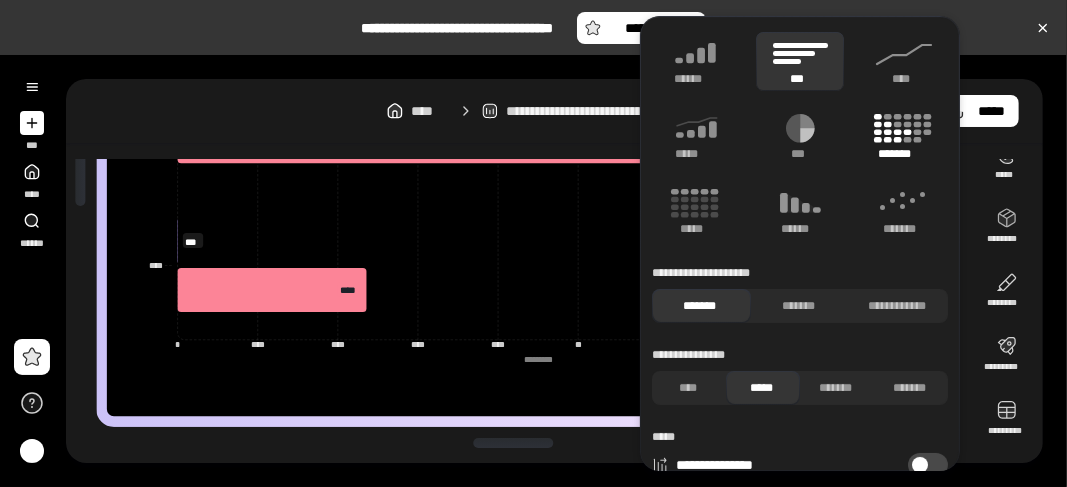 click 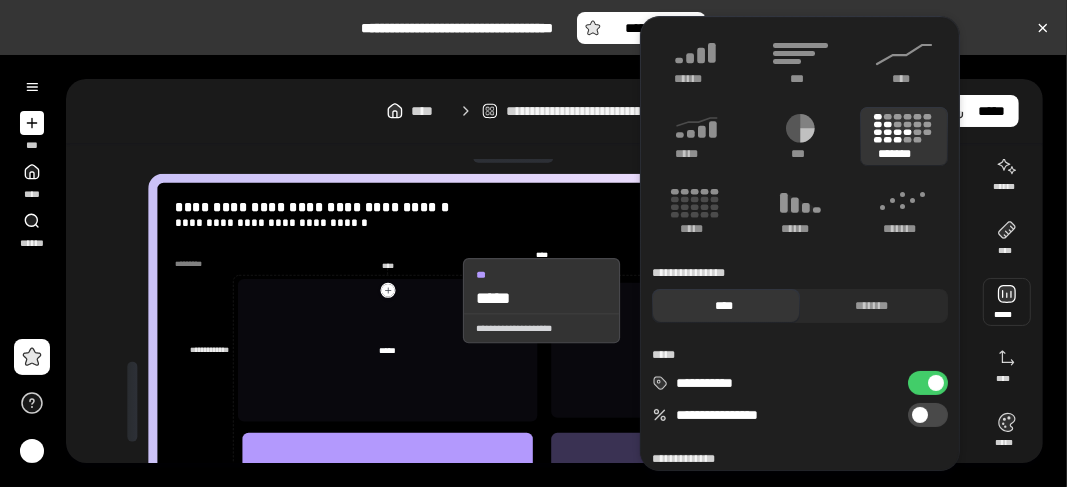scroll, scrollTop: 0, scrollLeft: 0, axis: both 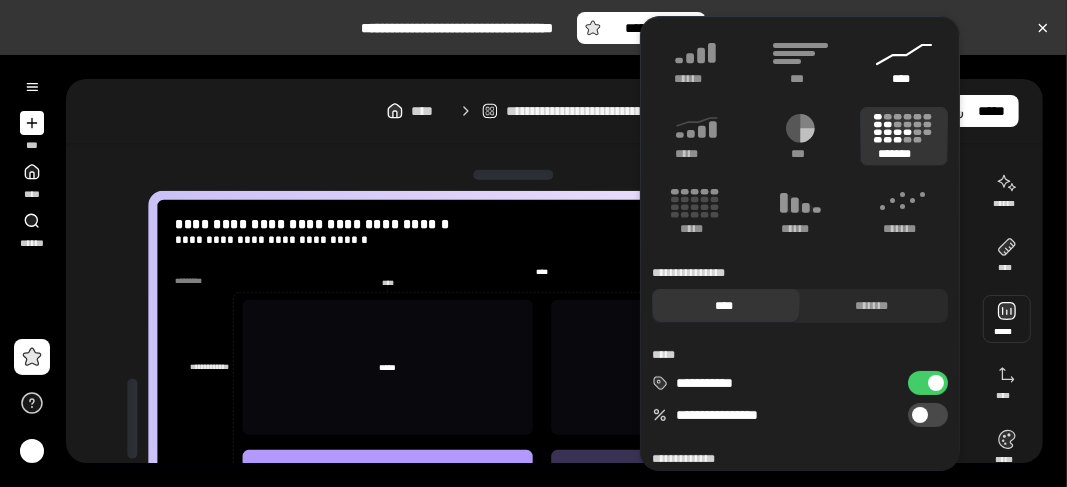 click 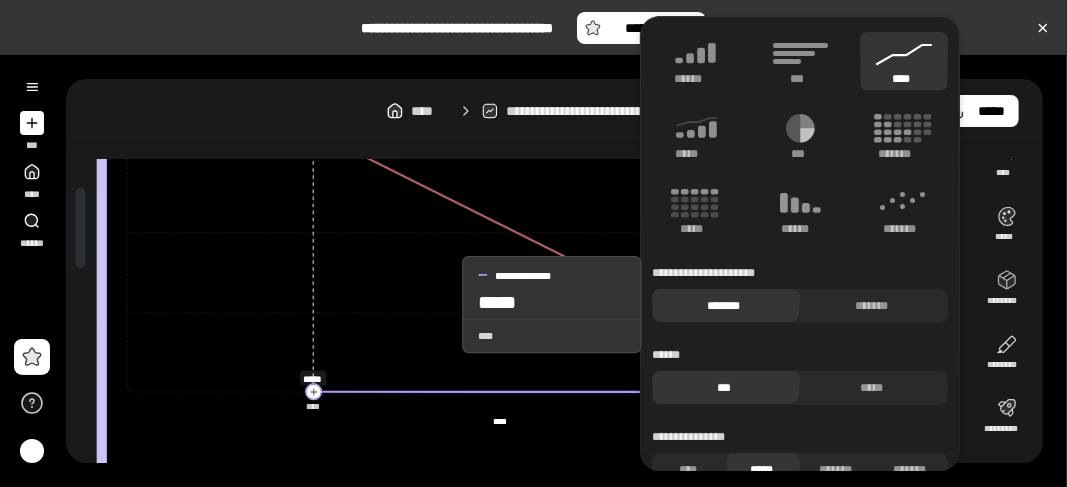 scroll, scrollTop: 184, scrollLeft: 0, axis: vertical 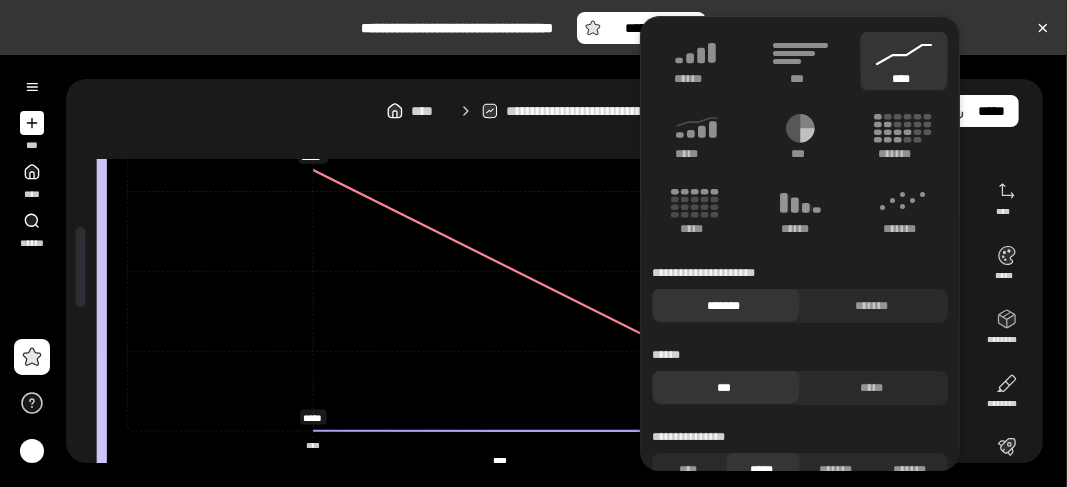 drag, startPoint x: 768, startPoint y: 31, endPoint x: 880, endPoint y: 42, distance: 112.53888 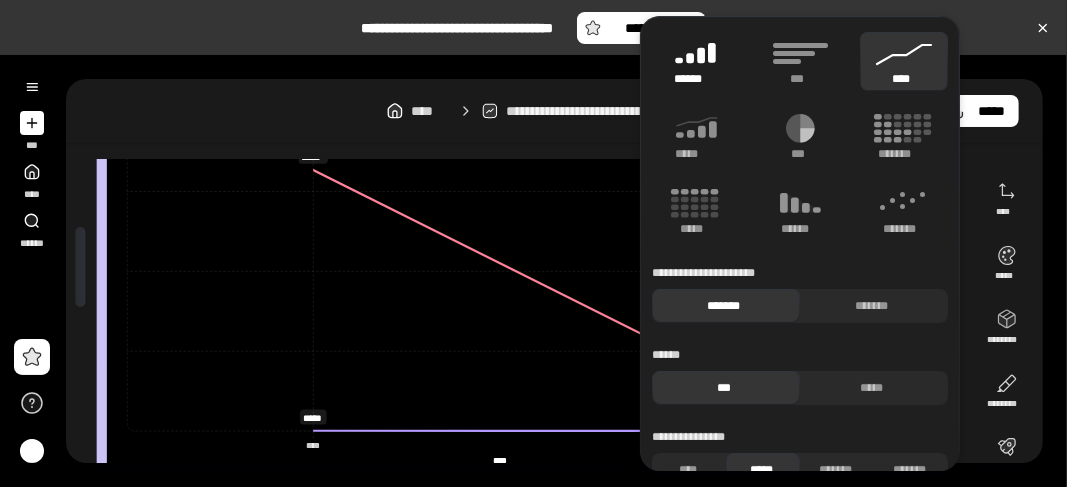 click 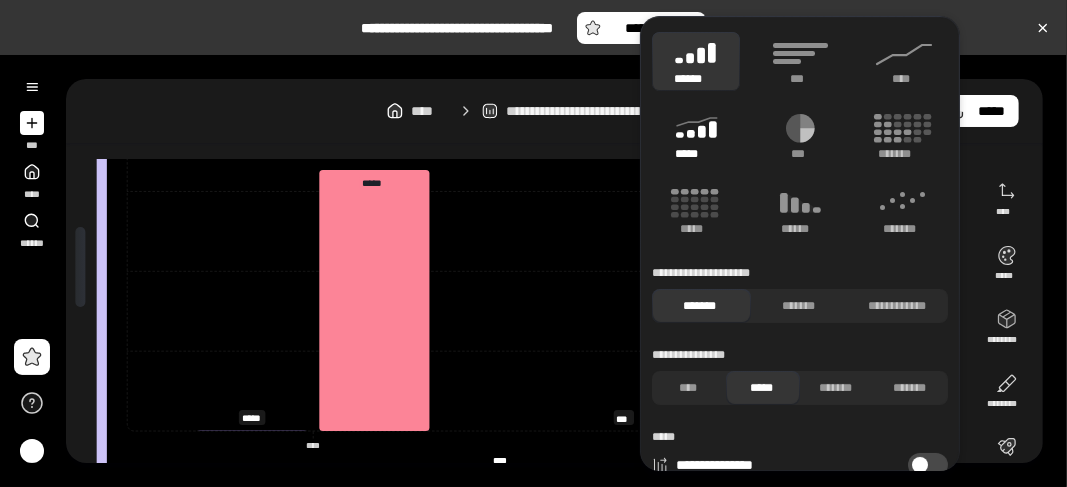 click 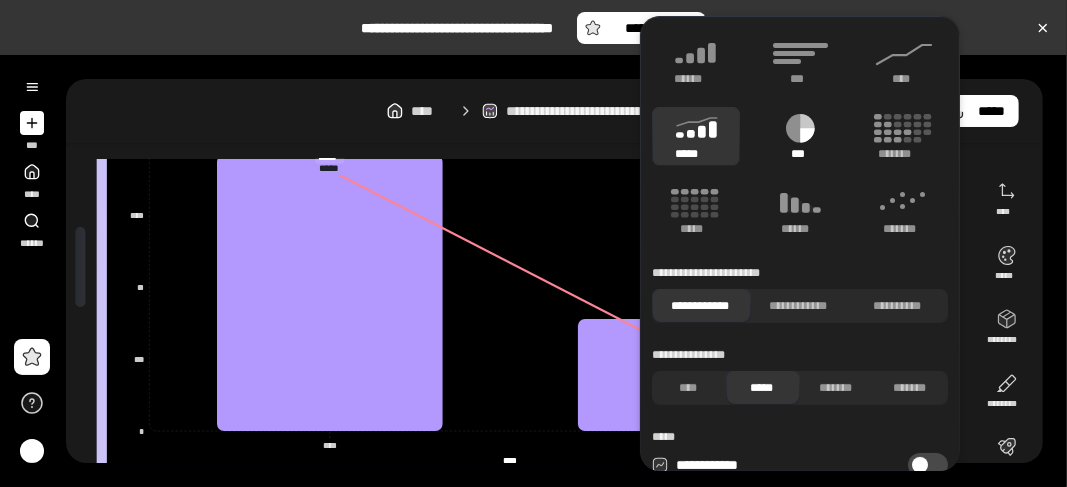 click 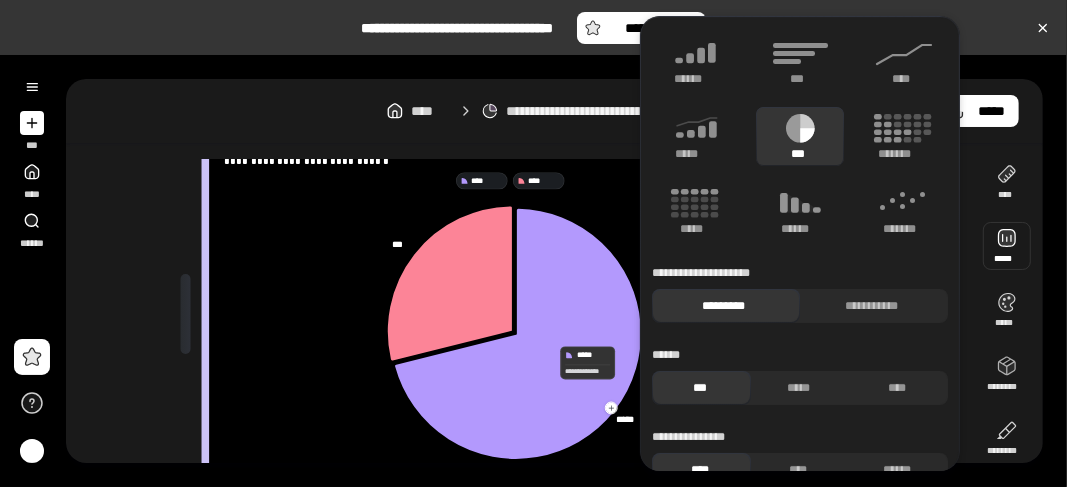scroll, scrollTop: 100, scrollLeft: 0, axis: vertical 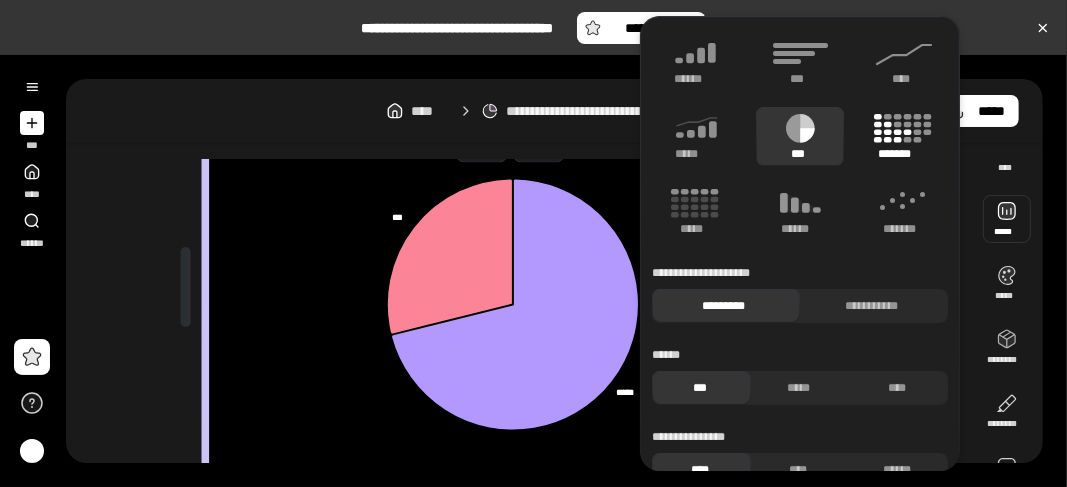 click 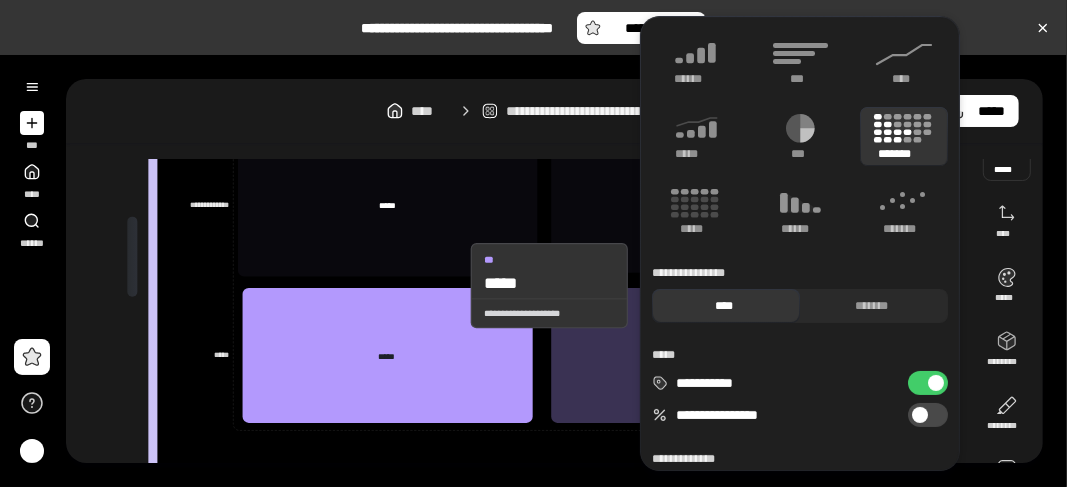 scroll, scrollTop: 200, scrollLeft: 0, axis: vertical 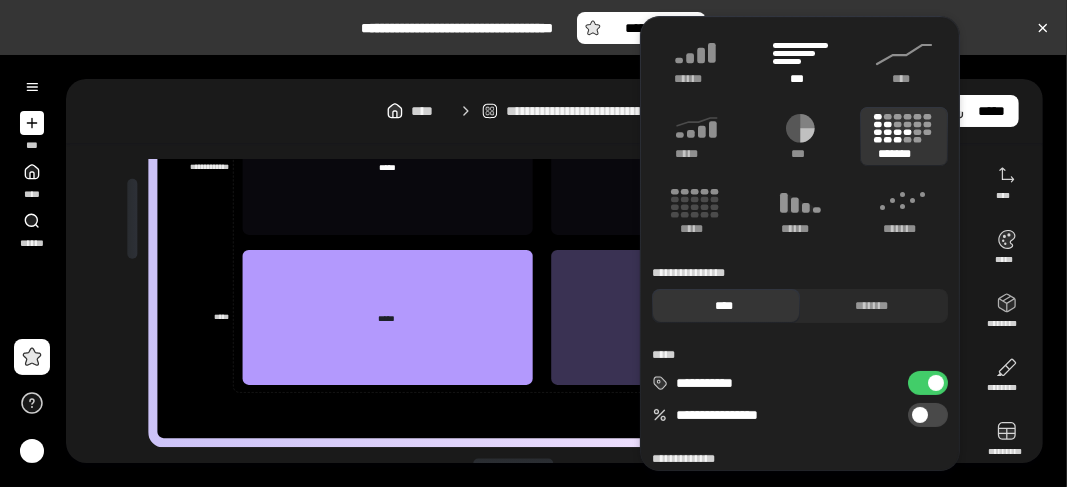 click 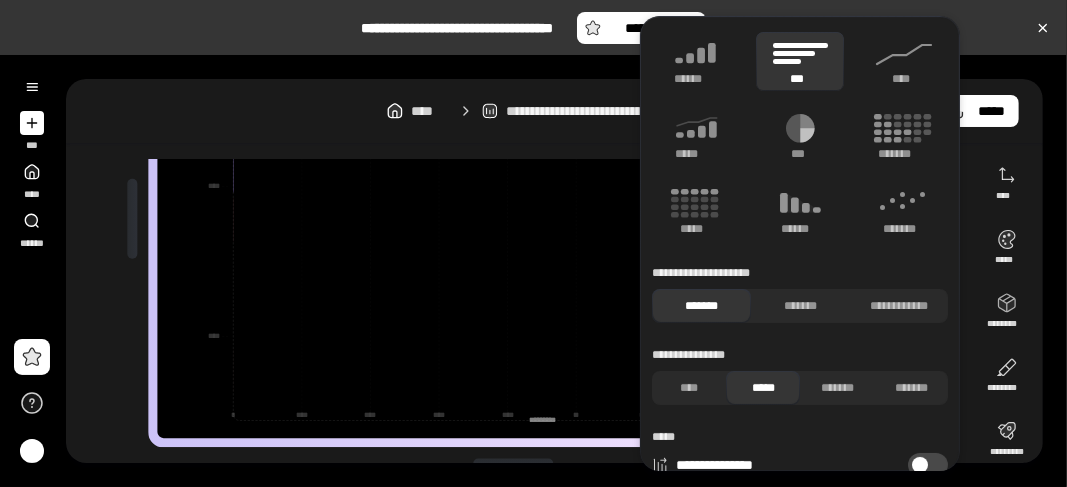scroll, scrollTop: 230, scrollLeft: 0, axis: vertical 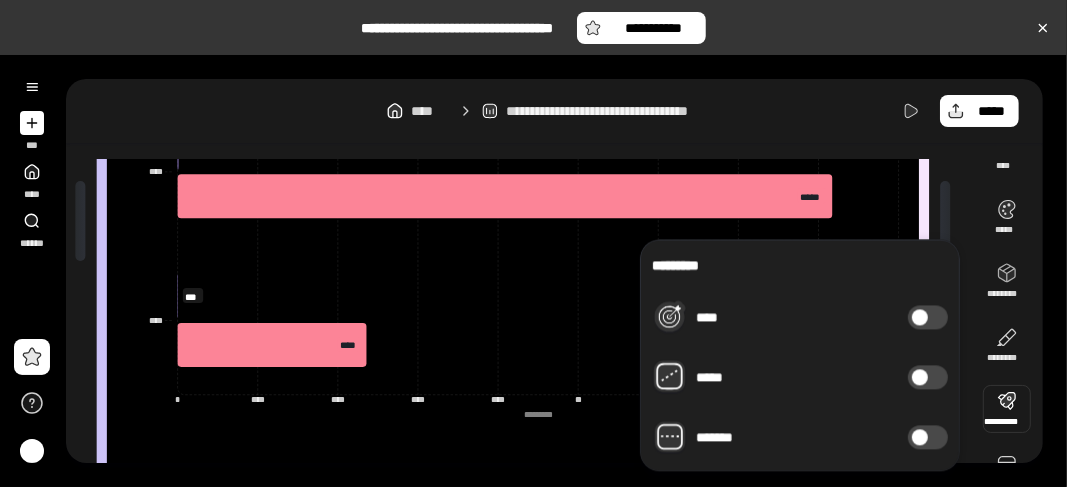 click on "****" at bounding box center [928, 317] 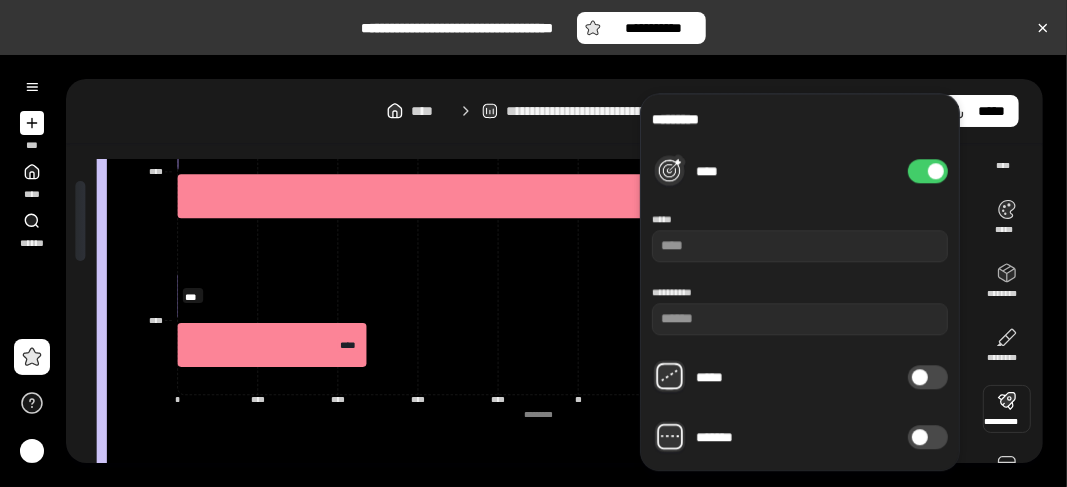 click on "****" at bounding box center (928, 171) 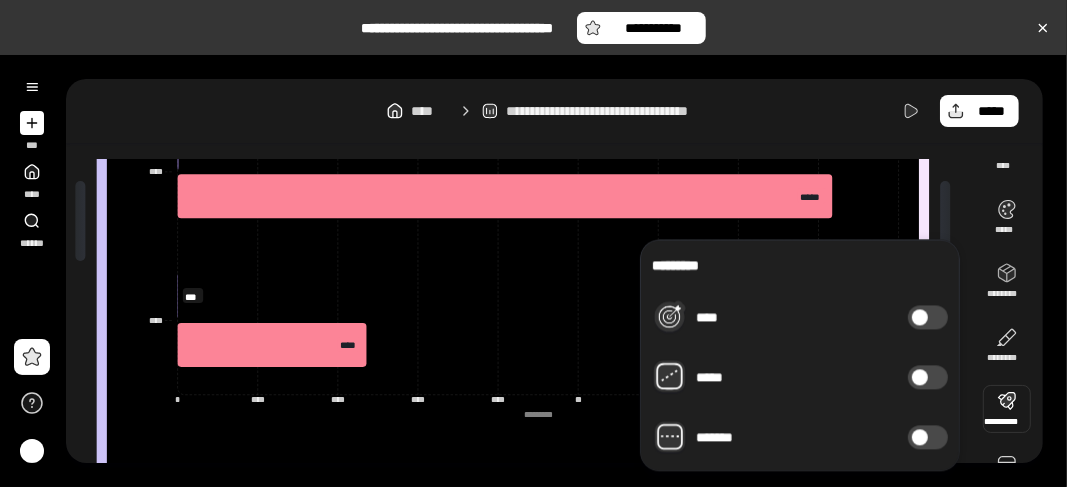 click on "****" at bounding box center [928, 317] 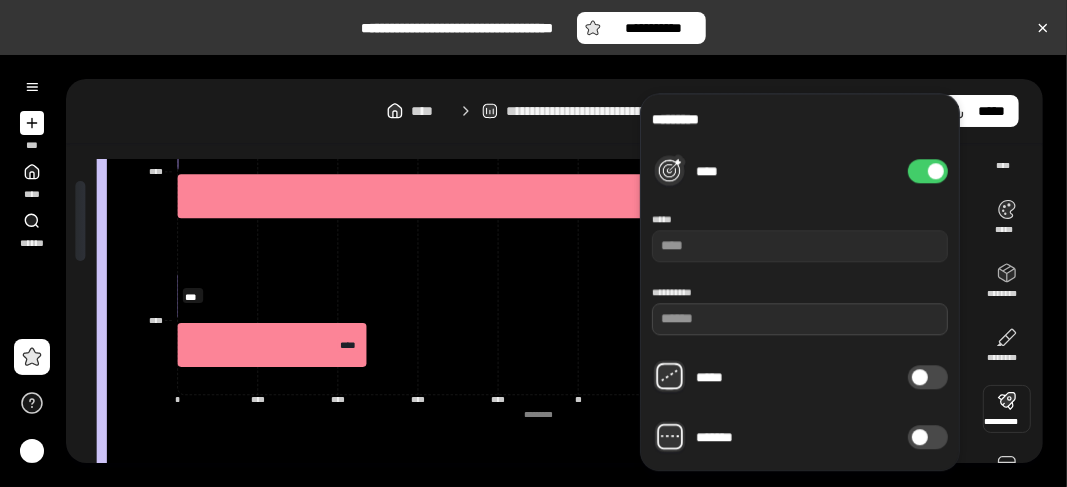 click on "*******" at bounding box center (800, 319) 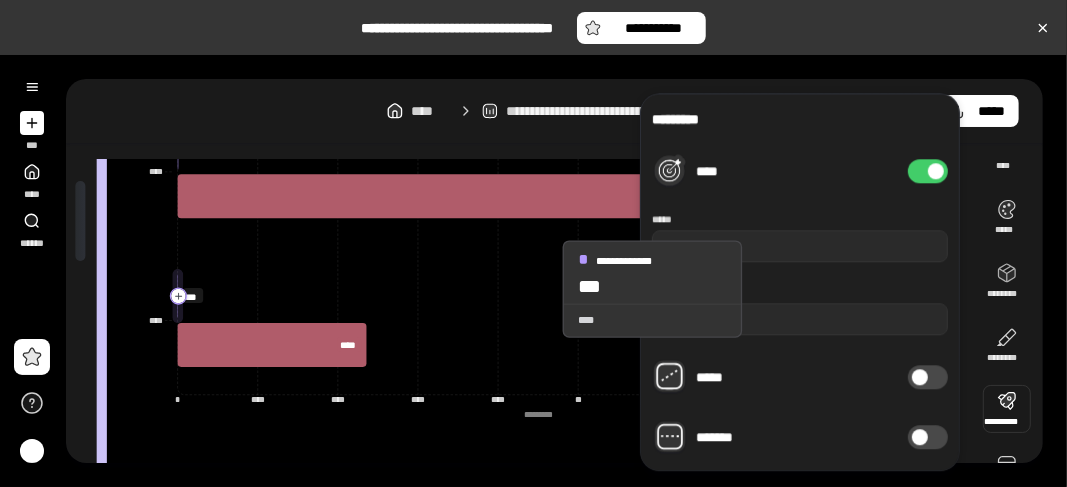 click 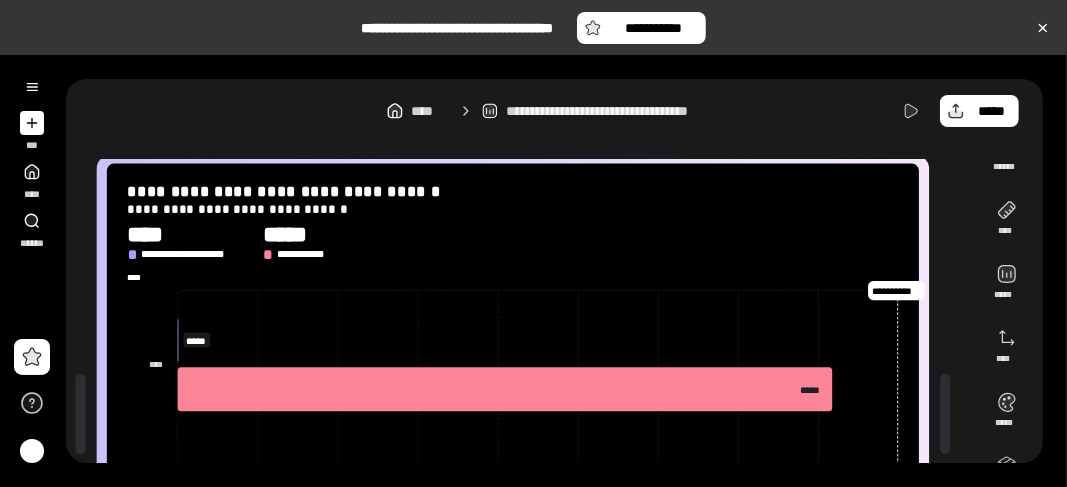 scroll, scrollTop: 0, scrollLeft: 0, axis: both 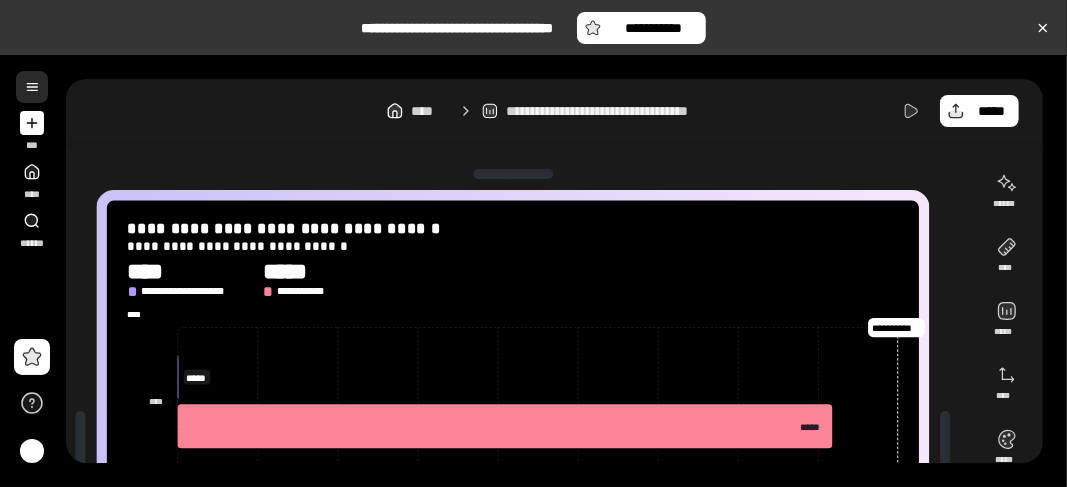 click at bounding box center [32, 87] 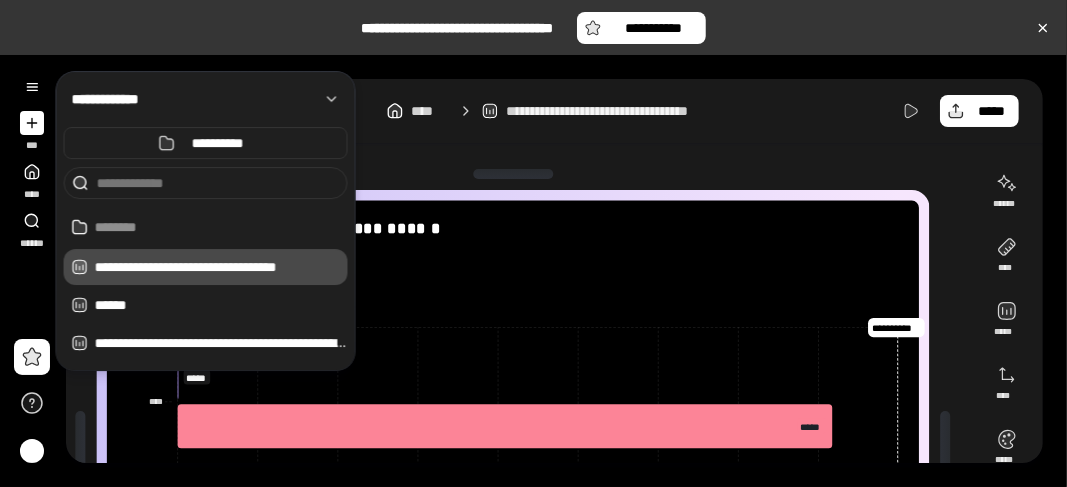 click on "**********" at bounding box center (520, 451) 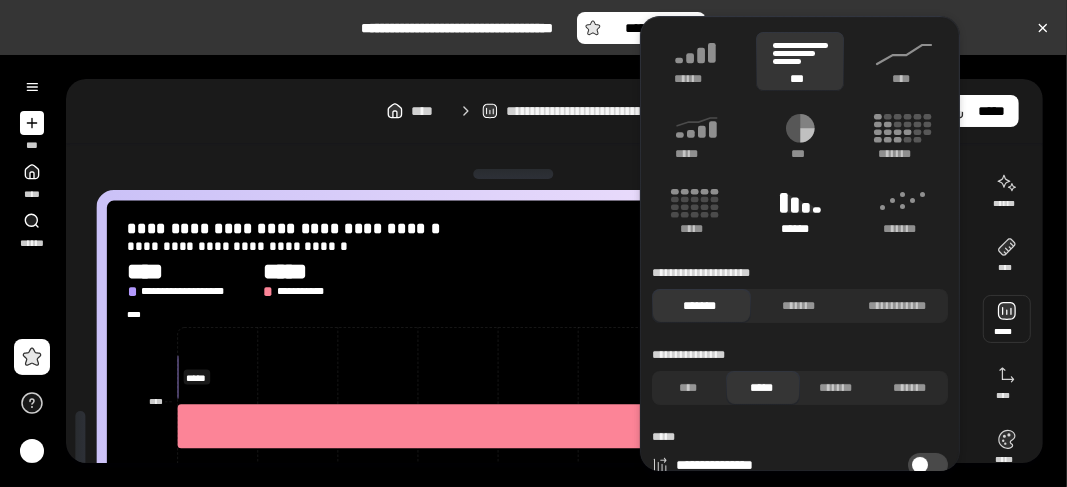 click 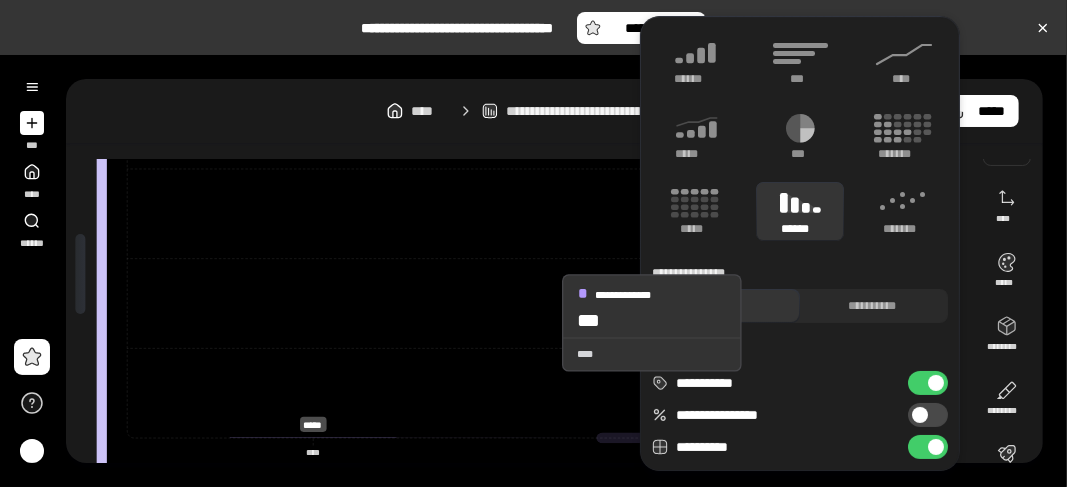 scroll, scrollTop: 284, scrollLeft: 0, axis: vertical 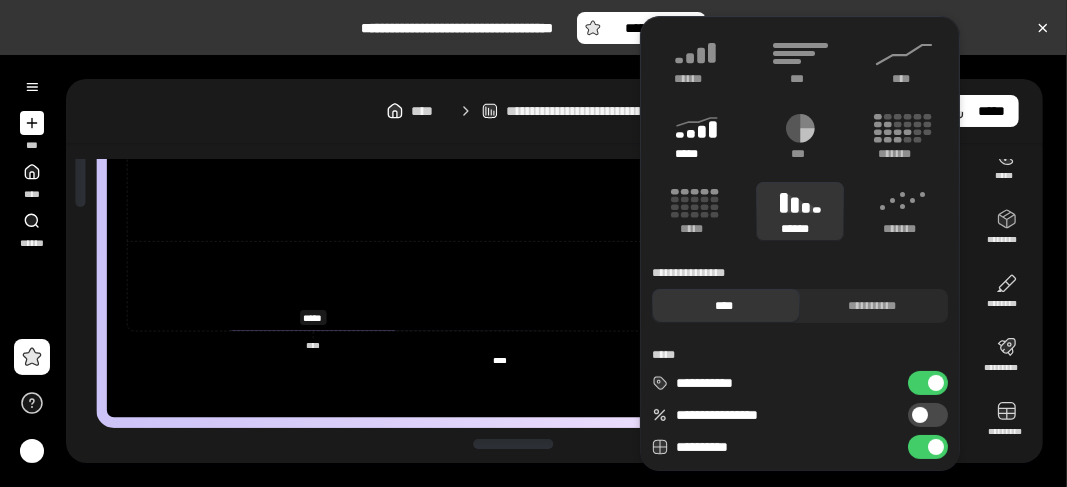 click 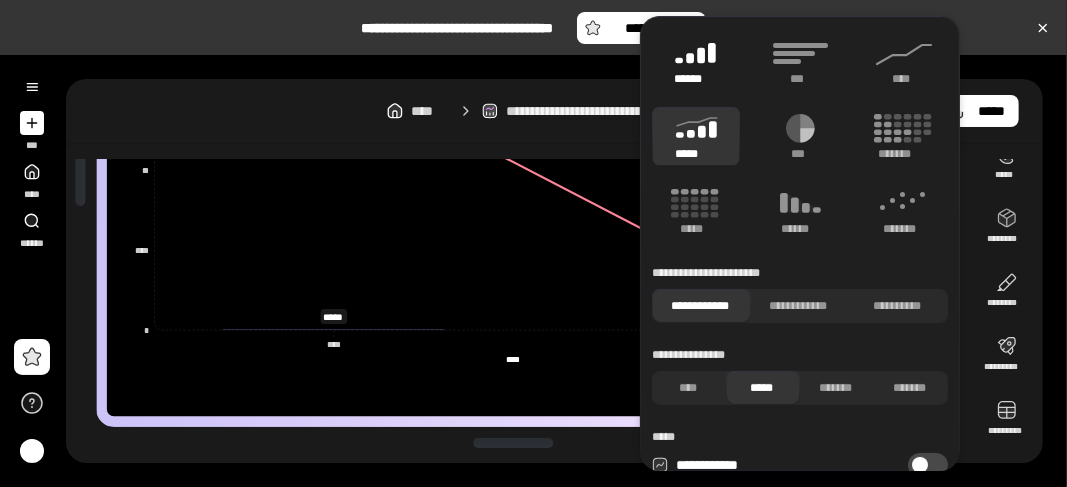 click 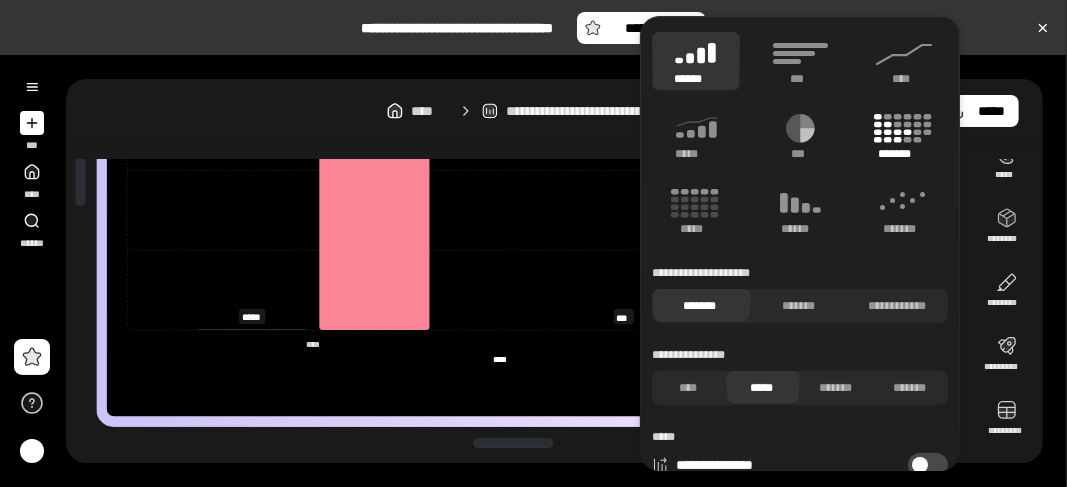 click 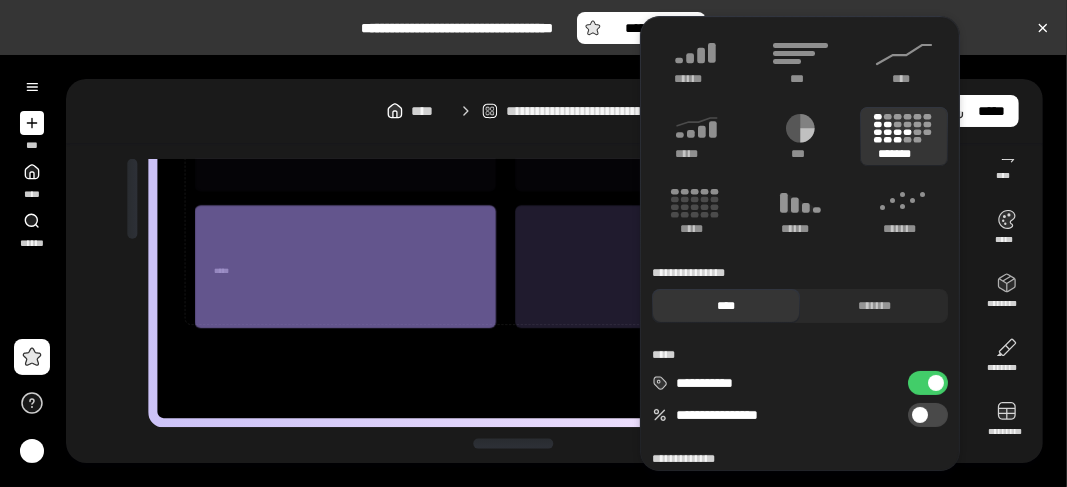 scroll, scrollTop: 220, scrollLeft: 0, axis: vertical 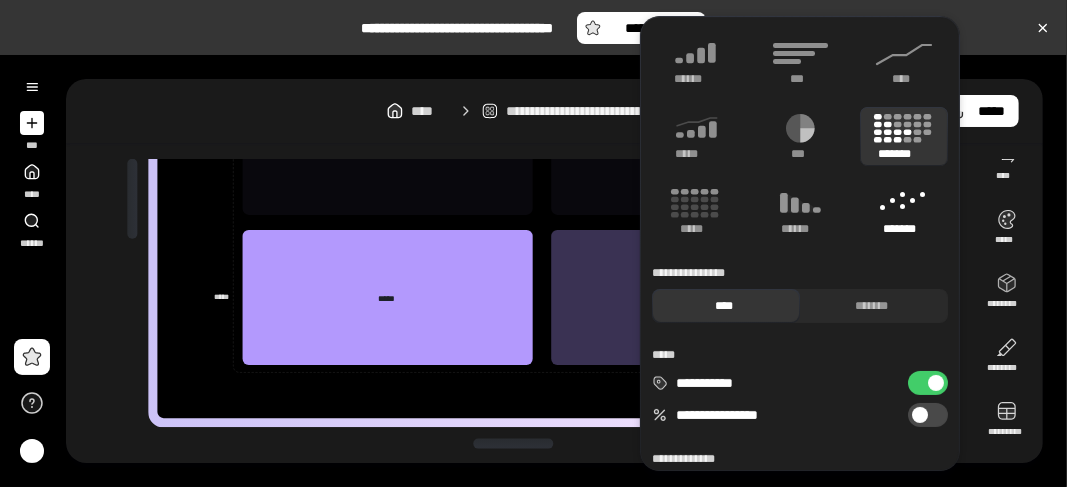 click 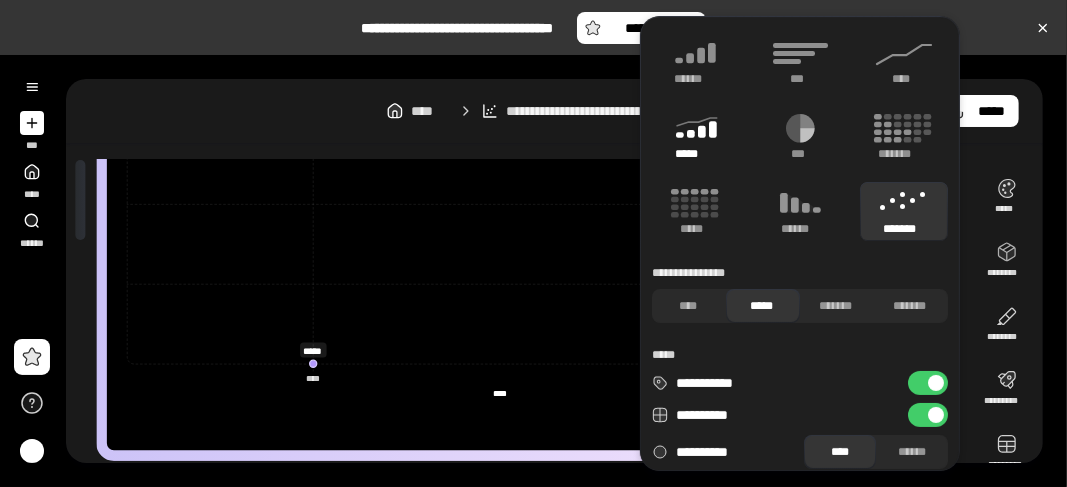click 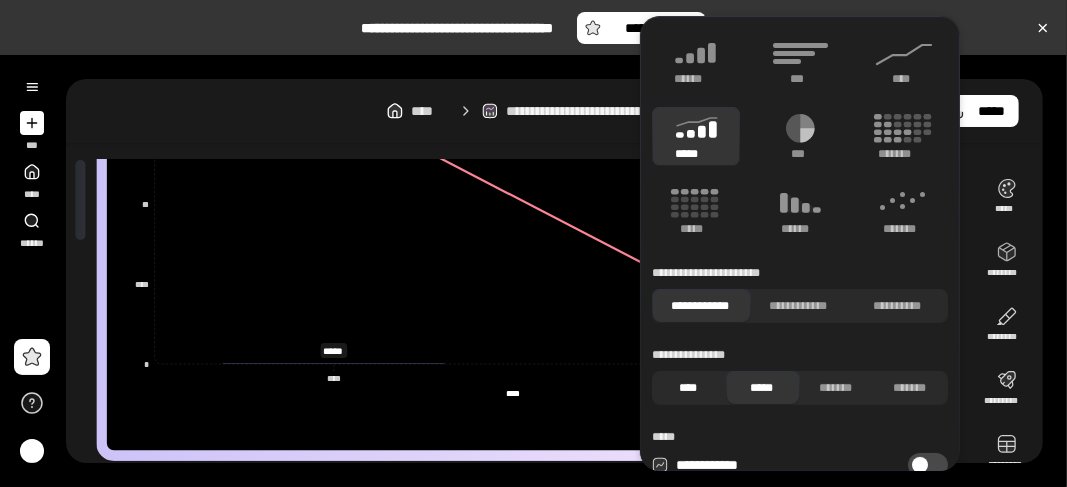 click on "****" at bounding box center [688, 388] 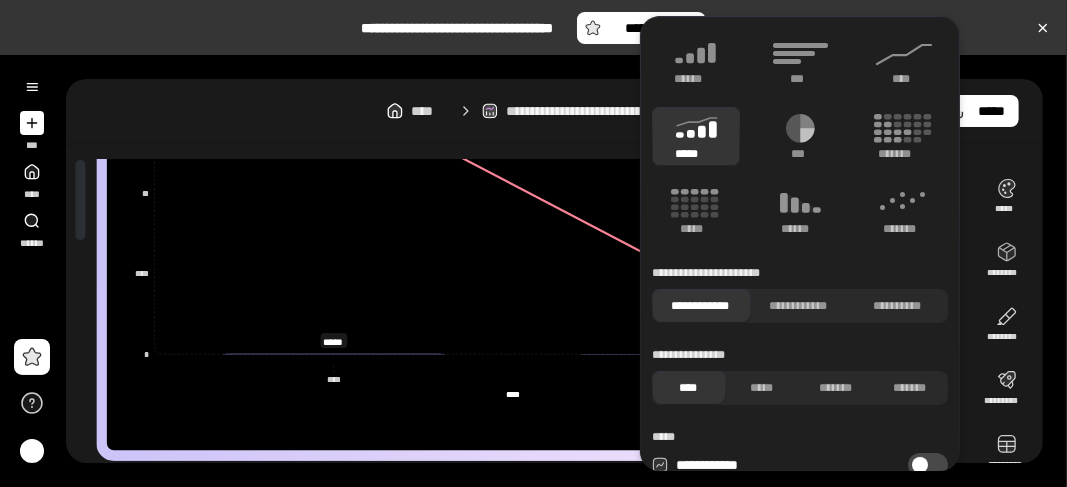 scroll, scrollTop: 237, scrollLeft: 0, axis: vertical 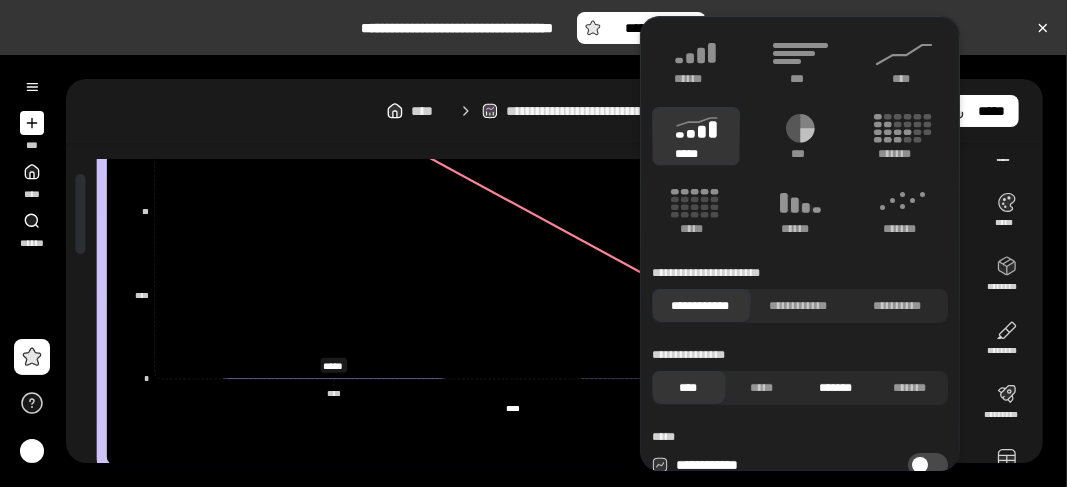 click on "*******" at bounding box center [836, 388] 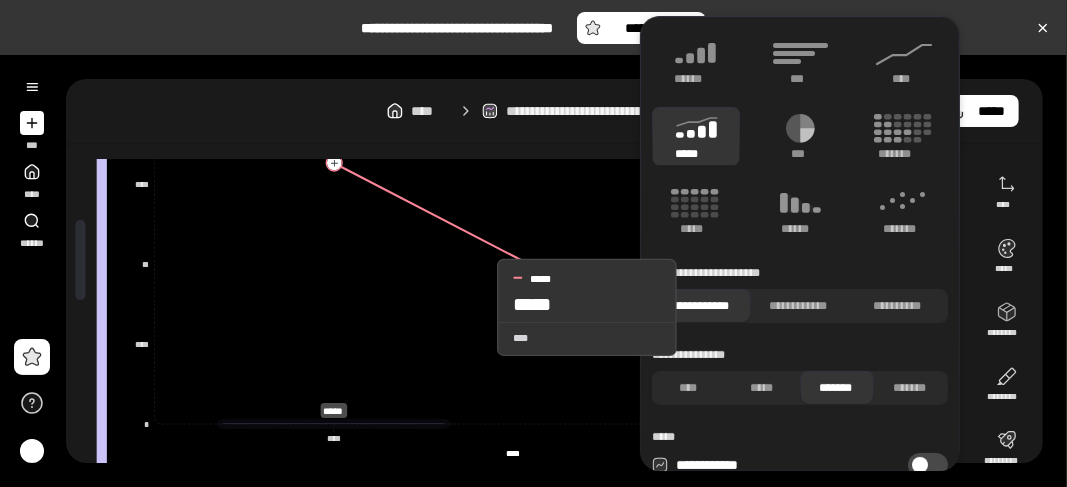 scroll, scrollTop: 284, scrollLeft: 0, axis: vertical 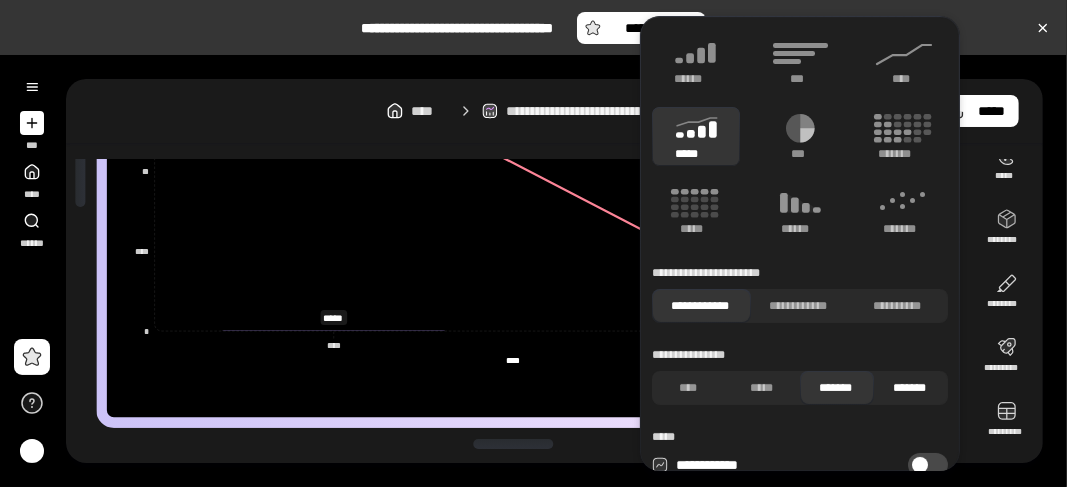 click on "*******" at bounding box center [910, 388] 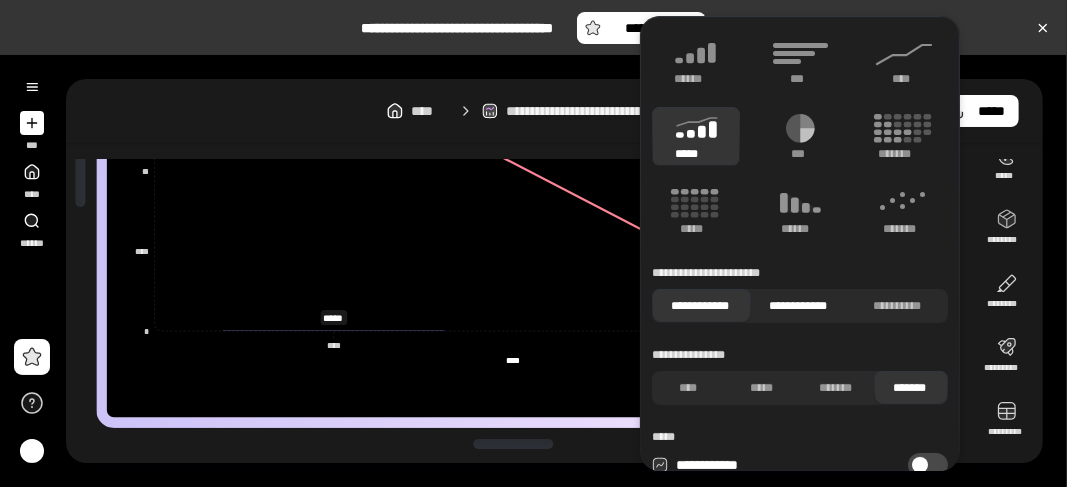 click on "**********" at bounding box center [798, 306] 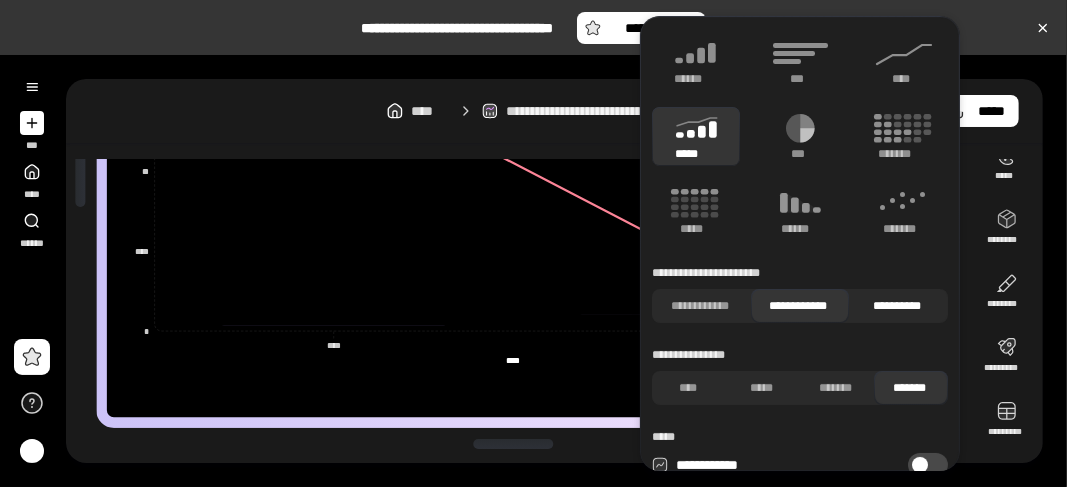 click on "**********" at bounding box center [896, 306] 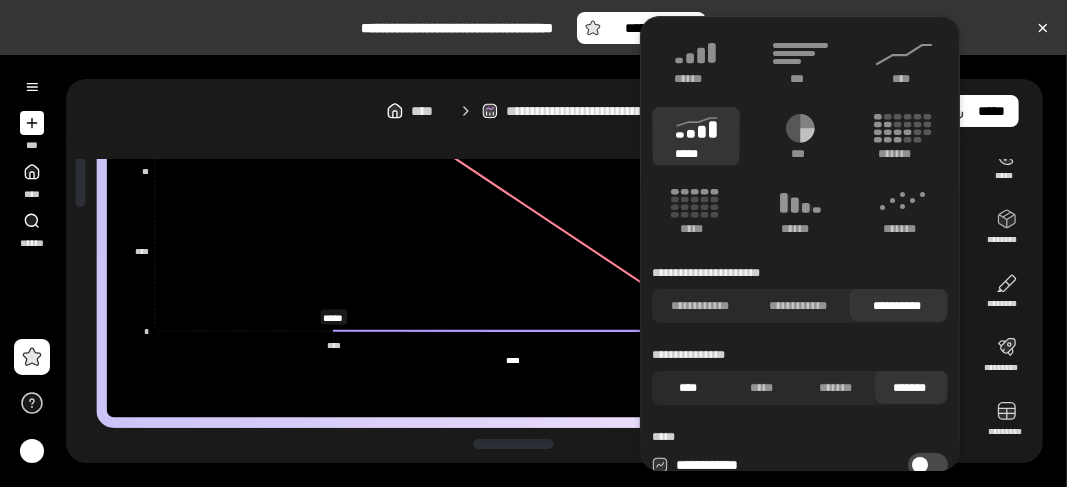 click on "****" at bounding box center (688, 388) 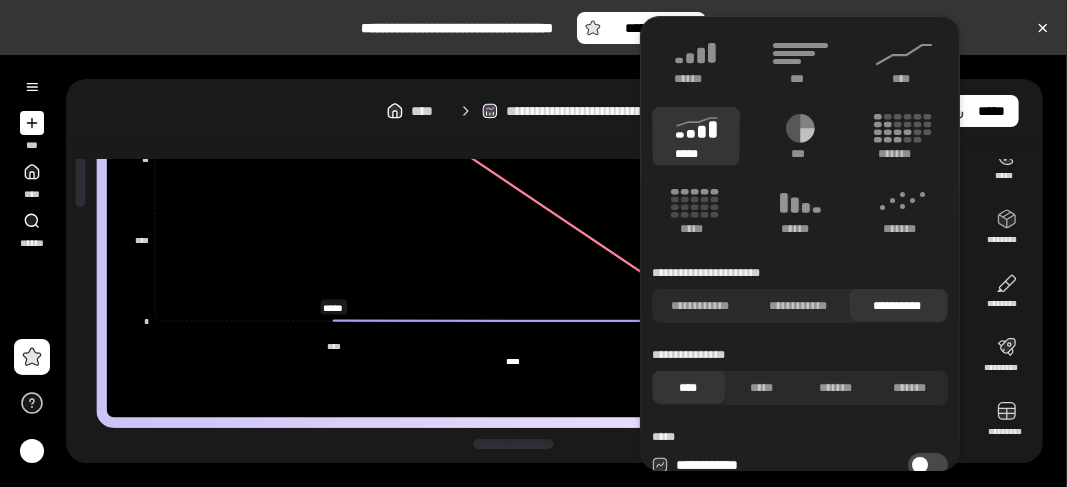 scroll, scrollTop: 271, scrollLeft: 0, axis: vertical 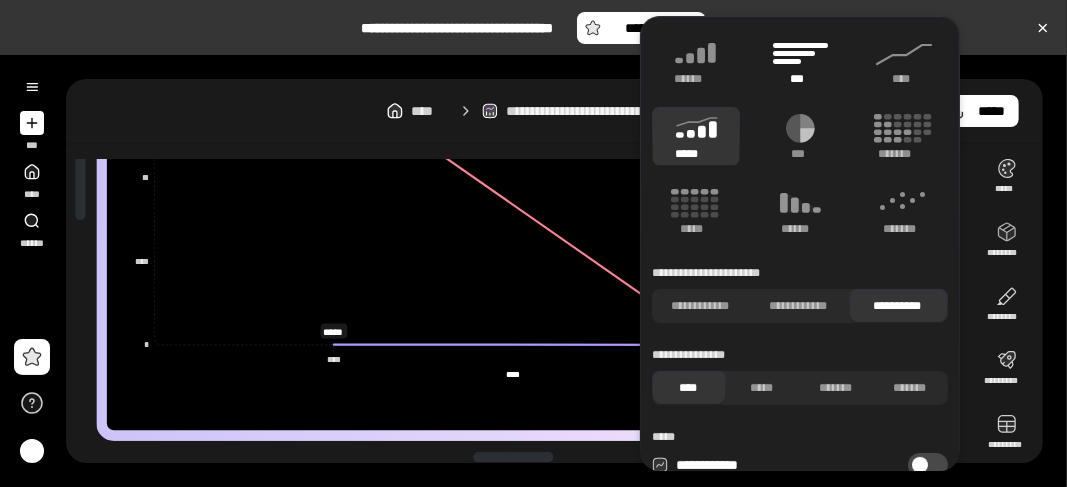 click 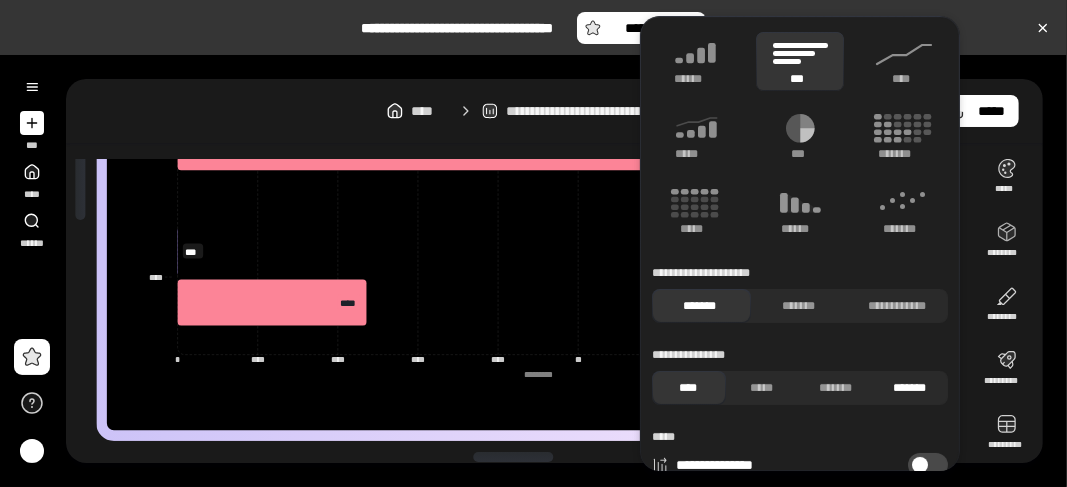 click on "*******" at bounding box center [910, 388] 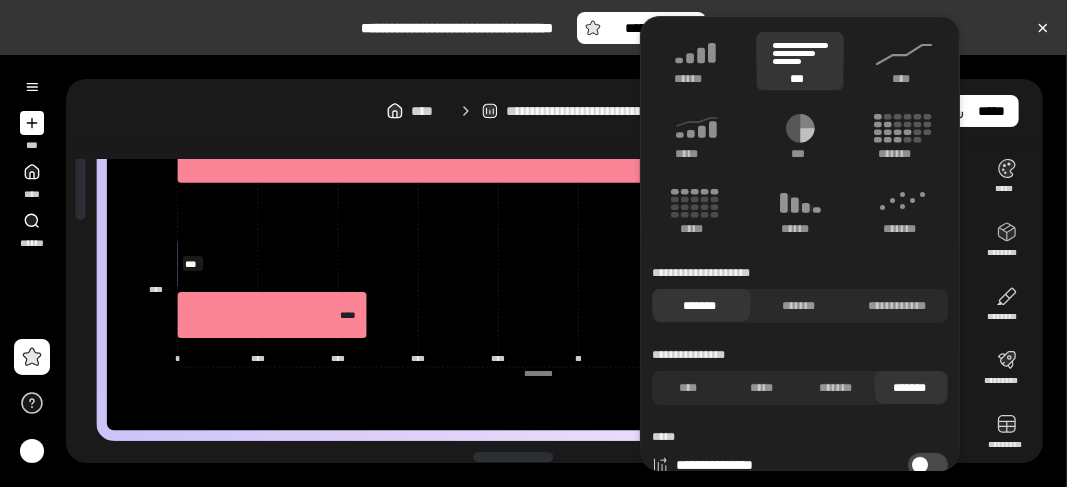 scroll, scrollTop: 284, scrollLeft: 0, axis: vertical 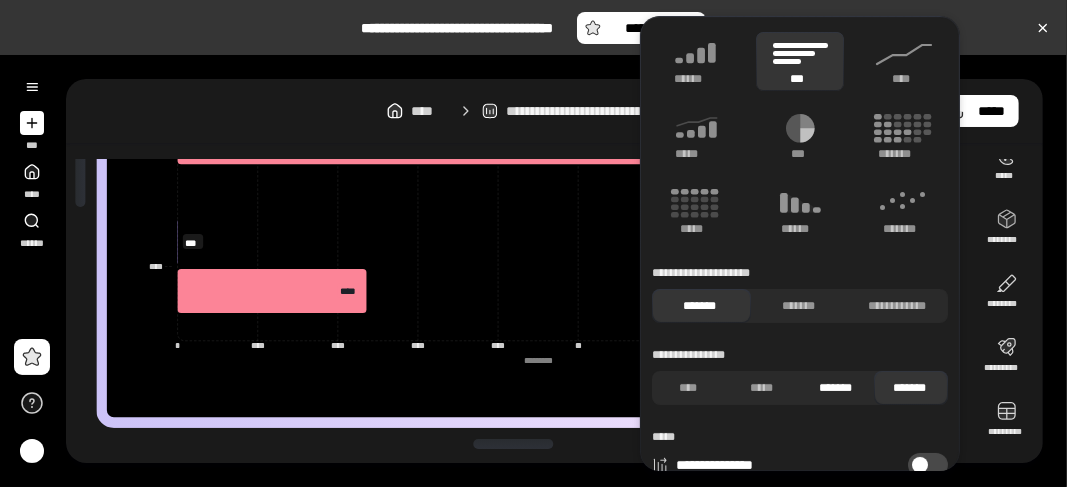 click on "*******" at bounding box center [836, 388] 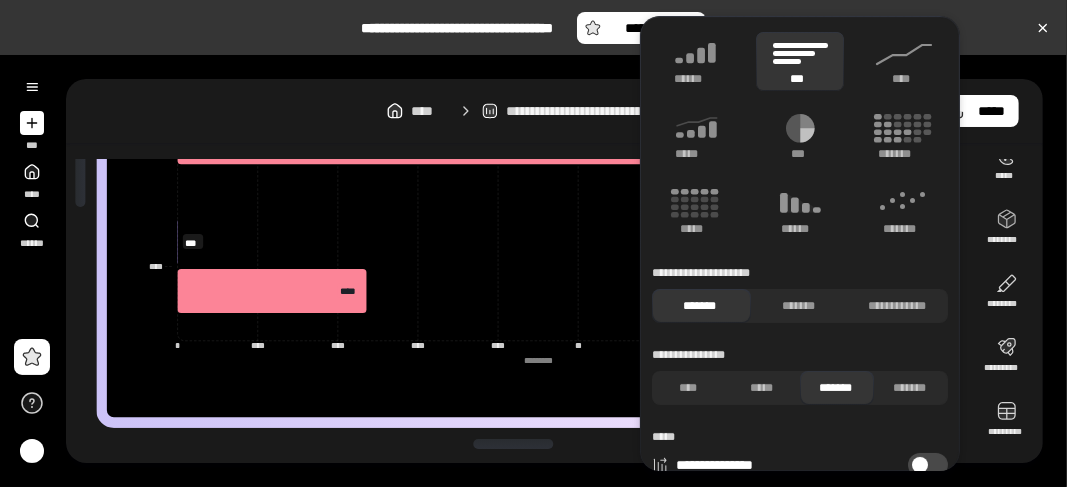 click on "*******" at bounding box center (836, 388) 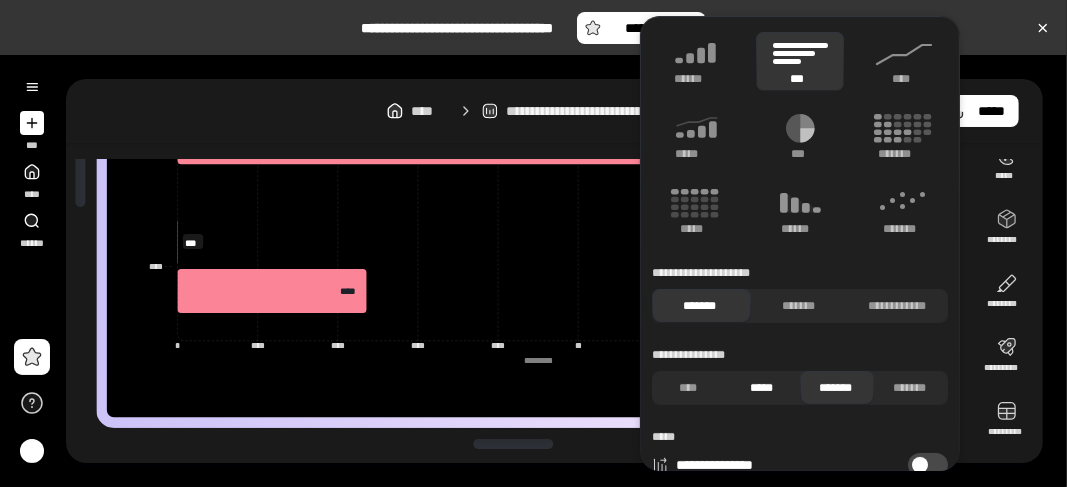 click on "*****" at bounding box center [762, 388] 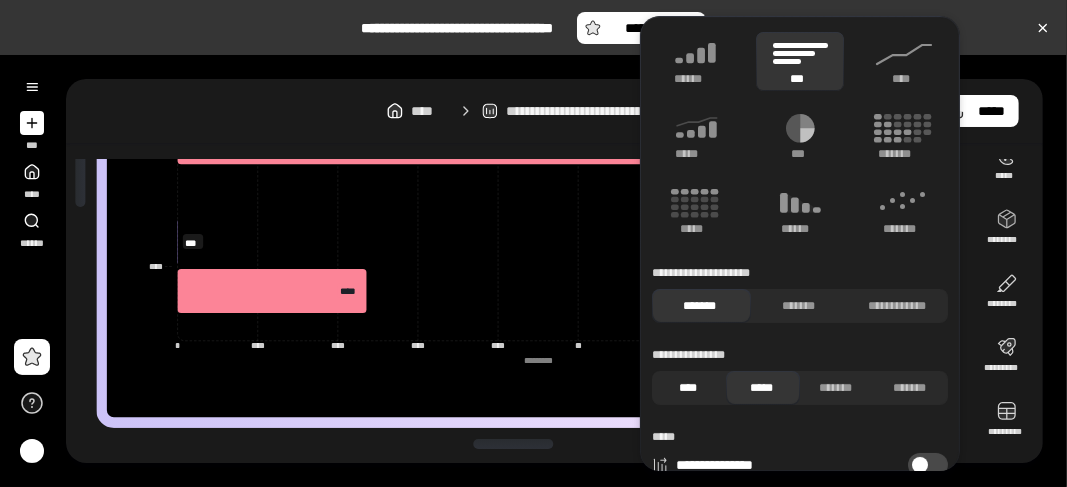 click on "****" at bounding box center [688, 388] 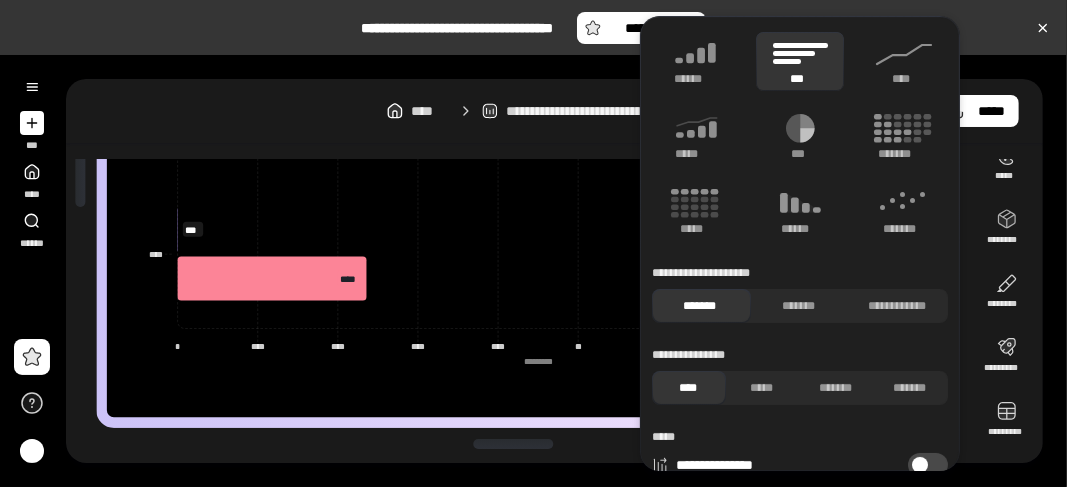 scroll, scrollTop: 271, scrollLeft: 0, axis: vertical 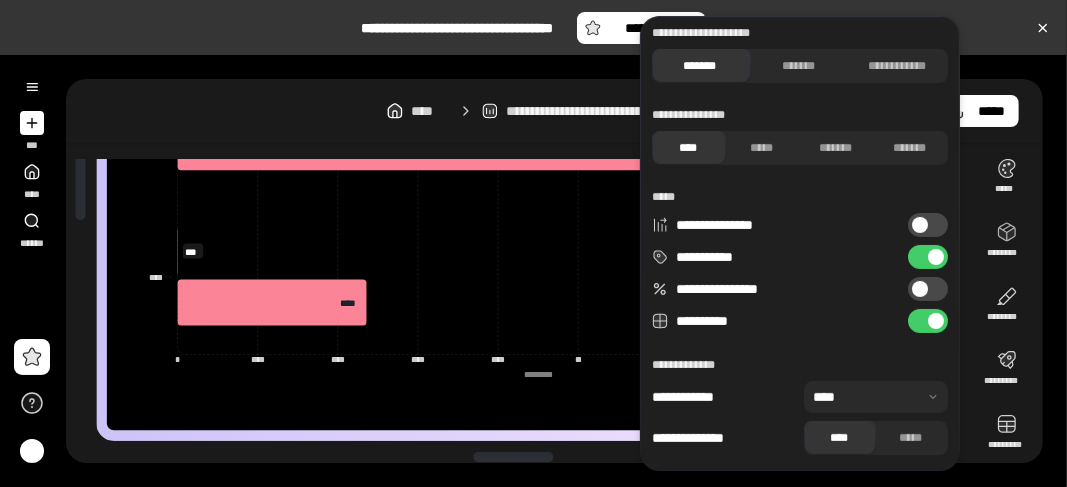 click on "**********" at bounding box center (928, 225) 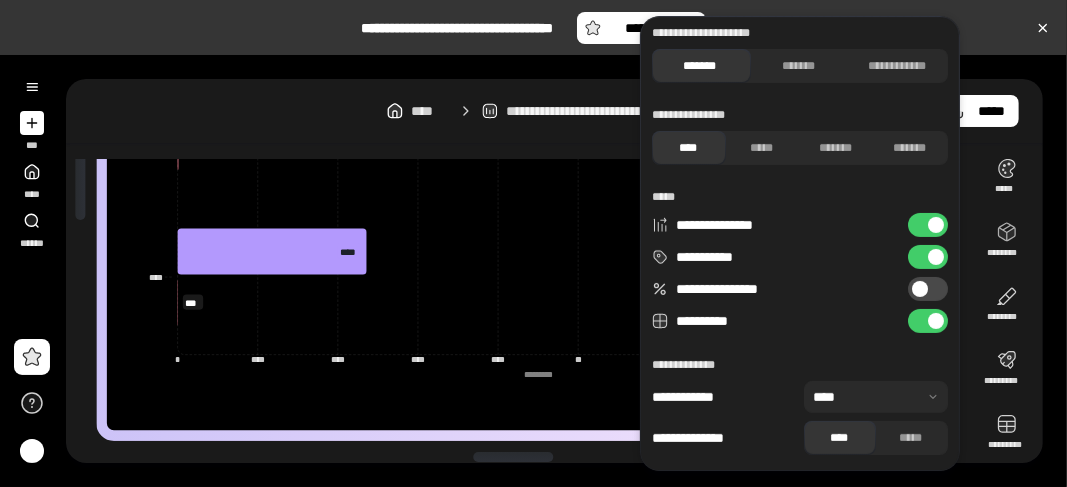 click on "**********" at bounding box center (928, 225) 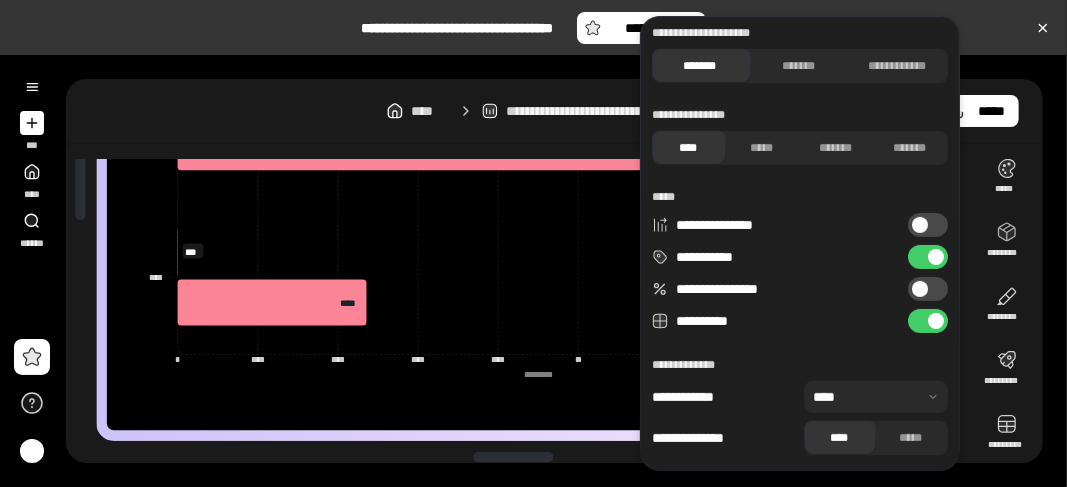 click on "**********" at bounding box center (928, 289) 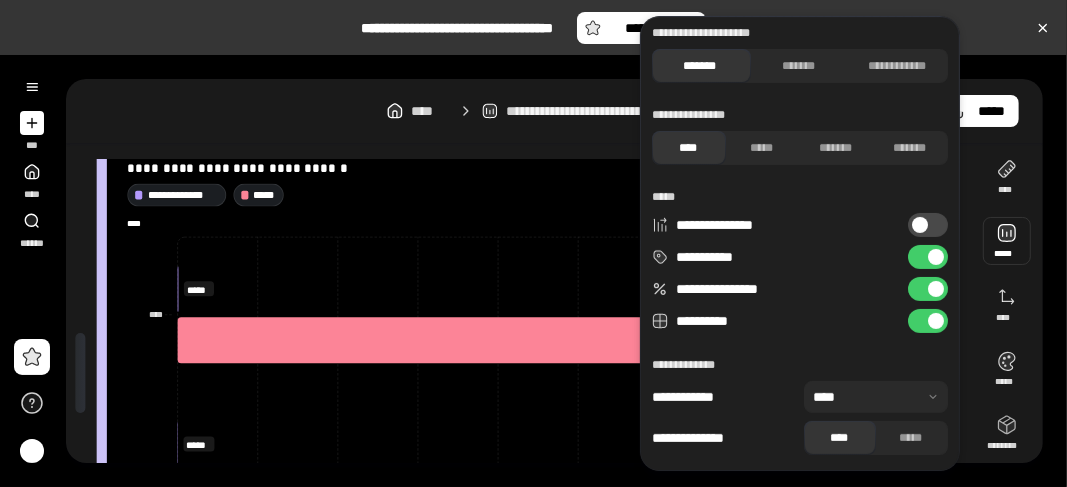 scroll, scrollTop: 100, scrollLeft: 0, axis: vertical 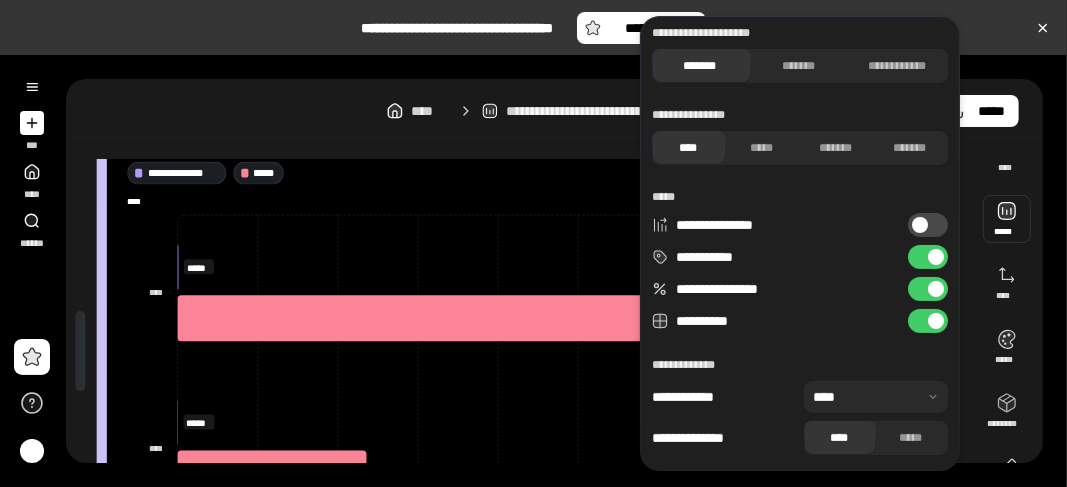 click on "**********" at bounding box center (928, 289) 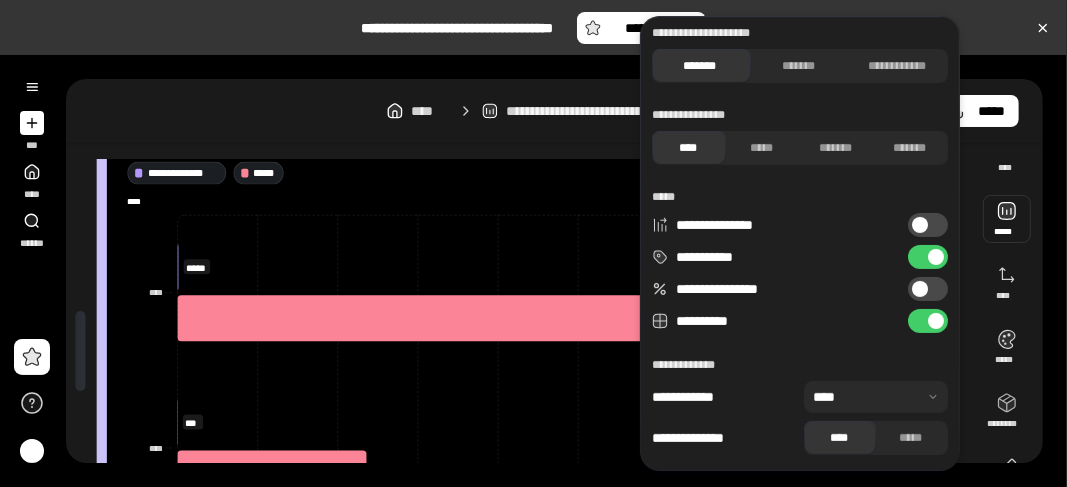 click on "**********" at bounding box center [928, 321] 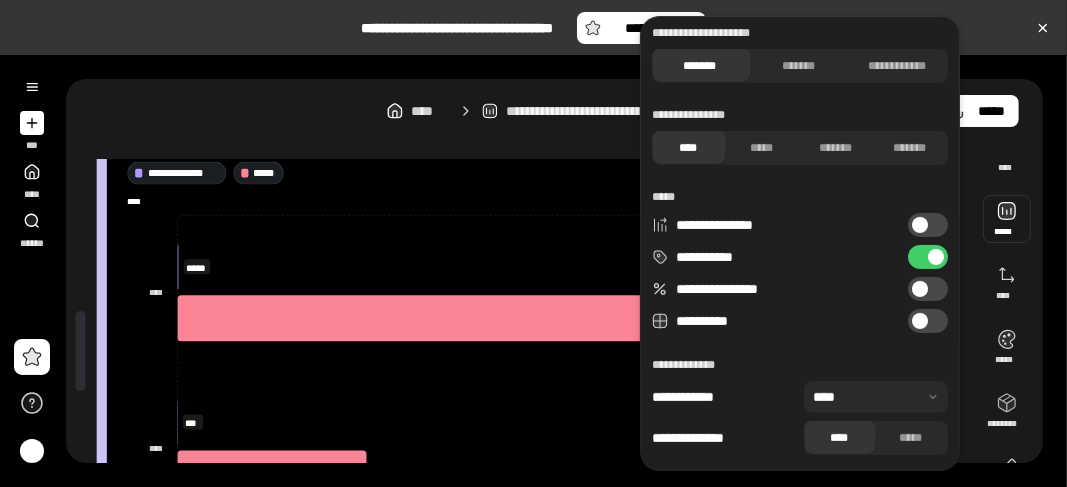 click on "**********" at bounding box center (928, 321) 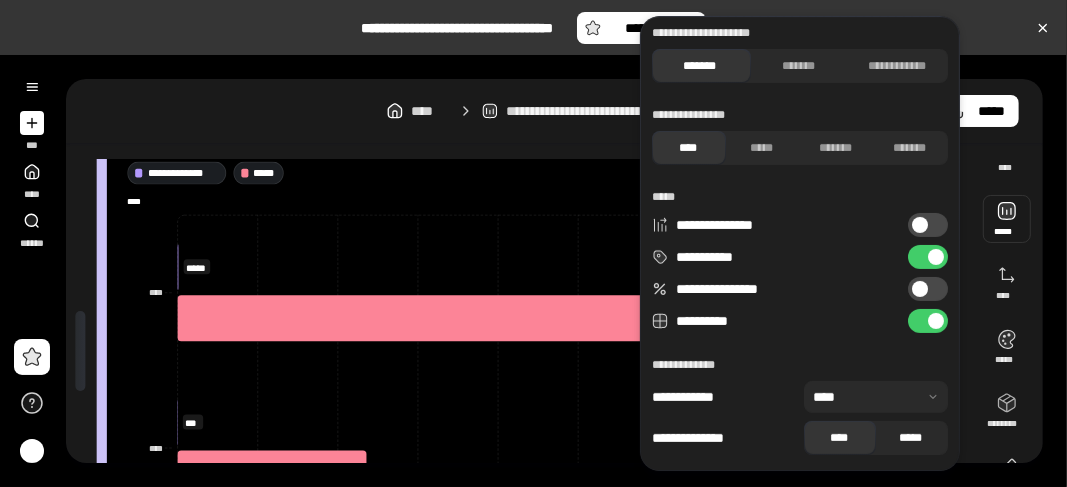 click on "*****" at bounding box center (911, 438) 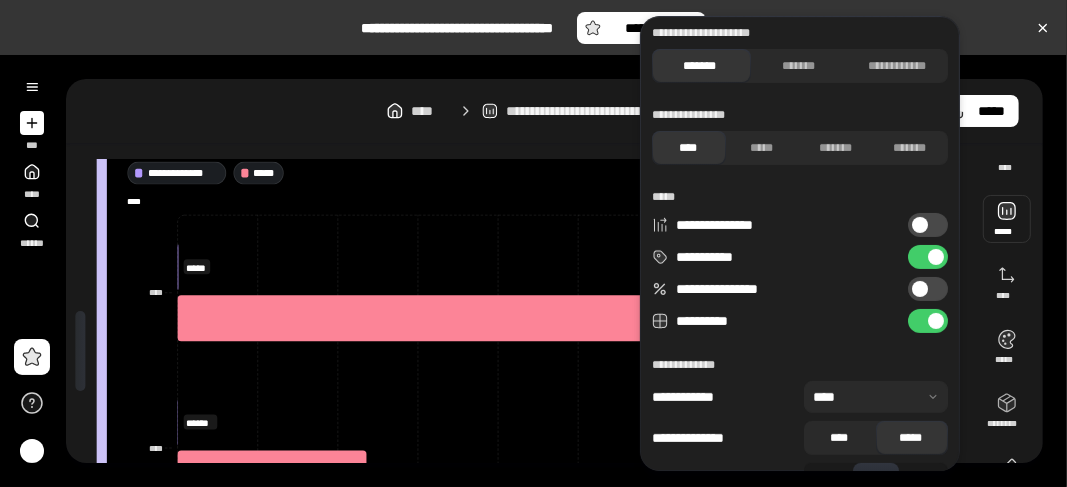 click on "****" at bounding box center (839, 438) 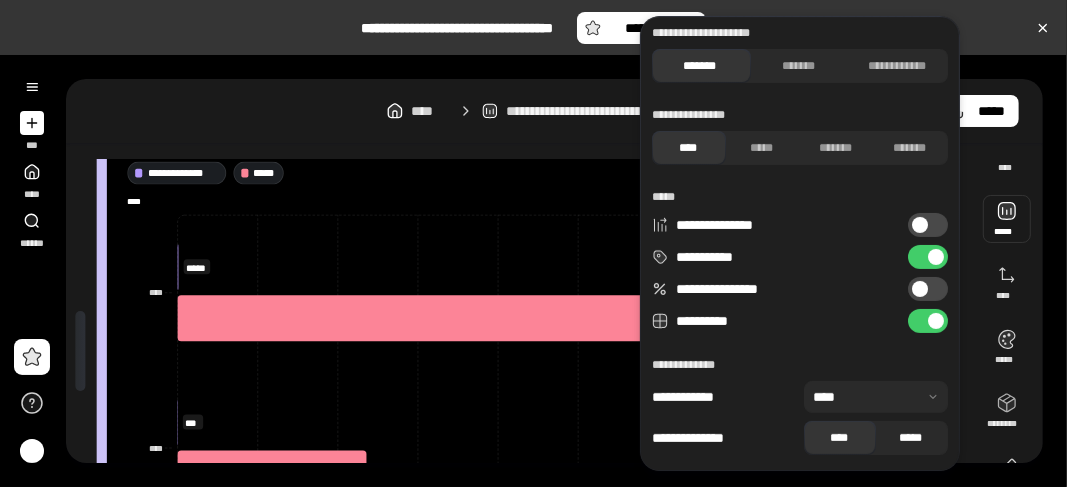 click on "*****" at bounding box center [911, 438] 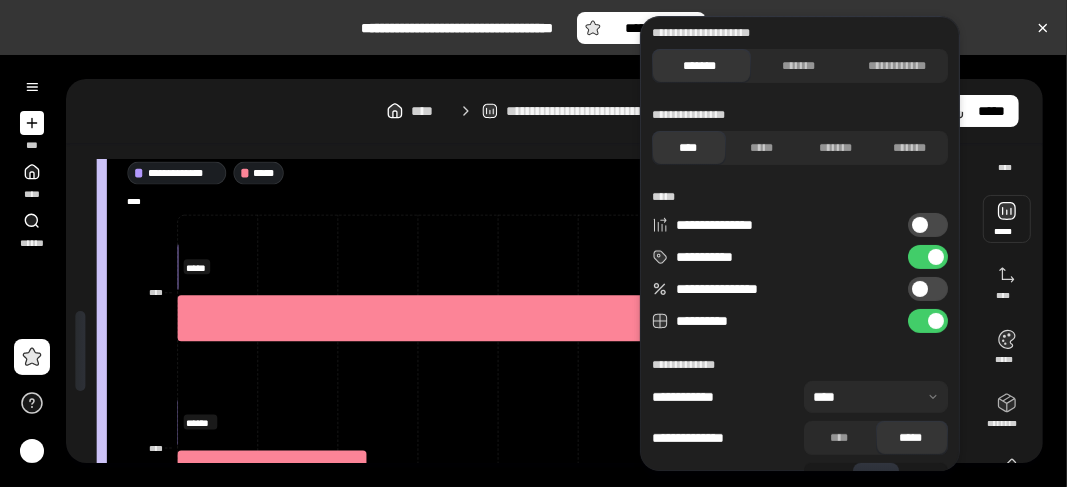 click on "*****" at bounding box center (911, 438) 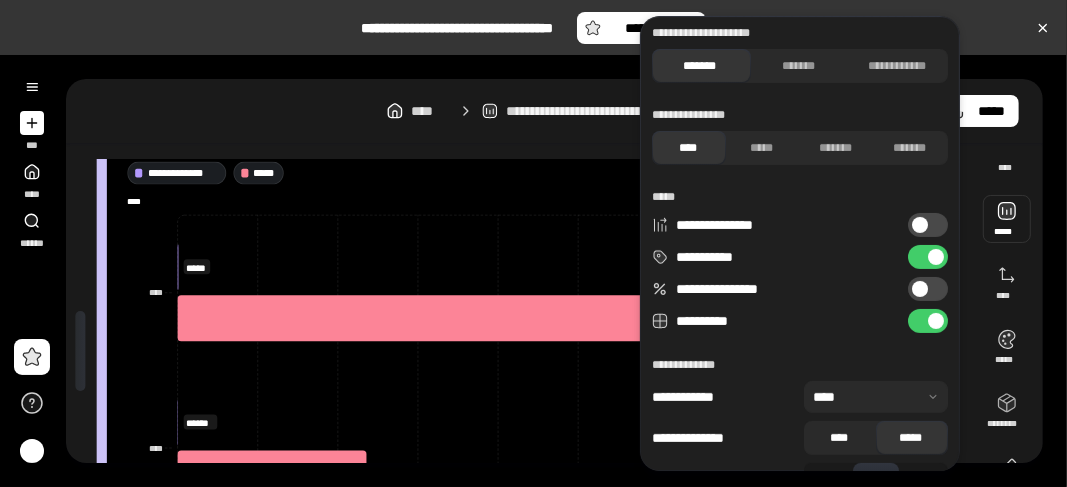 drag, startPoint x: 820, startPoint y: 440, endPoint x: 838, endPoint y: 436, distance: 18.439089 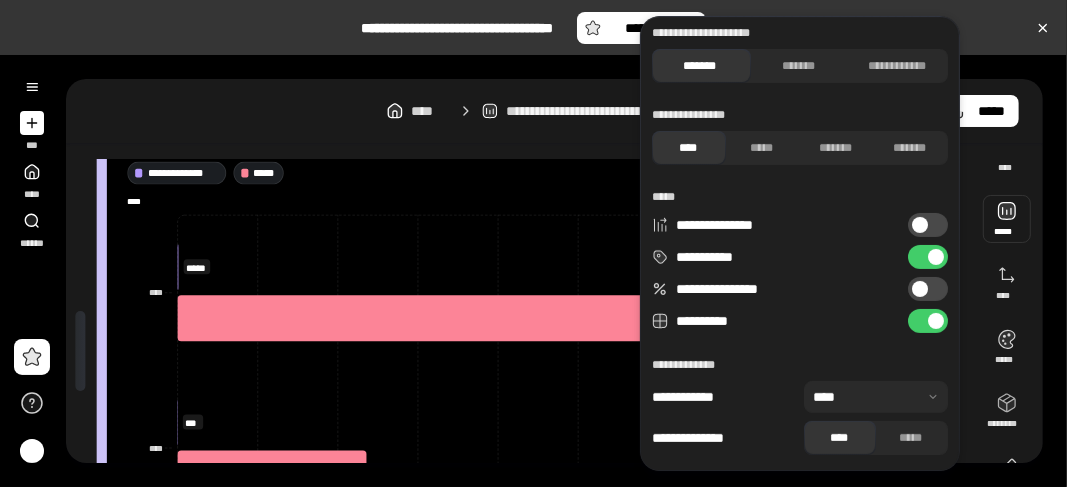 click at bounding box center [876, 397] 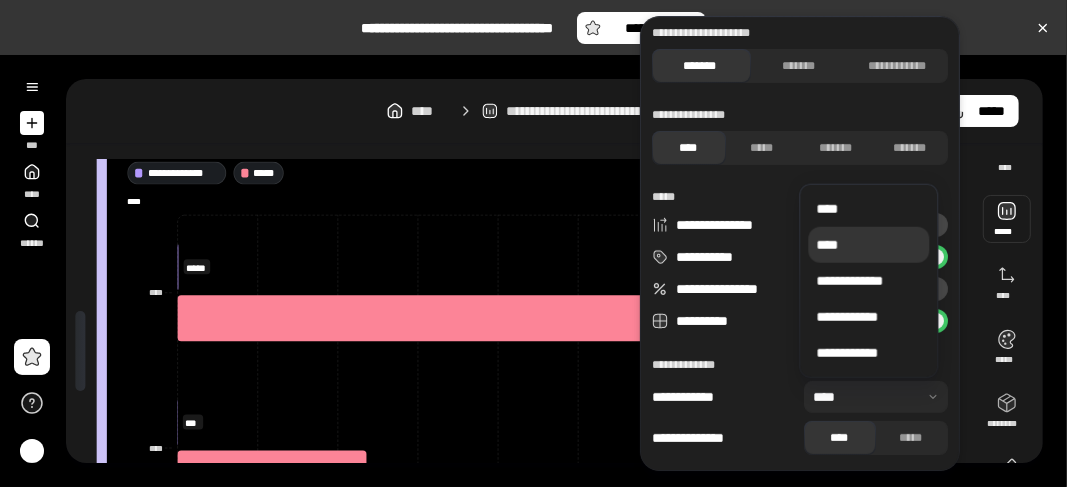 click on "****" at bounding box center (868, 245) 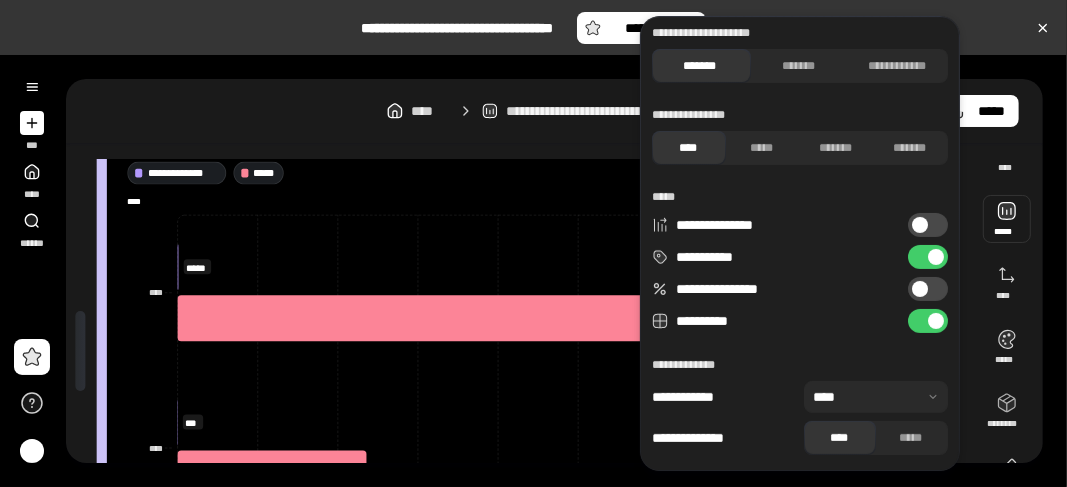 click at bounding box center [876, 397] 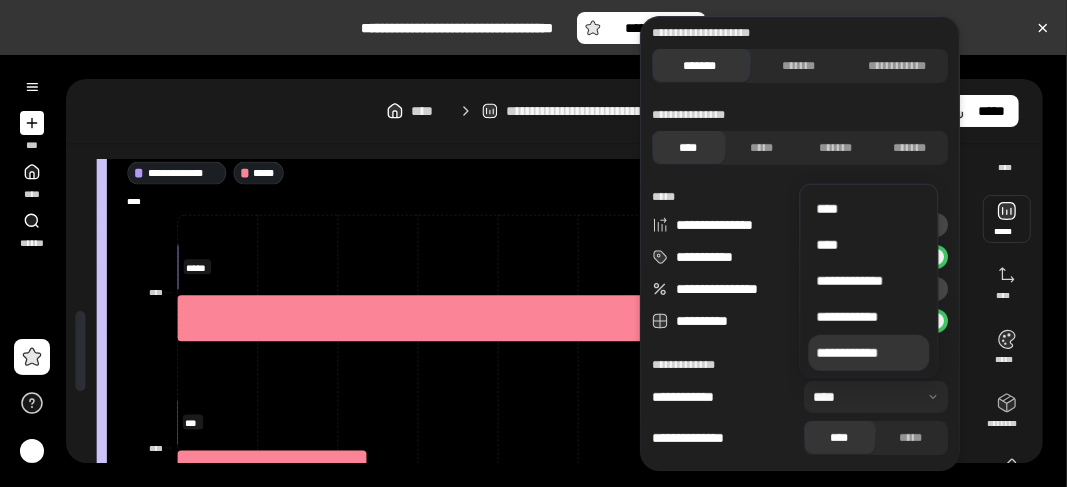 click on "**********" at bounding box center [868, 353] 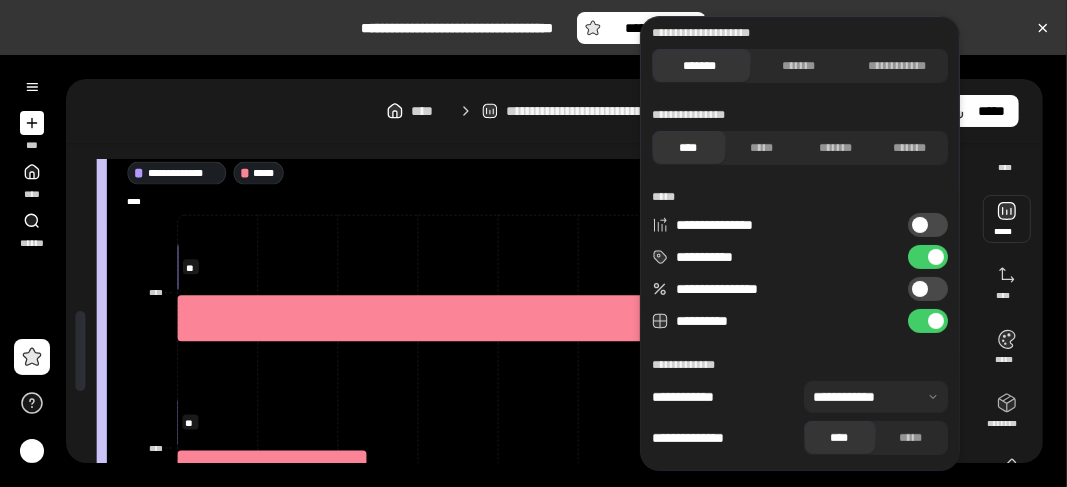 click at bounding box center (876, 397) 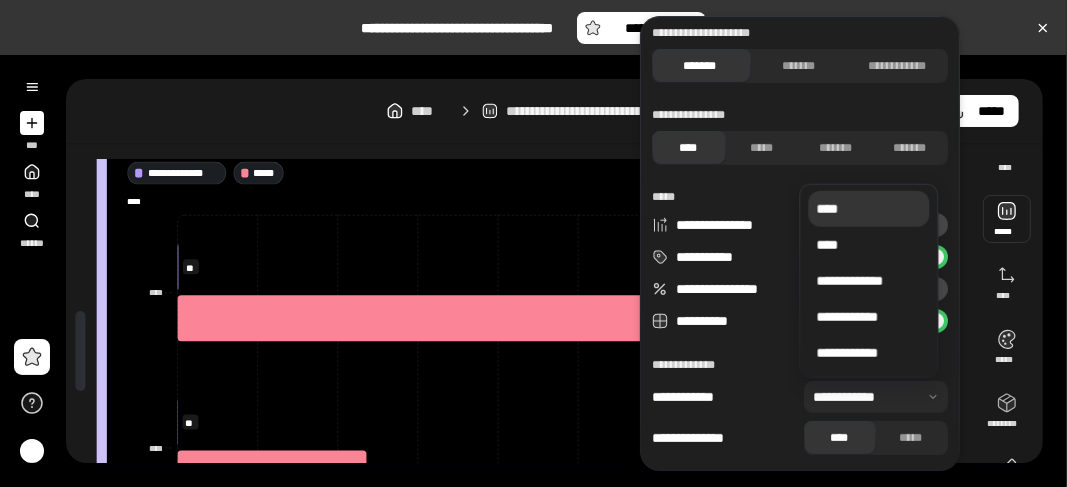click on "****" at bounding box center [868, 209] 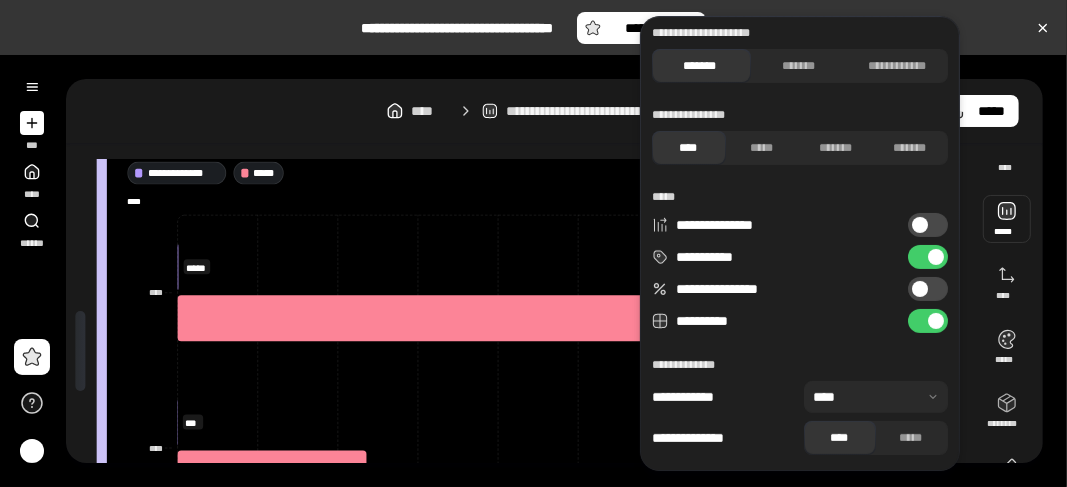 click at bounding box center [876, 397] 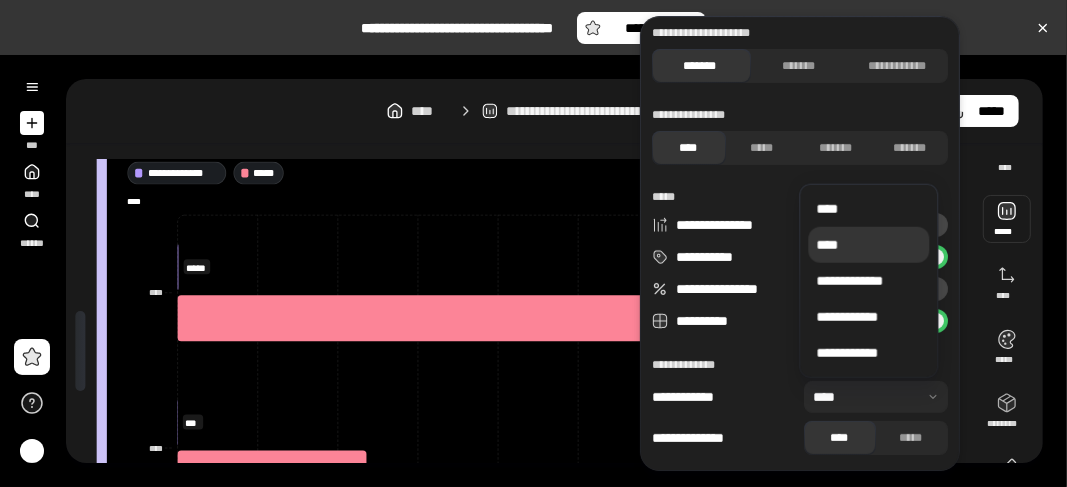 click on "****" at bounding box center [868, 245] 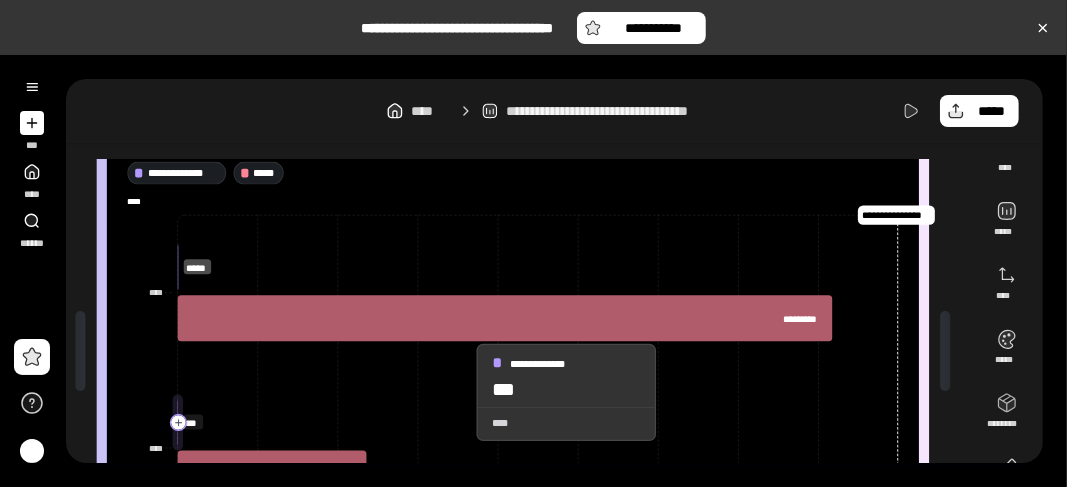 click 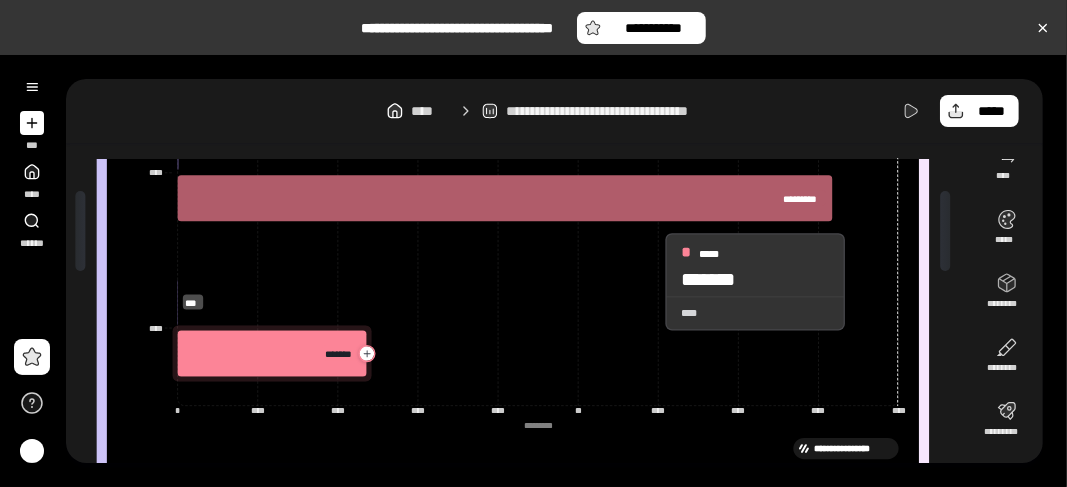 scroll, scrollTop: 184, scrollLeft: 0, axis: vertical 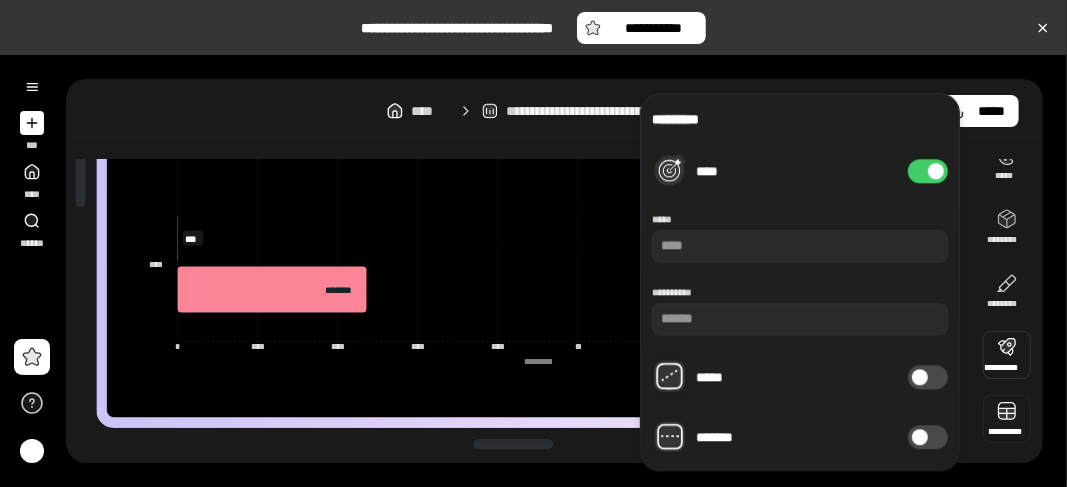 click at bounding box center [1007, 419] 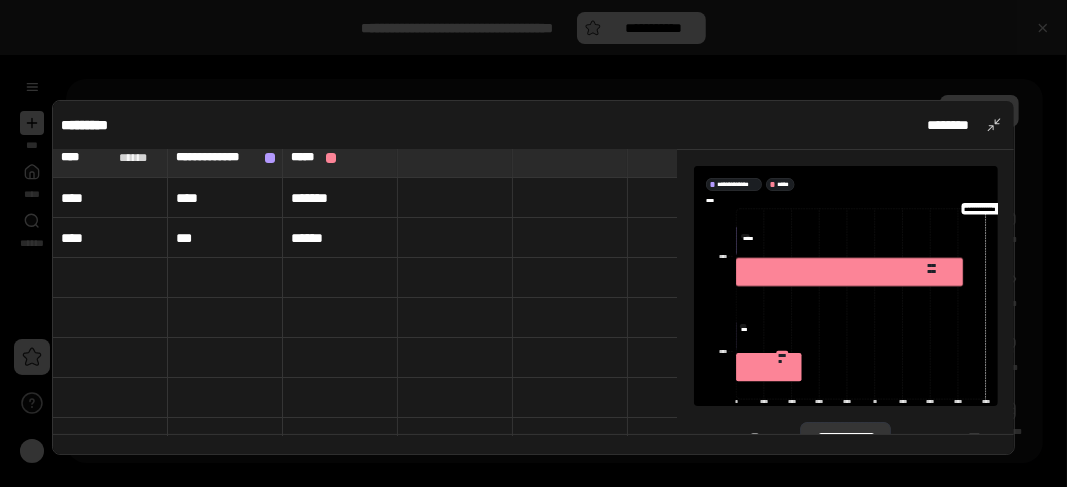 scroll, scrollTop: 0, scrollLeft: 0, axis: both 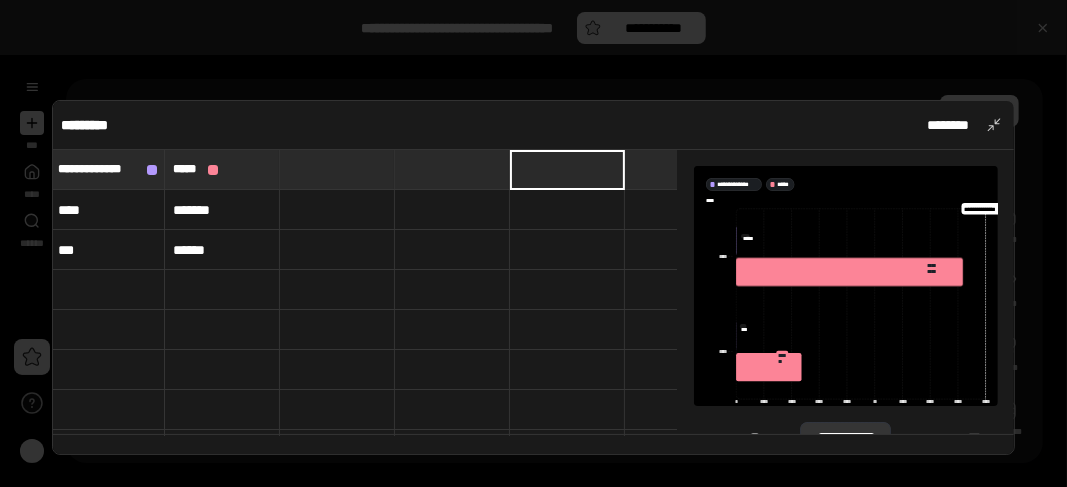 drag, startPoint x: 699, startPoint y: 262, endPoint x: 688, endPoint y: 271, distance: 14.21267 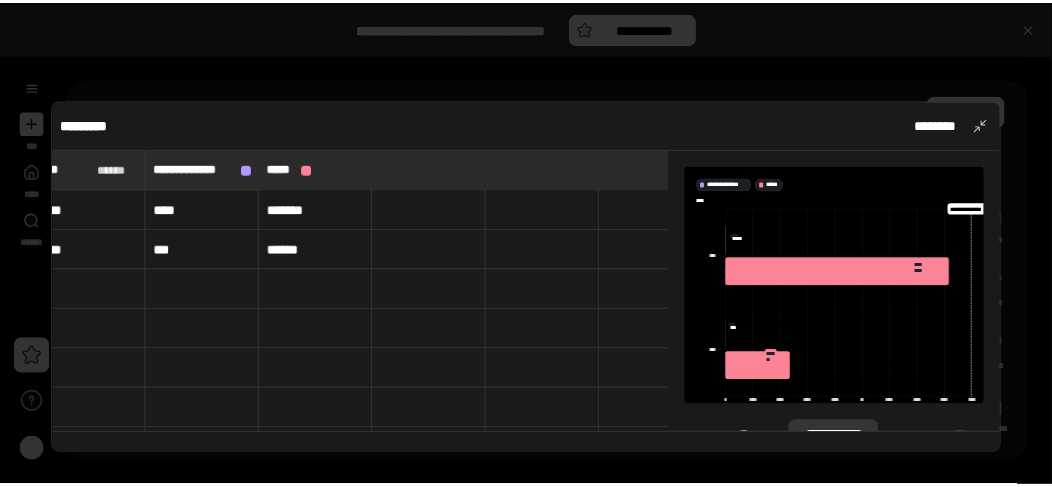 scroll, scrollTop: 0, scrollLeft: 0, axis: both 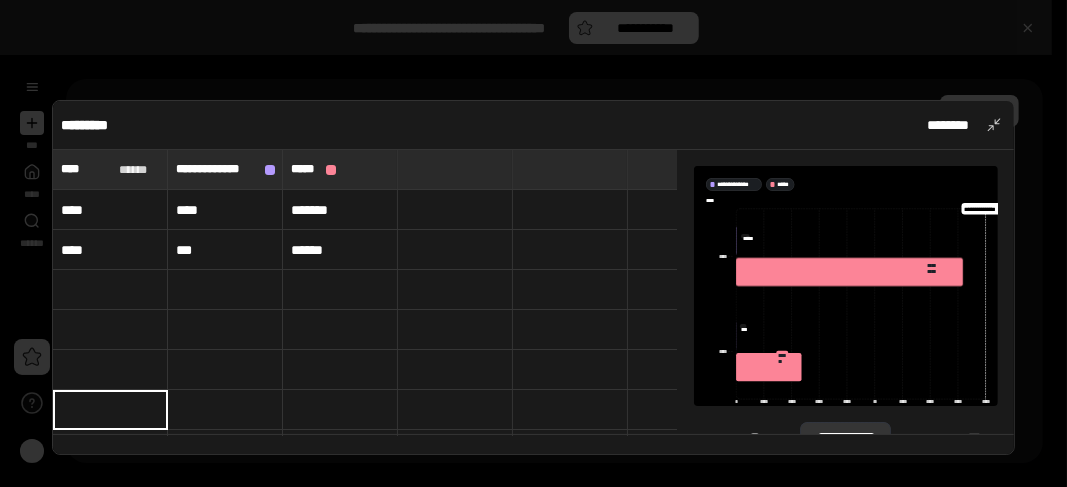 click on "***" at bounding box center [845, 451] 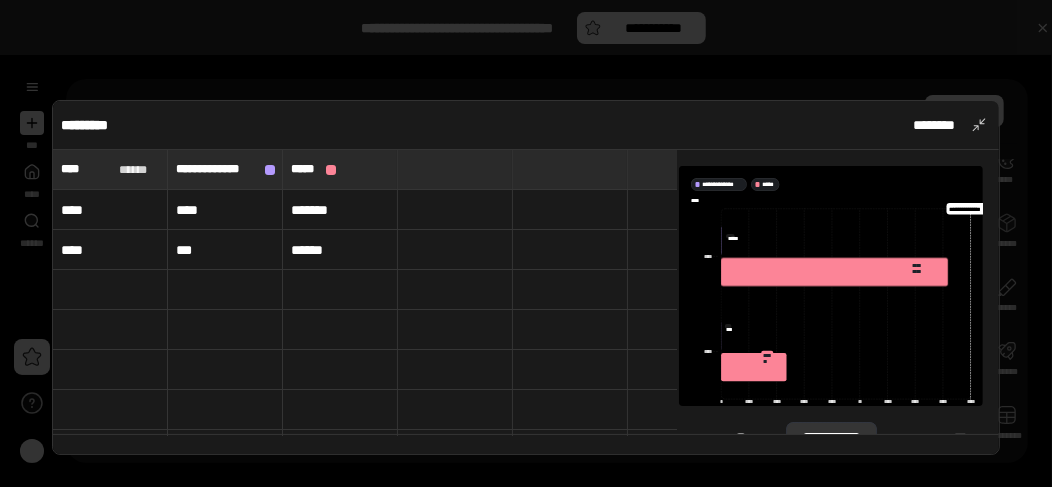 click on "***" at bounding box center (831, 451) 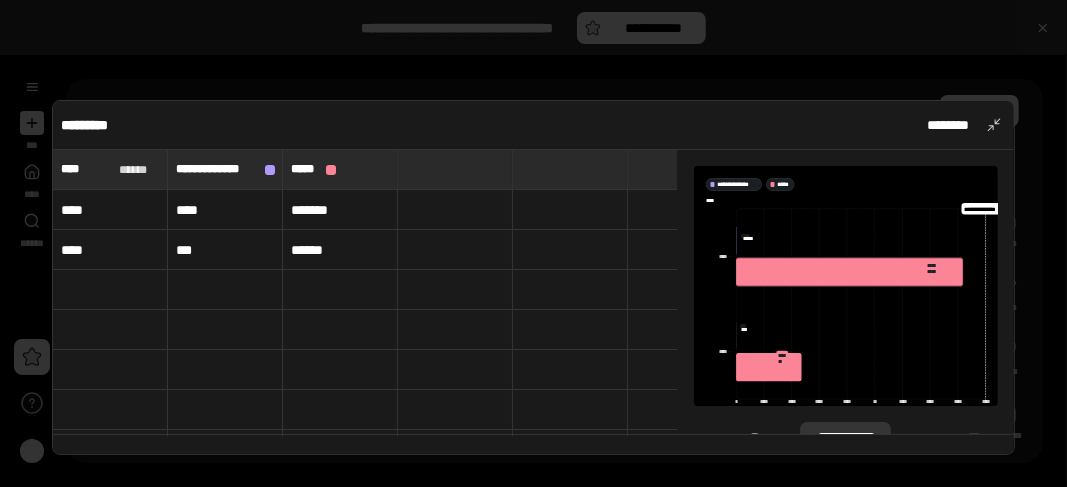 click on "***" at bounding box center (845, 451) 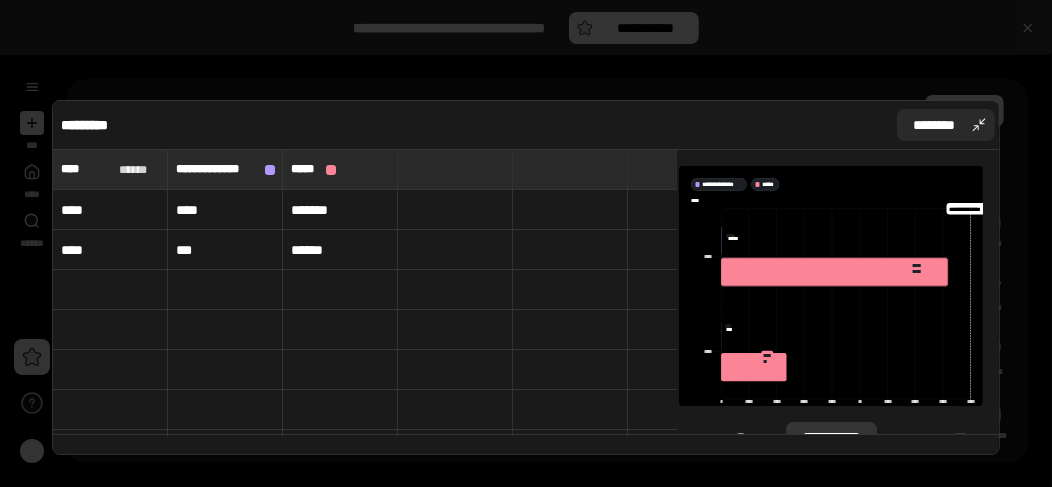 click on "********" at bounding box center [946, 125] 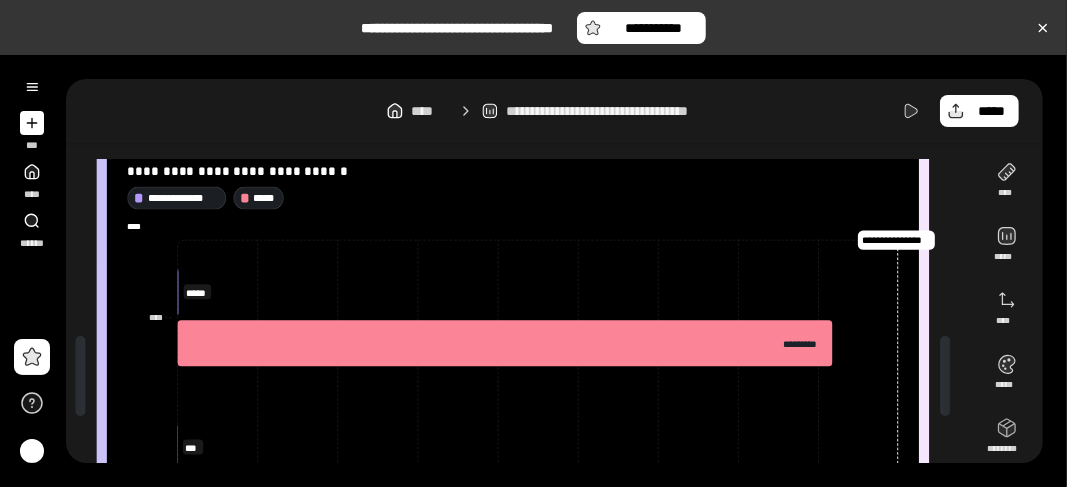 scroll, scrollTop: 100, scrollLeft: 0, axis: vertical 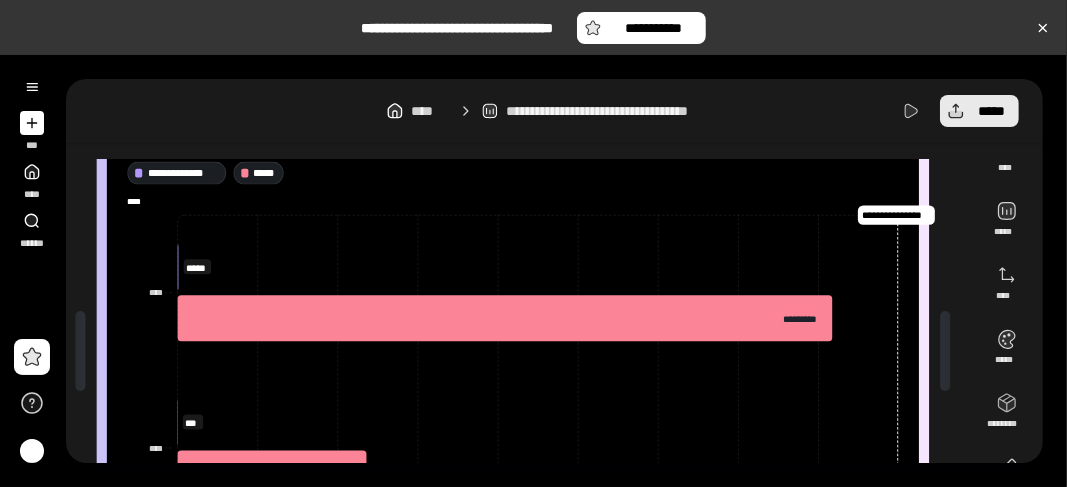 click on "*****" at bounding box center [979, 111] 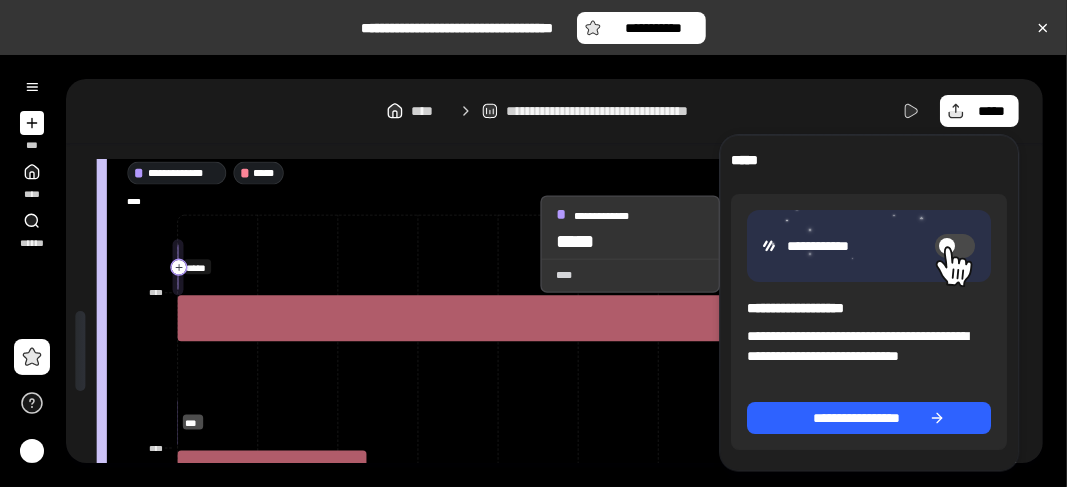 click 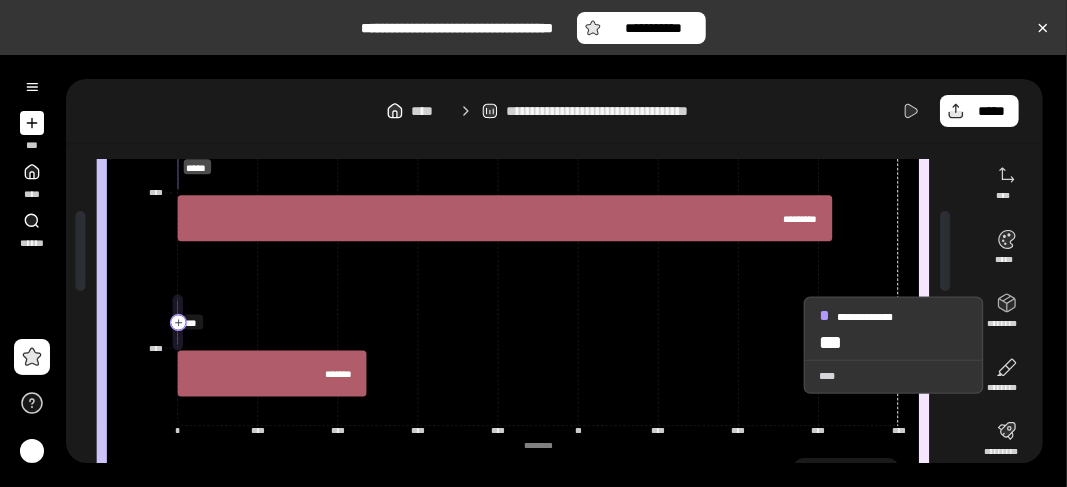 scroll, scrollTop: 100, scrollLeft: 0, axis: vertical 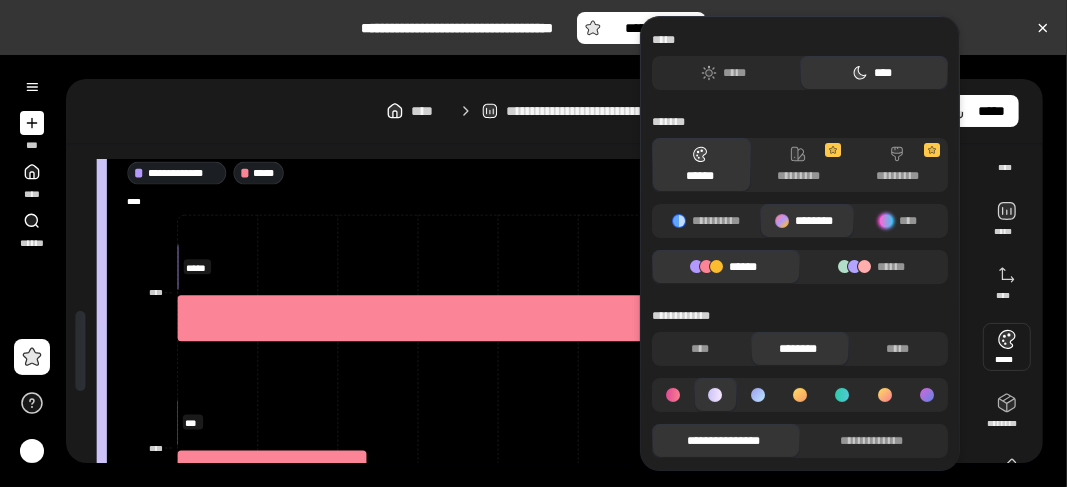 click on "******" at bounding box center (723, 267) 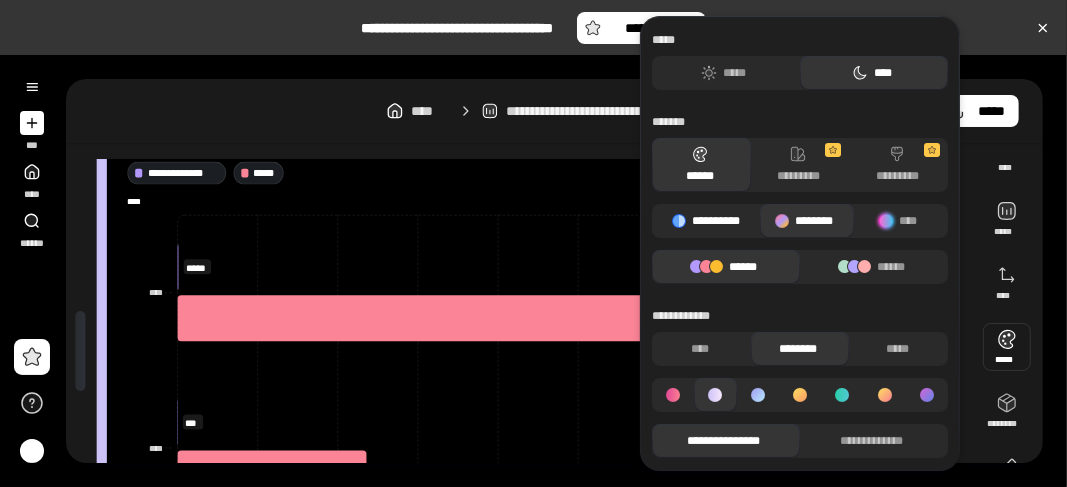 click on "**********" at bounding box center (706, 221) 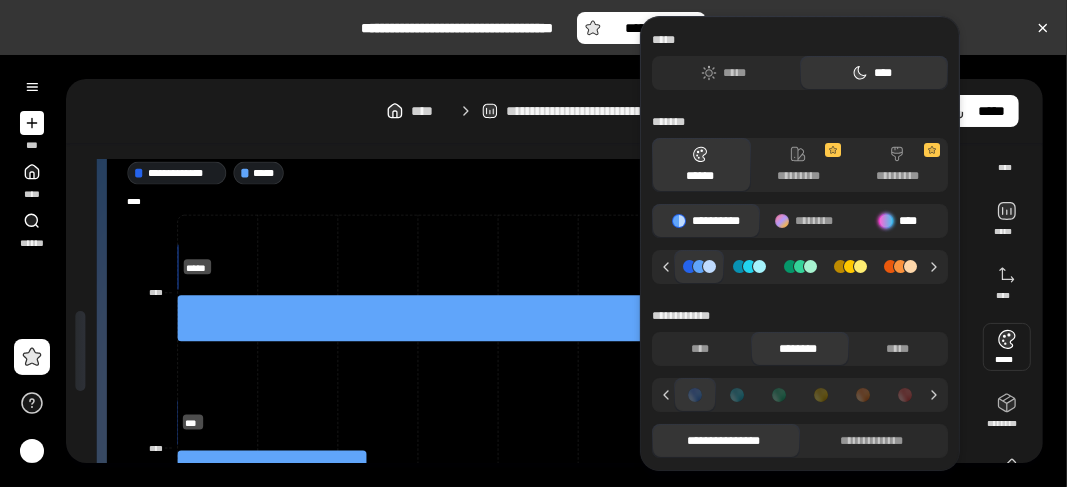 click on "****" at bounding box center (898, 221) 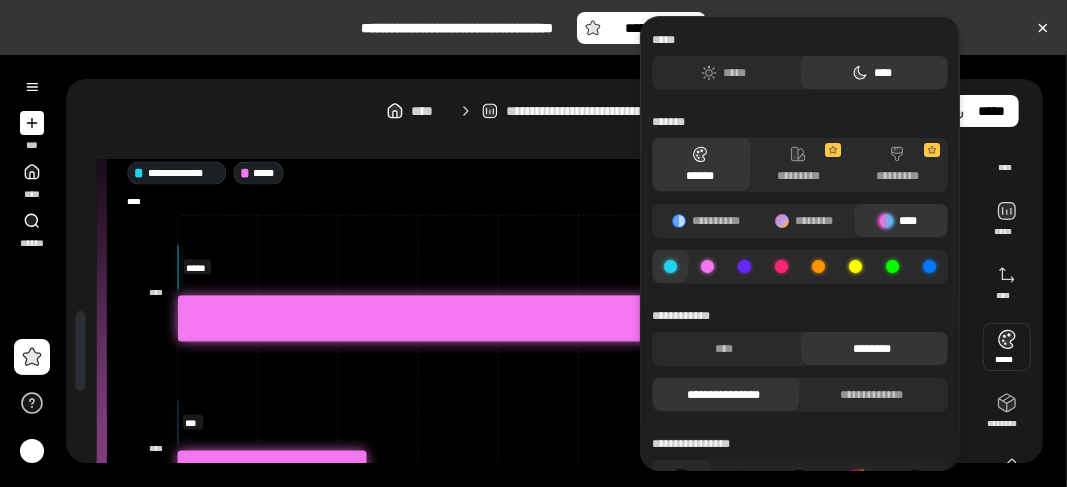 click at bounding box center [670, 267] 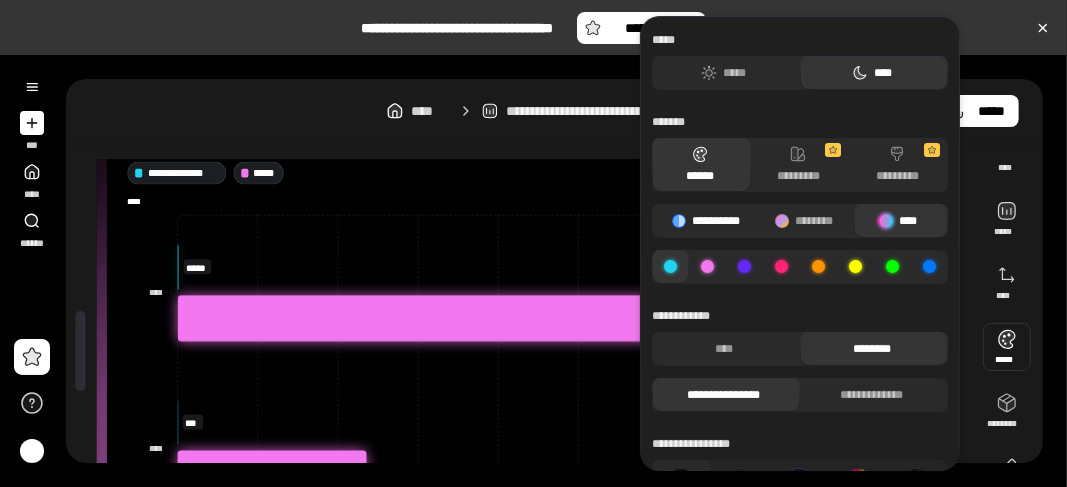 click on "**********" at bounding box center [706, 221] 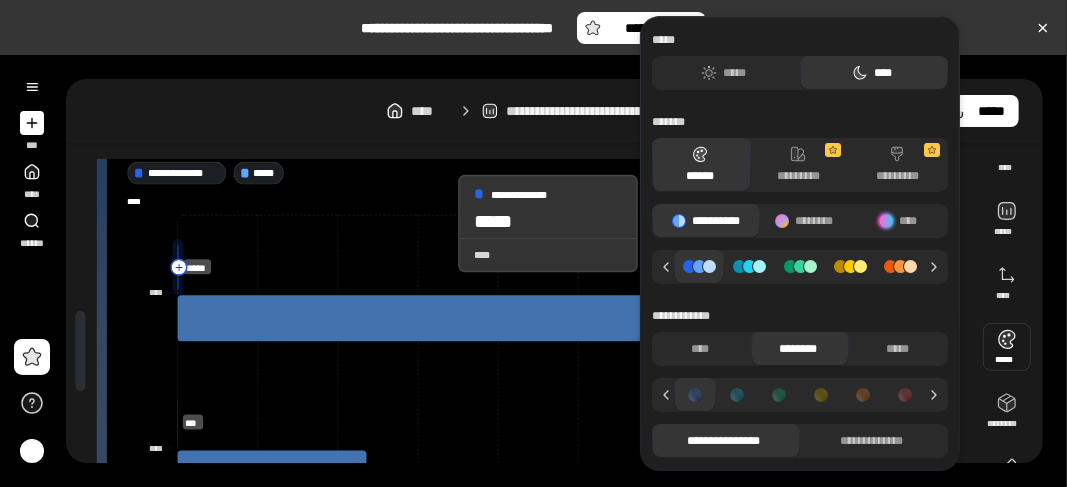 click on "* **** **** **** **** ** **** **** **** **** ********* **** **** **** **** **** ****" 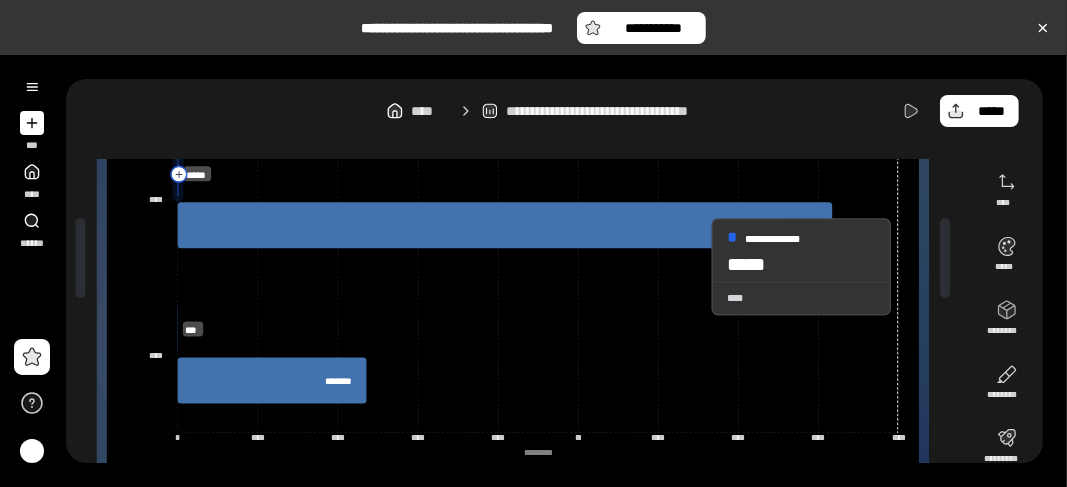scroll, scrollTop: 284, scrollLeft: 0, axis: vertical 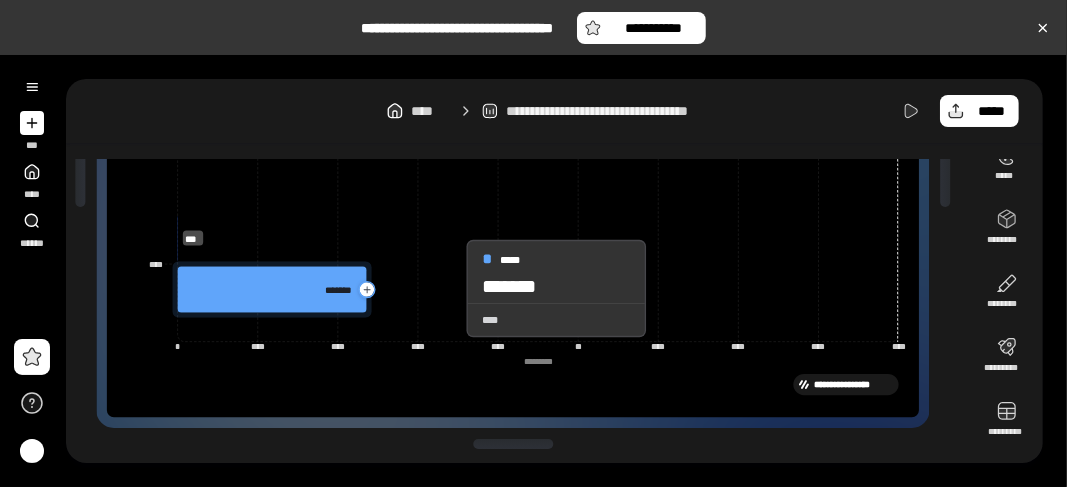 drag, startPoint x: 366, startPoint y: 286, endPoint x: 446, endPoint y: 288, distance: 80.024994 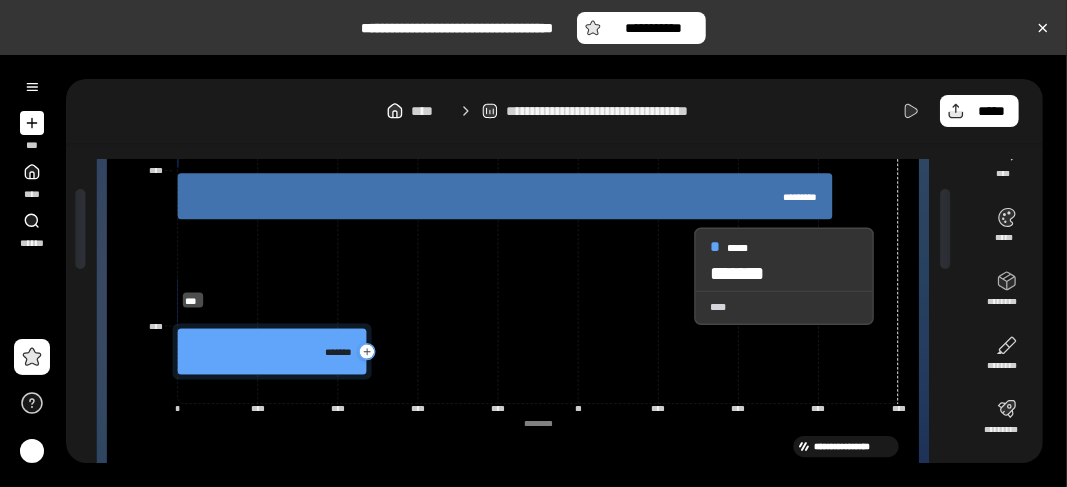 scroll, scrollTop: 184, scrollLeft: 0, axis: vertical 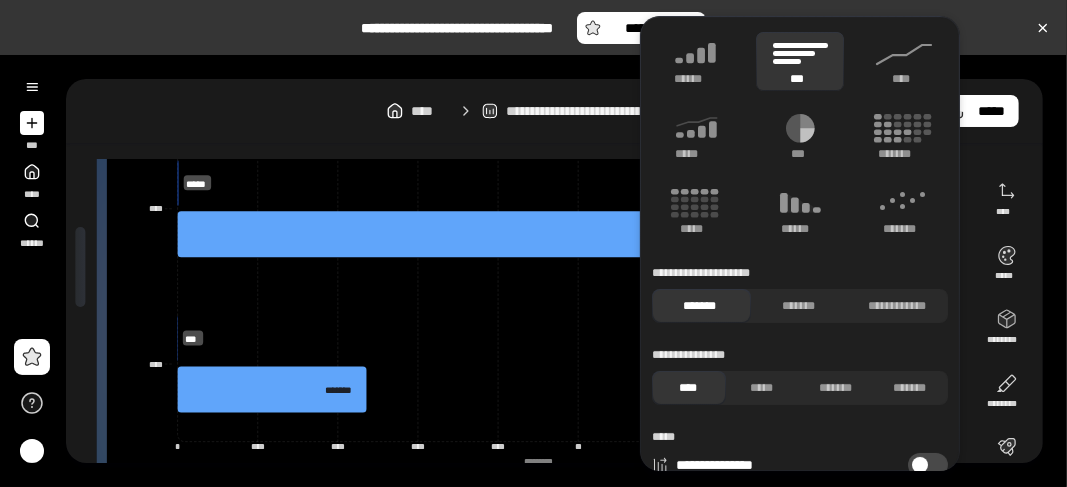click on "**********" at bounding box center (554, 111) 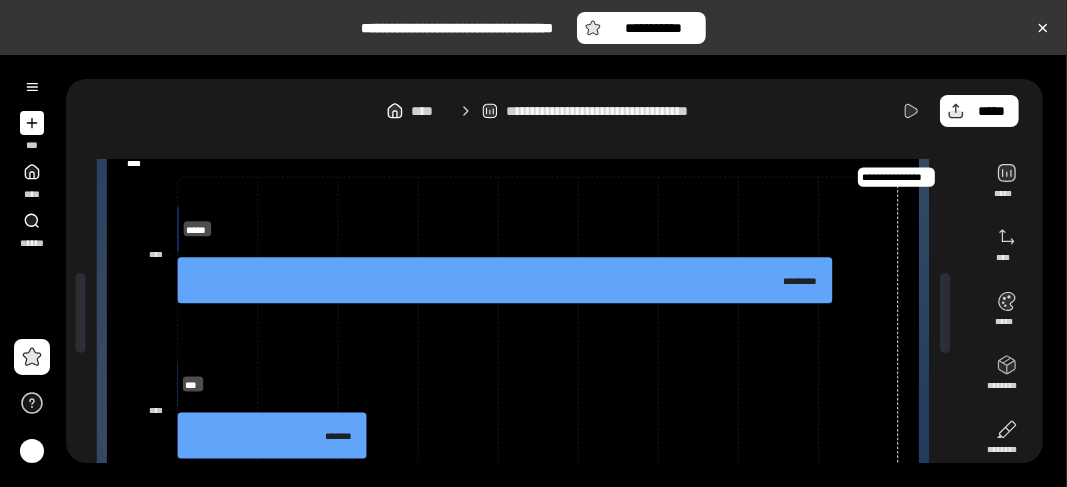 scroll, scrollTop: 136, scrollLeft: 0, axis: vertical 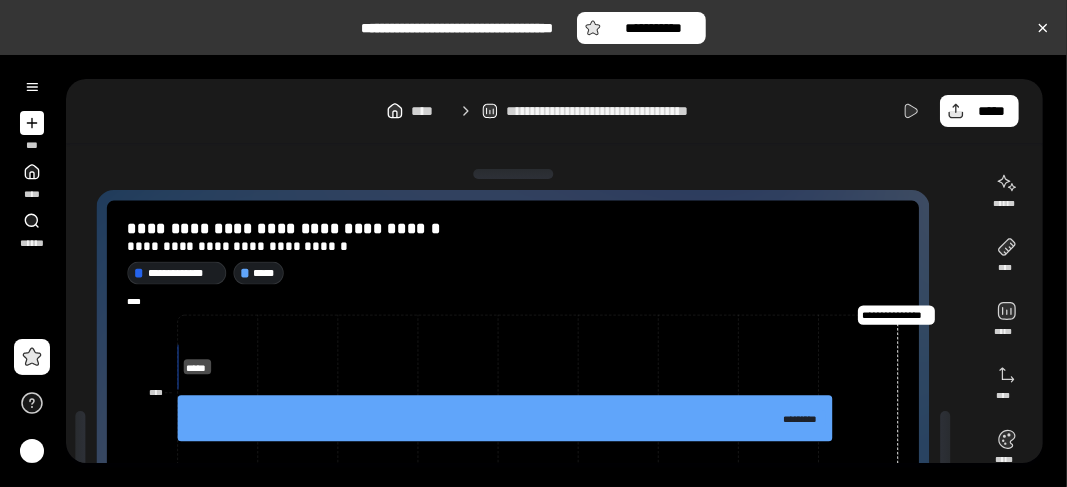 click 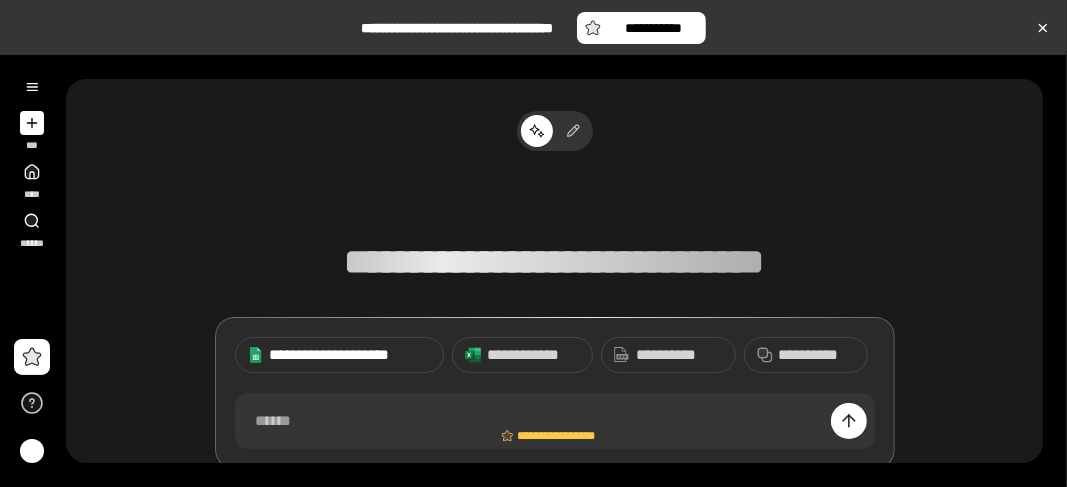 click on "**********" at bounding box center (351, 355) 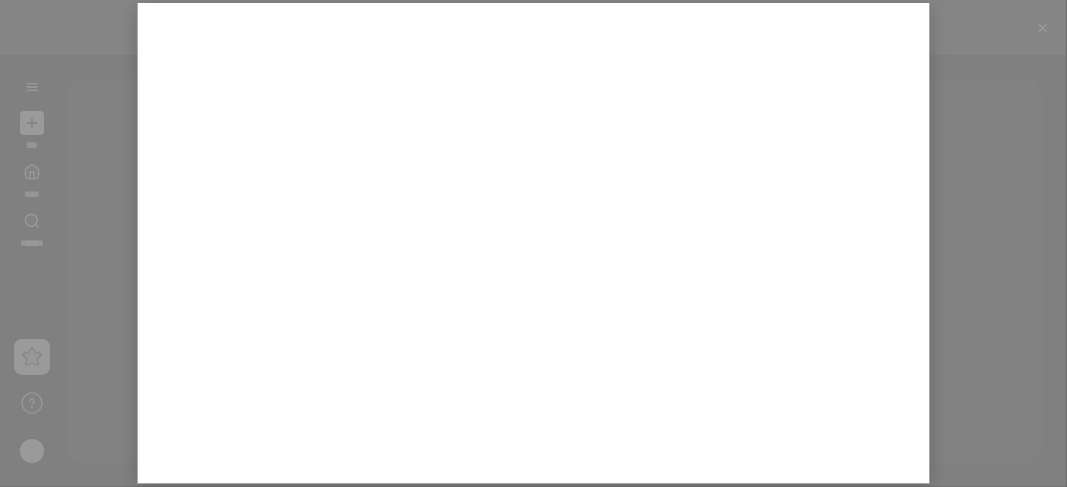 scroll, scrollTop: 10, scrollLeft: 0, axis: vertical 